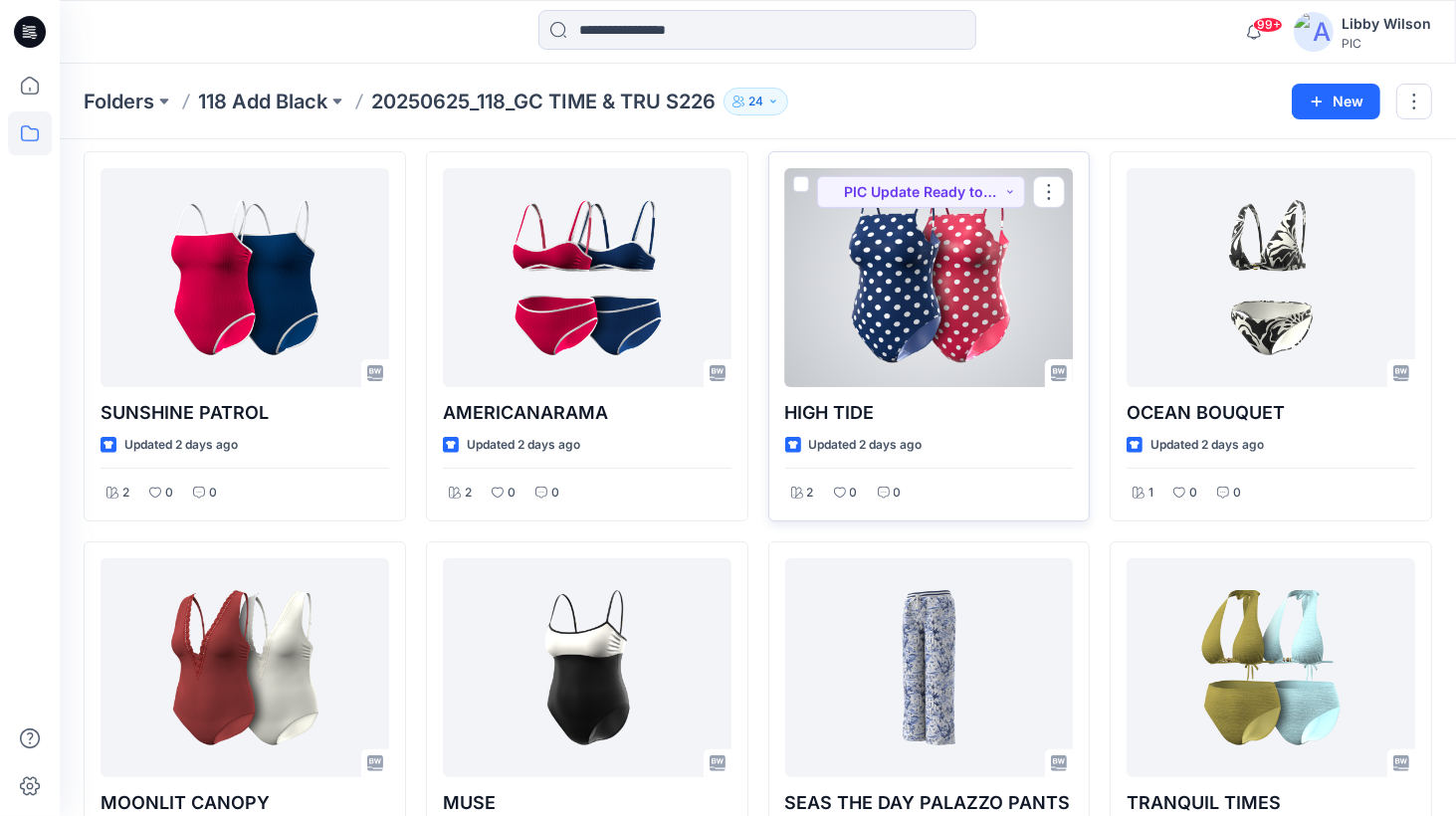 scroll, scrollTop: 498, scrollLeft: 0, axis: vertical 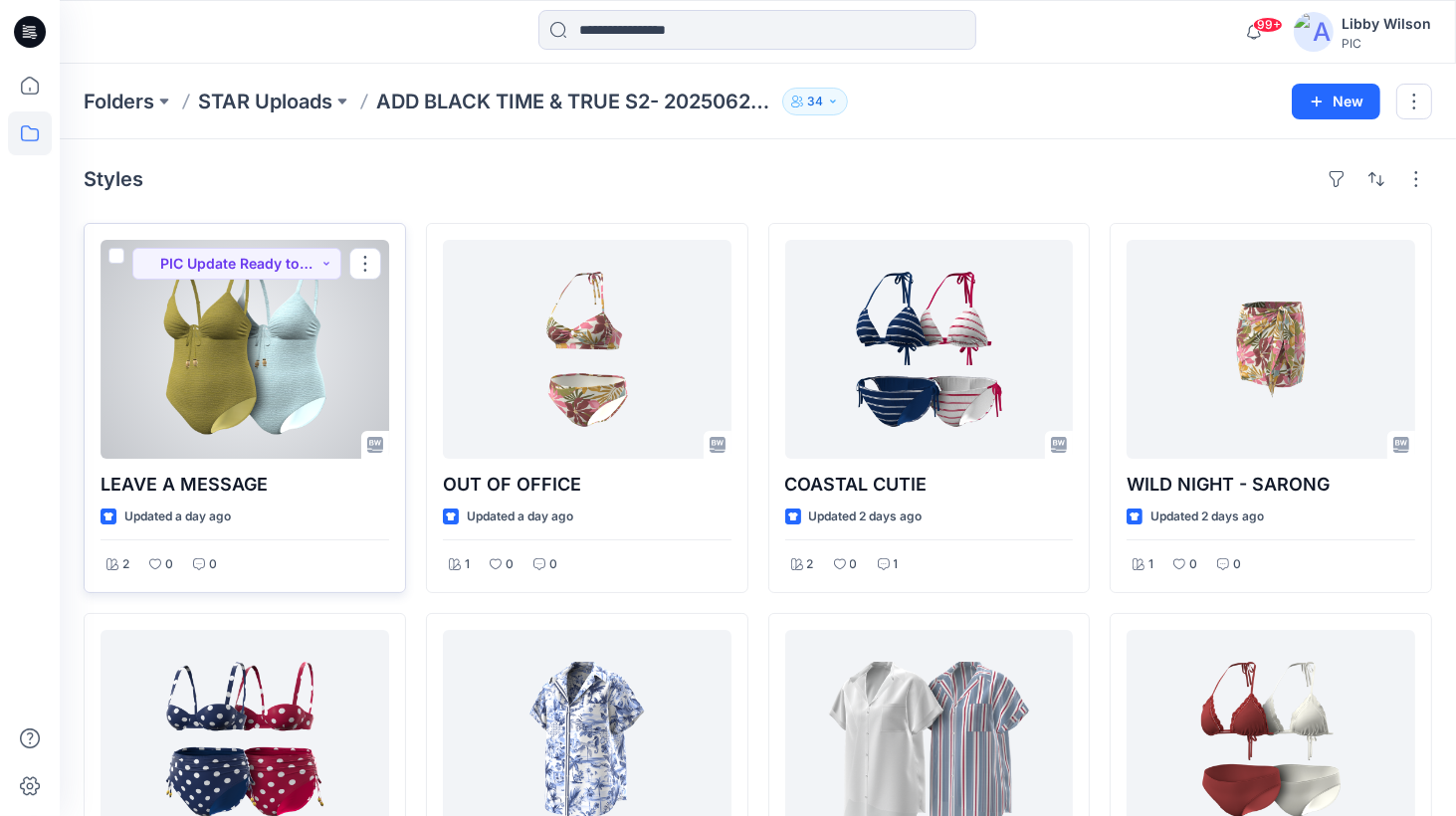 click at bounding box center [245, 349] 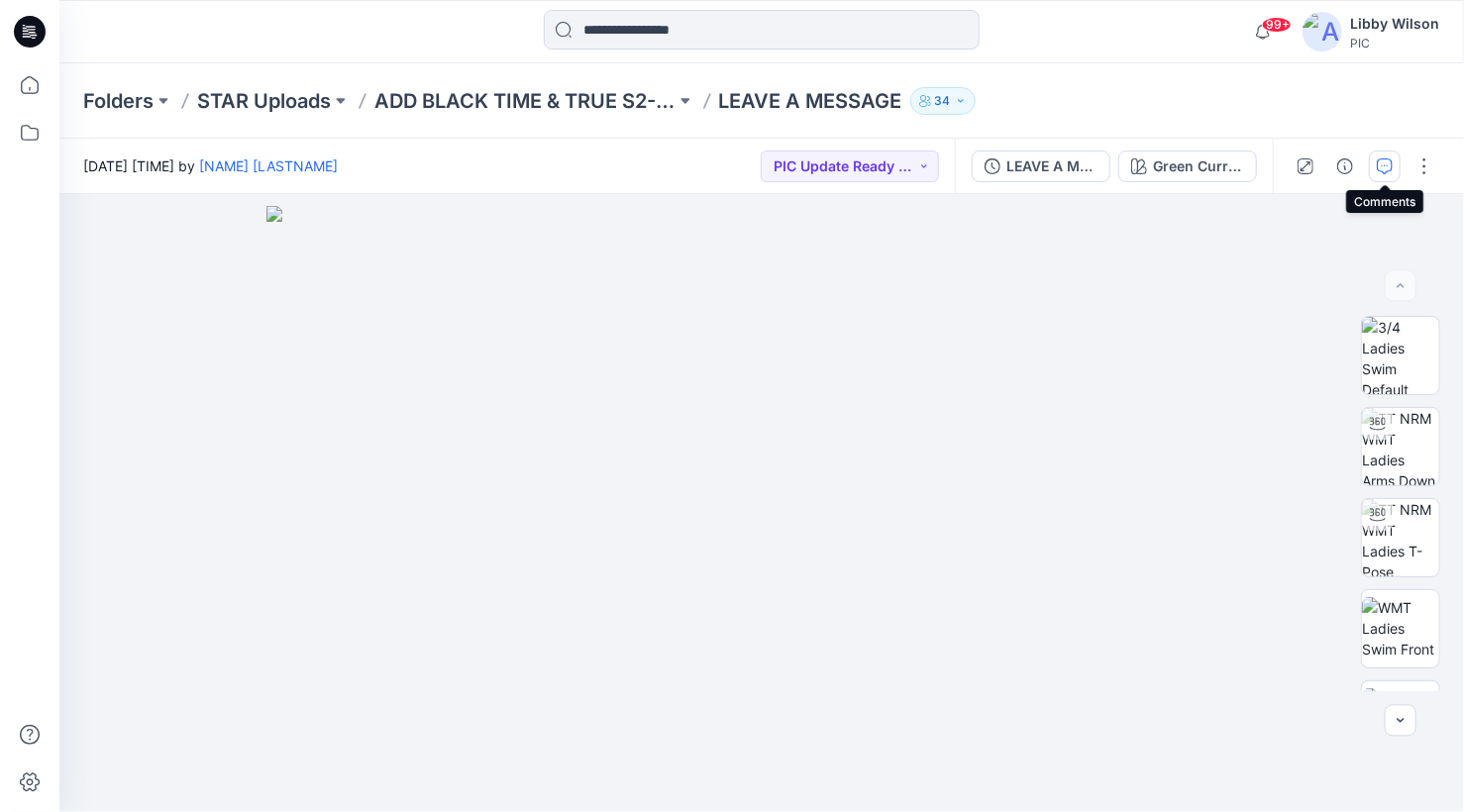 click at bounding box center (1385, 166) 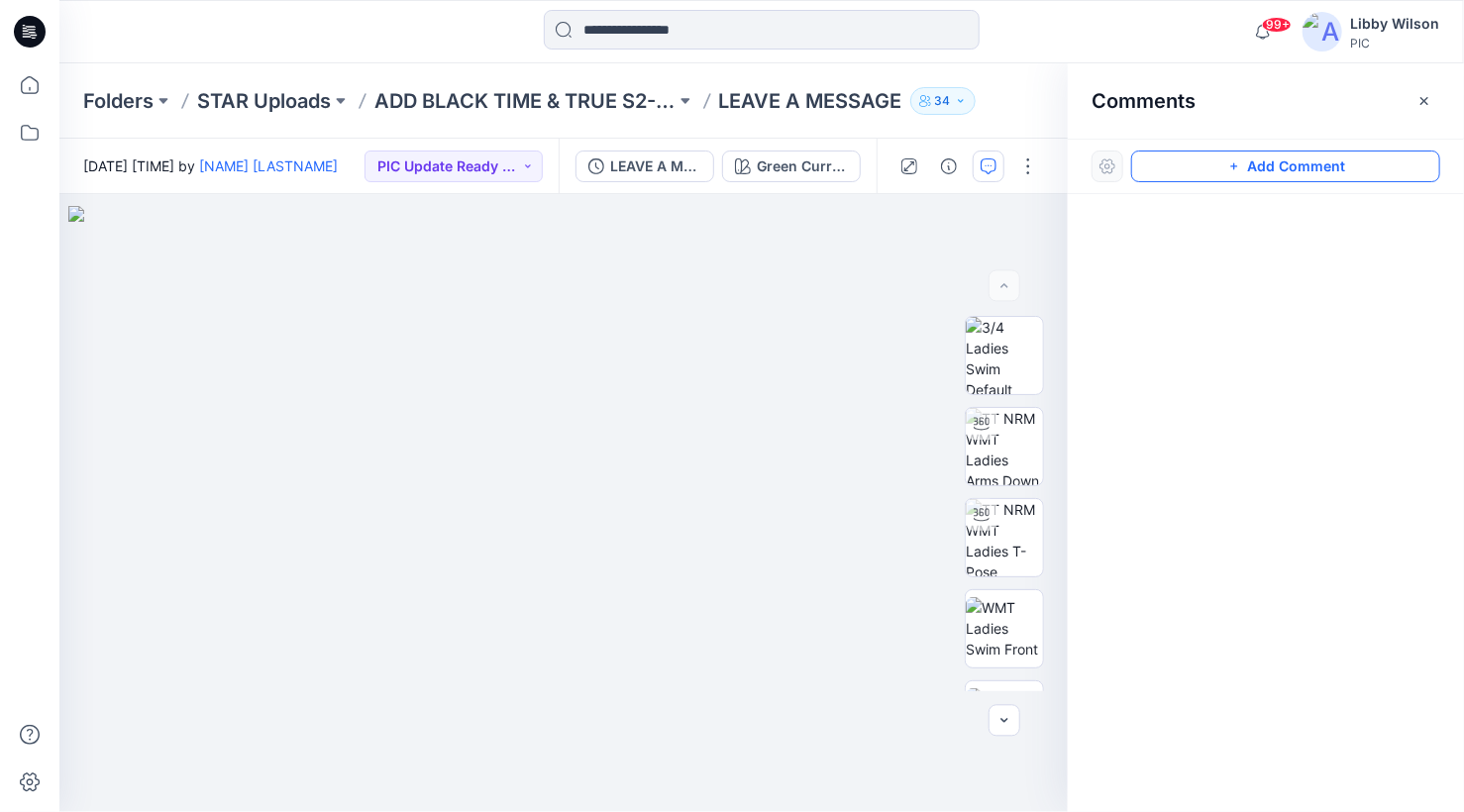 click on "Add Comment" at bounding box center [1286, 166] 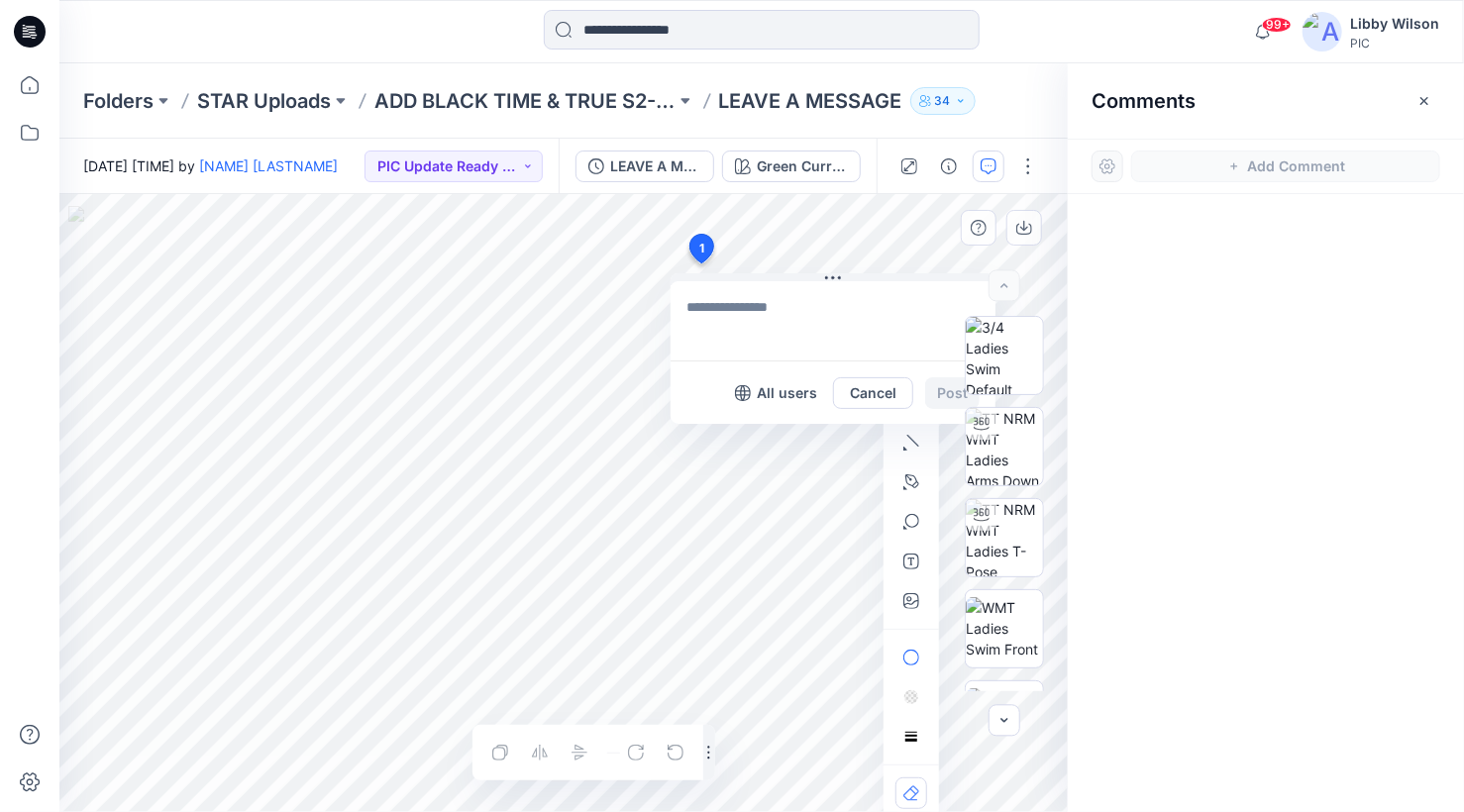 click on "1   All users Cancel Post
Layer 1" at bounding box center (564, 503) 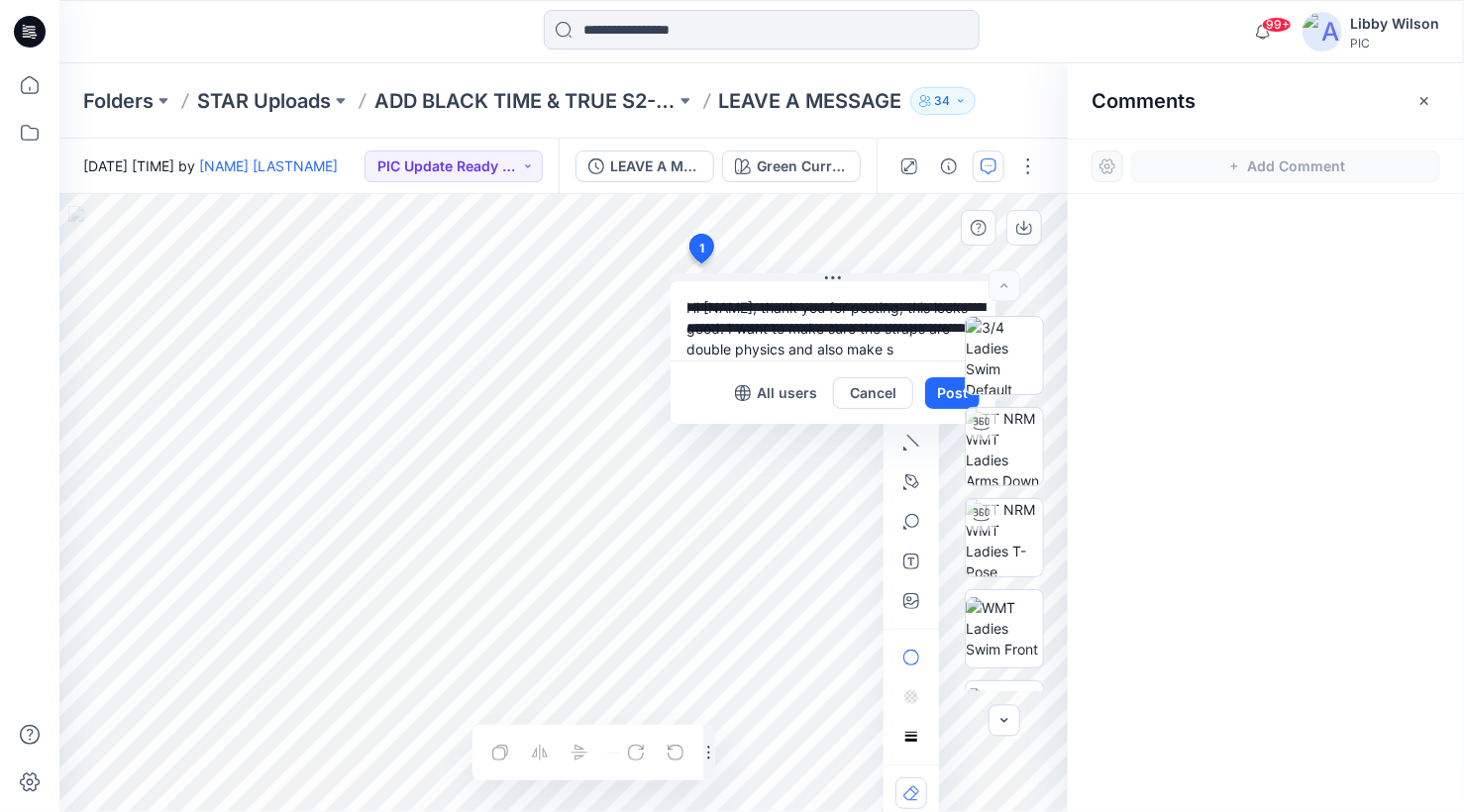 scroll, scrollTop: 17, scrollLeft: 0, axis: vertical 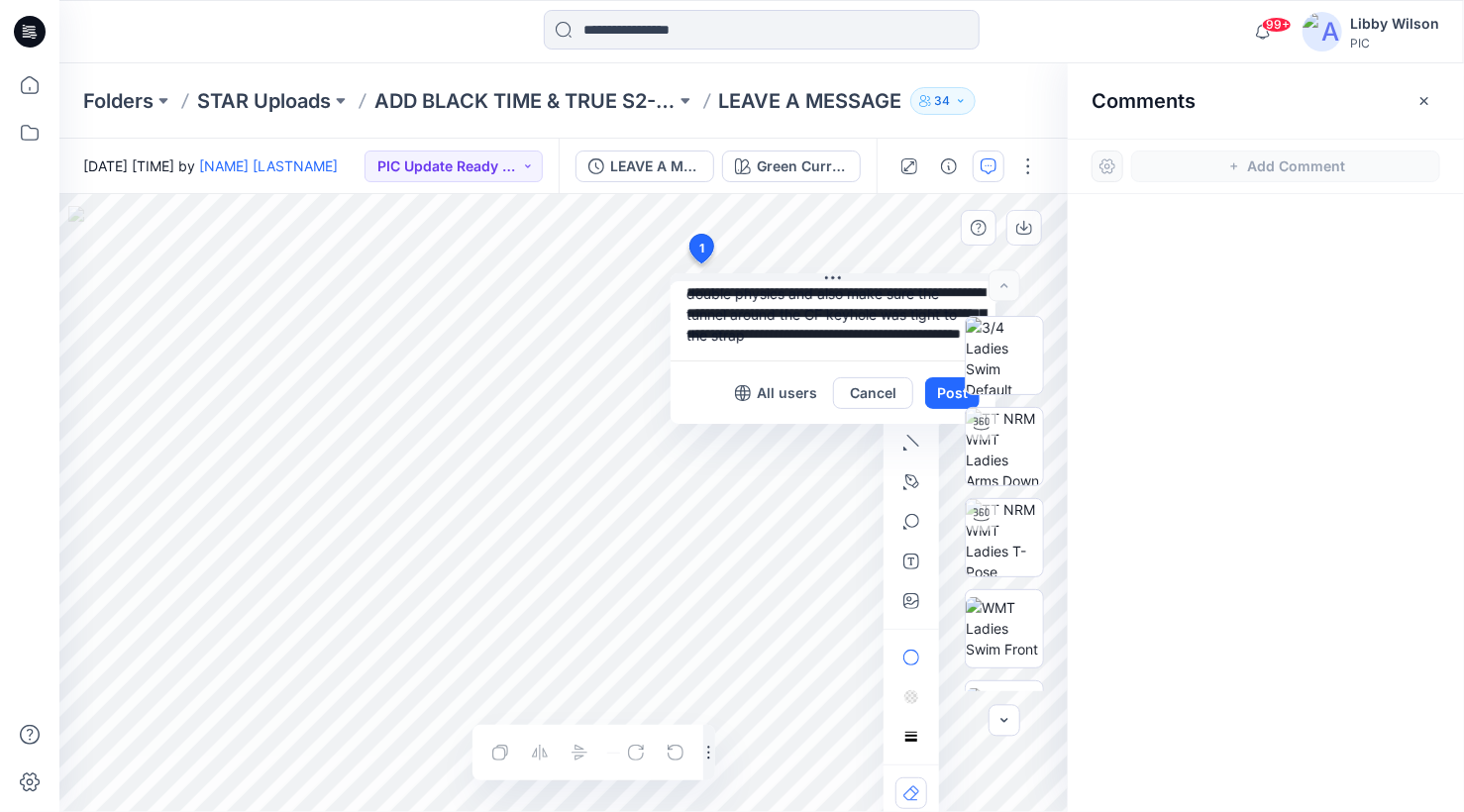 drag, startPoint x: 746, startPoint y: 352, endPoint x: 717, endPoint y: 350, distance: 29.068884 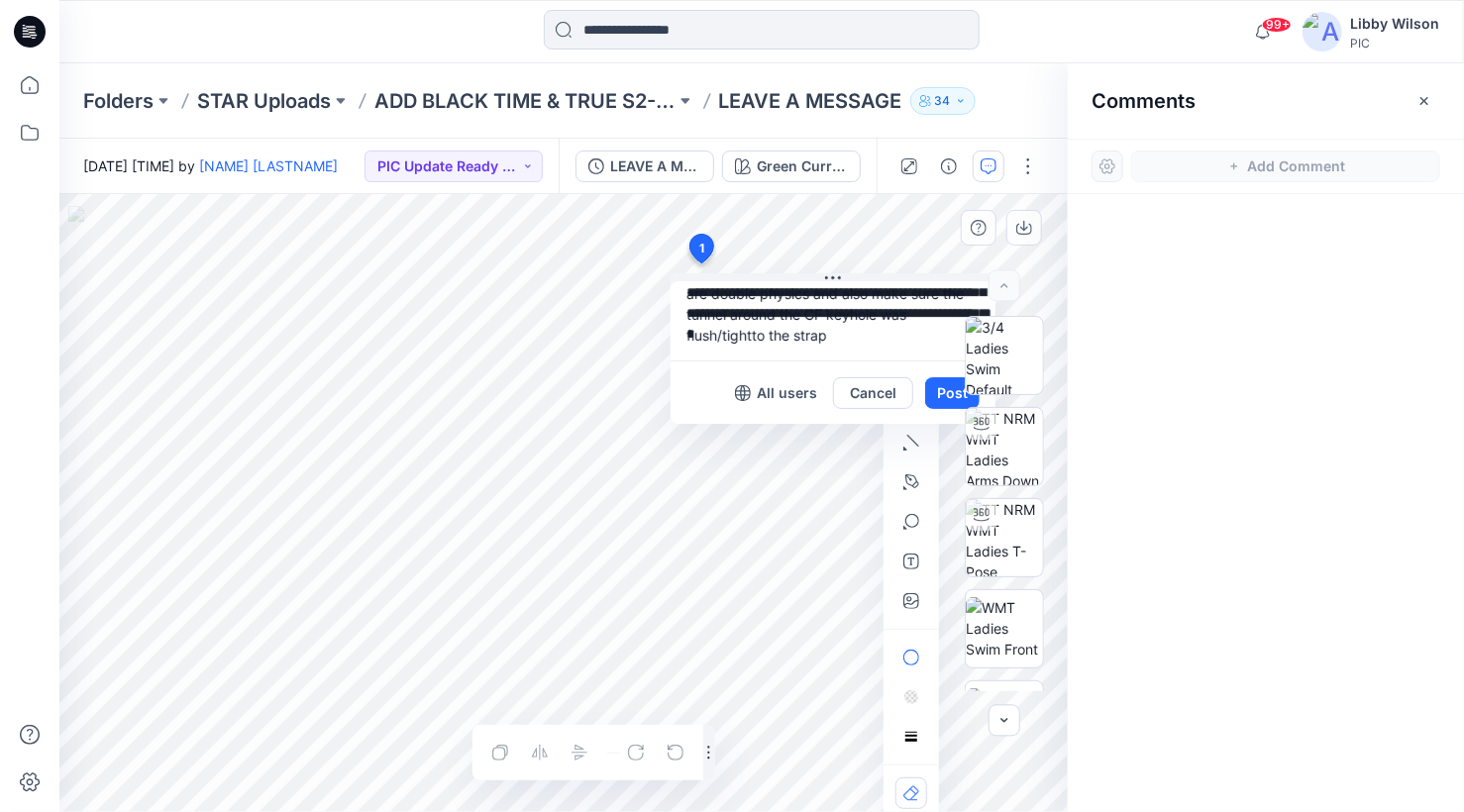 click on "**********" at bounding box center (833, 321) 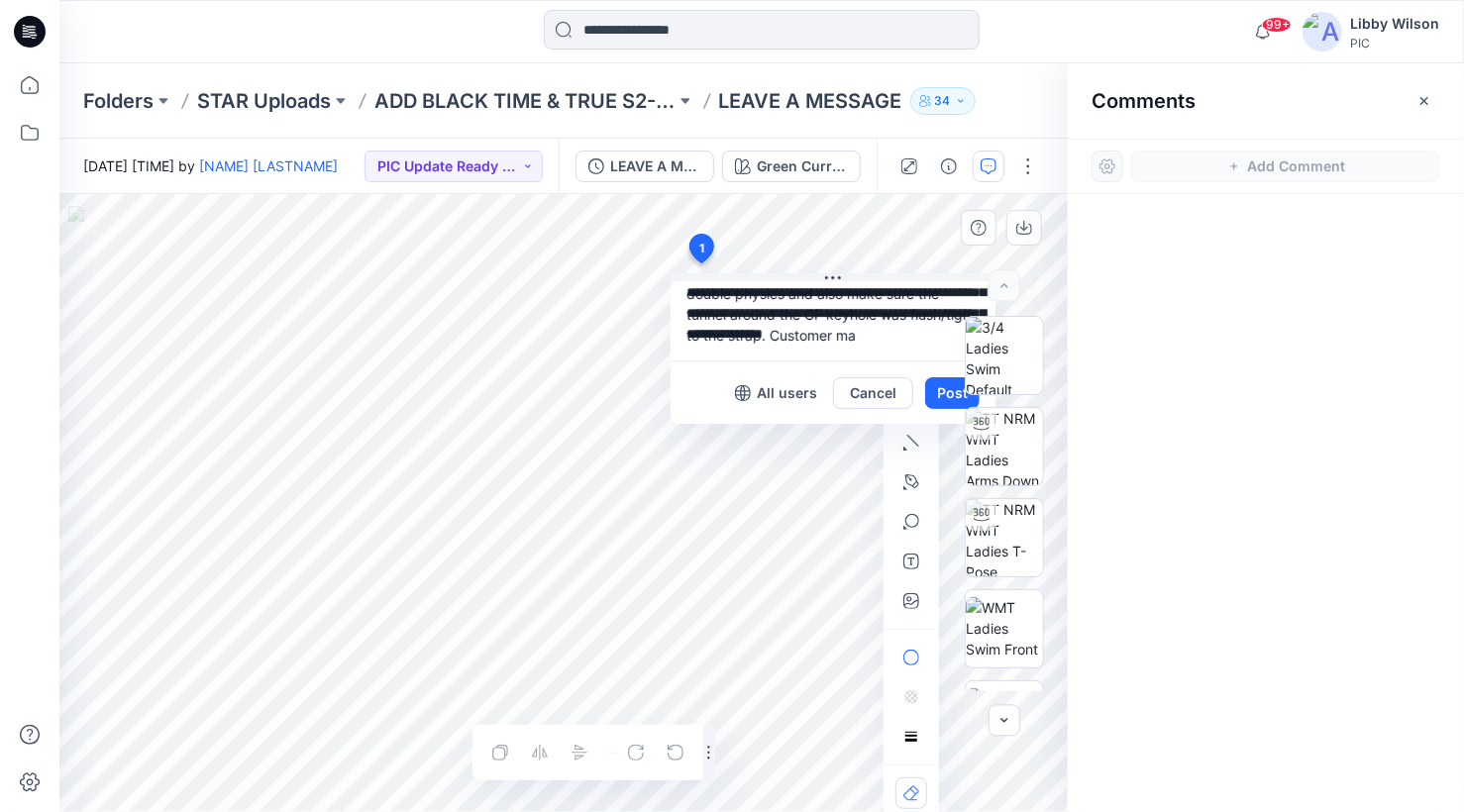 scroll, scrollTop: 59, scrollLeft: 0, axis: vertical 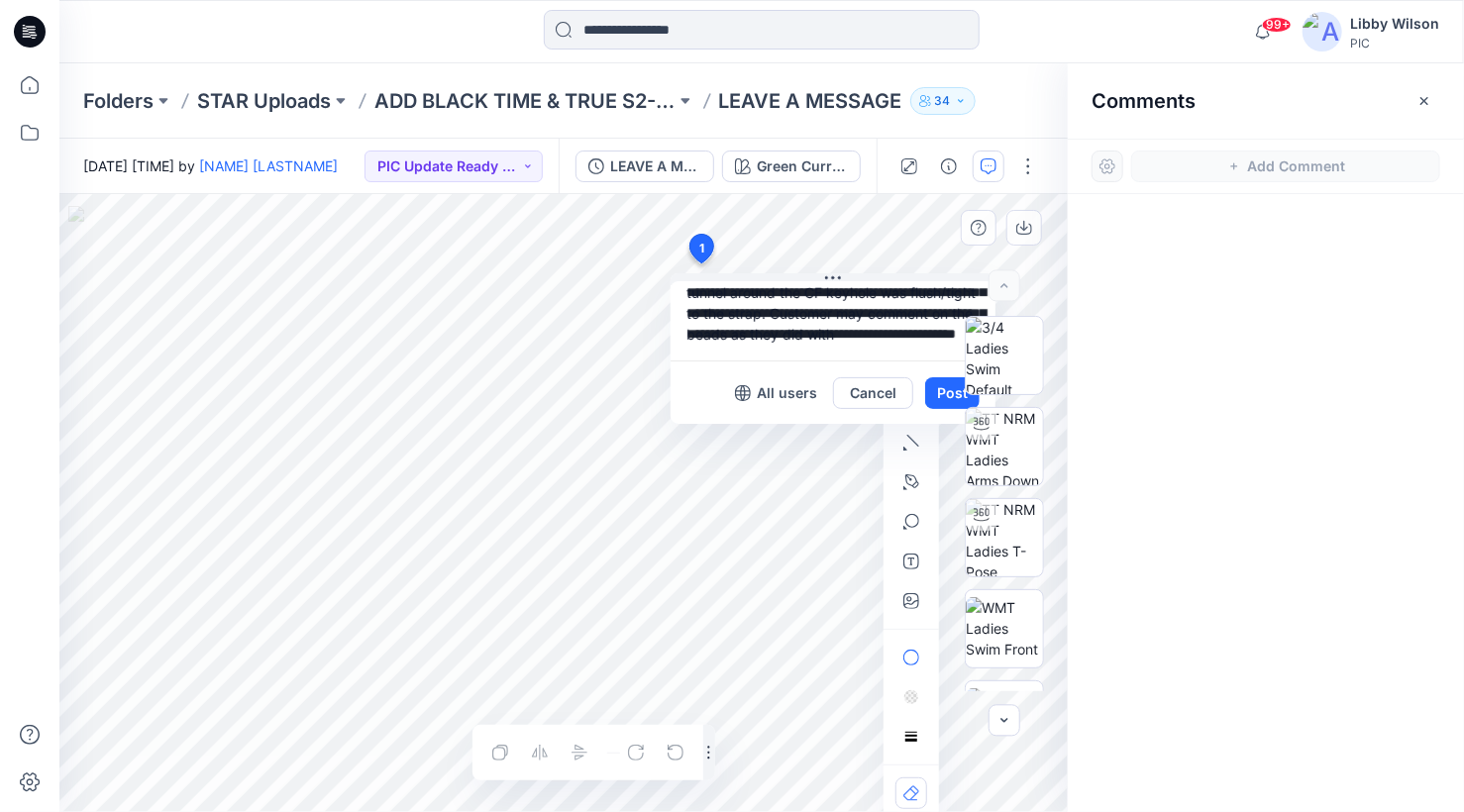 click on "**********" at bounding box center [833, 321] 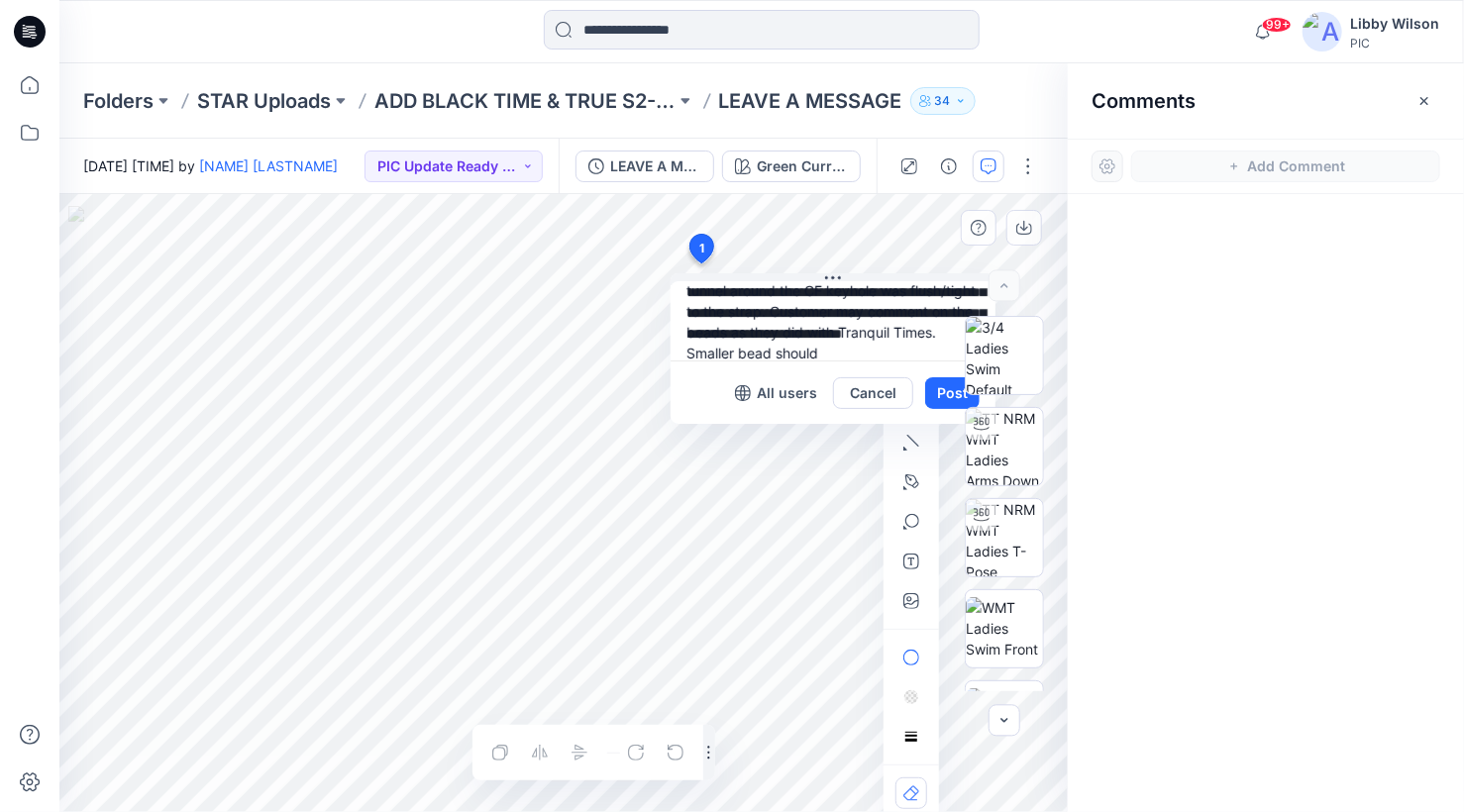scroll, scrollTop: 100, scrollLeft: 0, axis: vertical 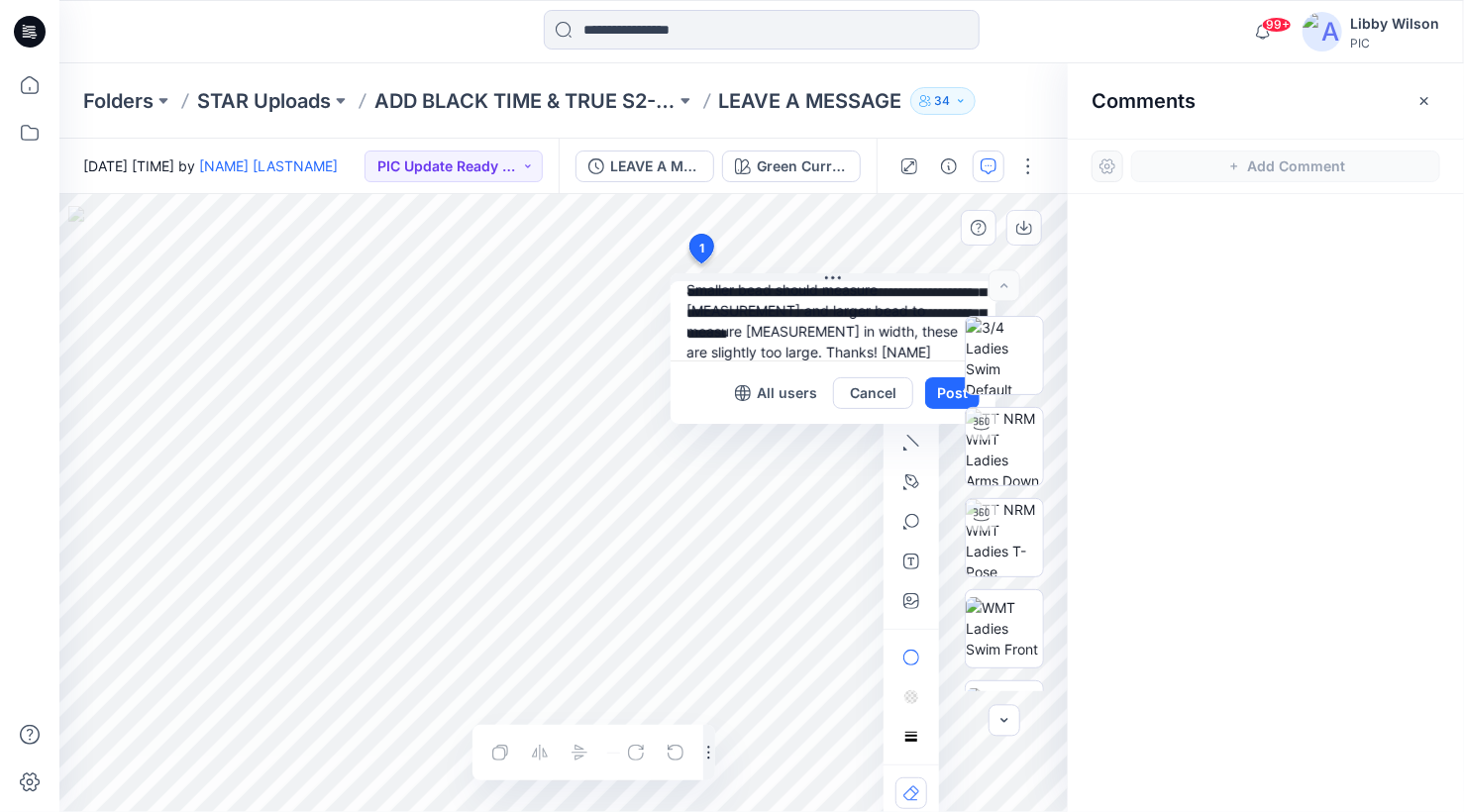 type on "**********" 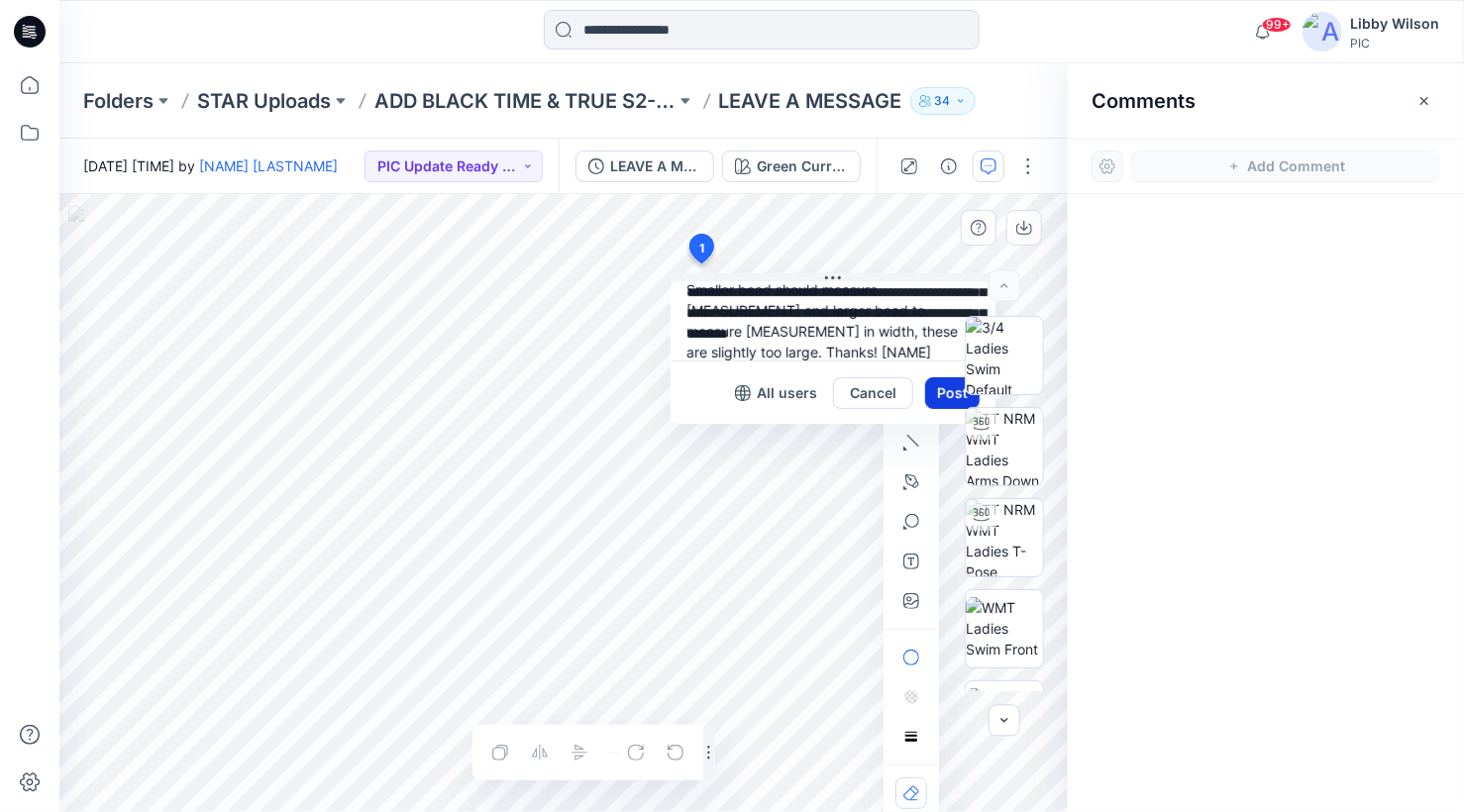 click on "Post" at bounding box center [952, 393] 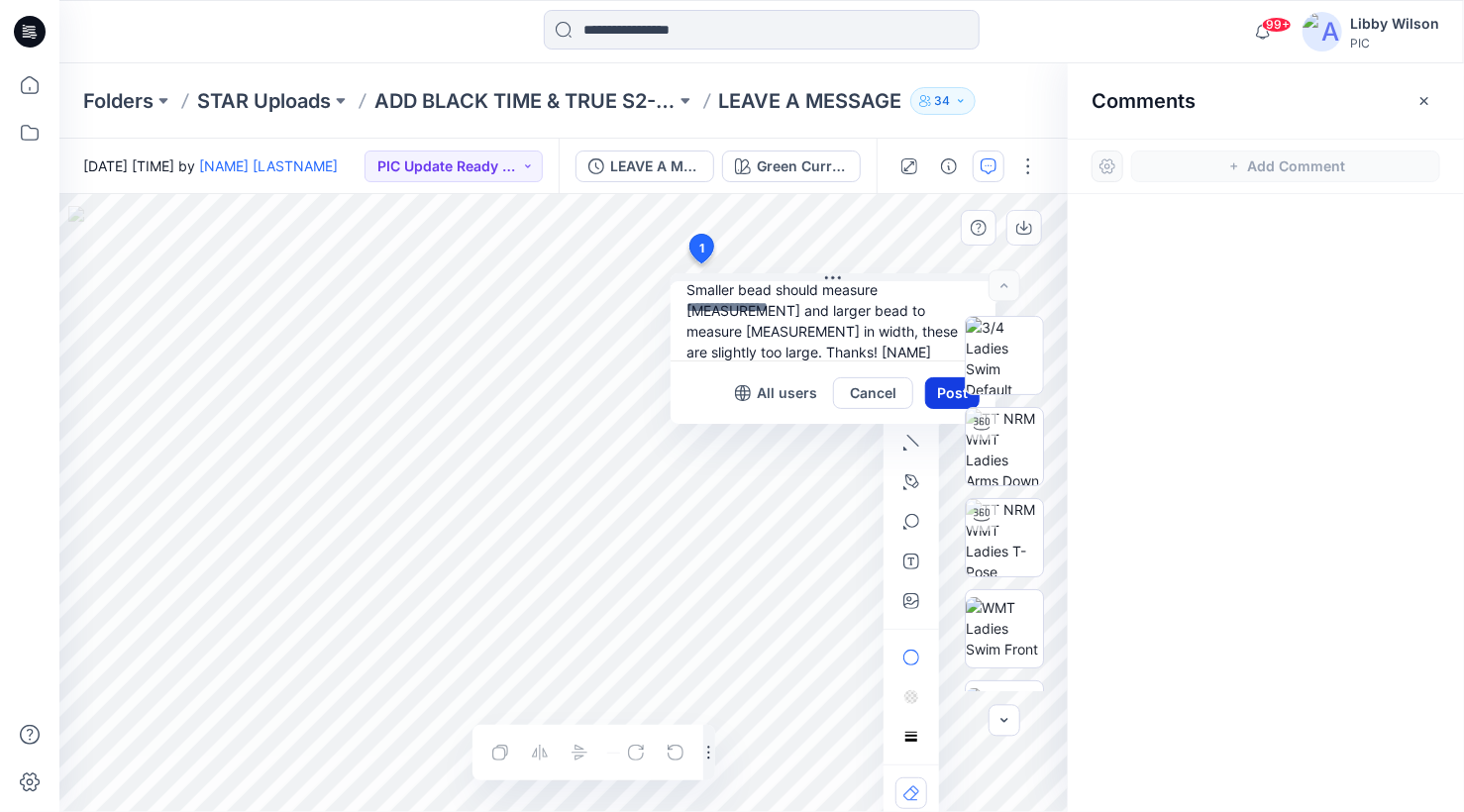 scroll, scrollTop: 0, scrollLeft: 0, axis: both 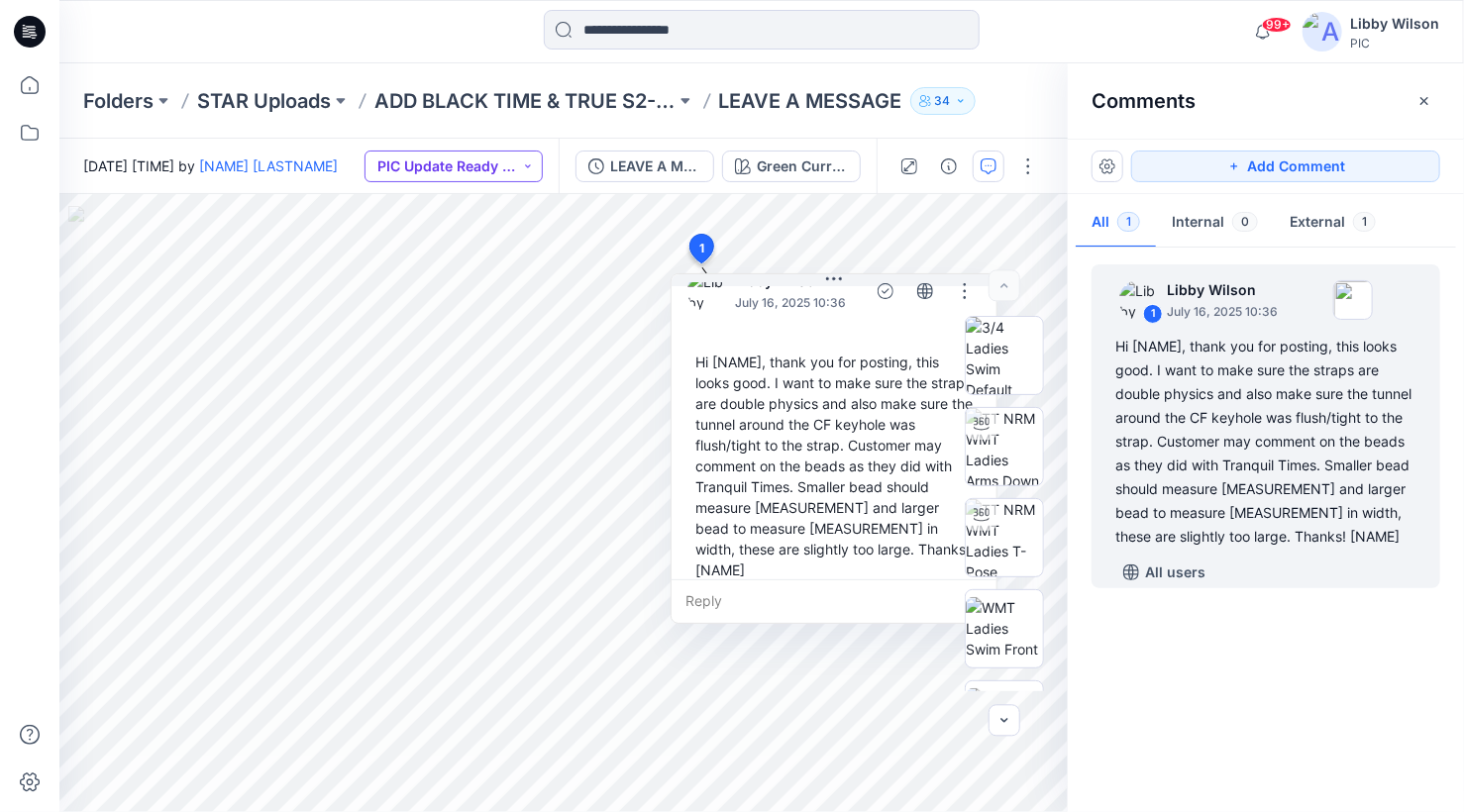 click on "PIC Update Ready to Review" at bounding box center (454, 166) 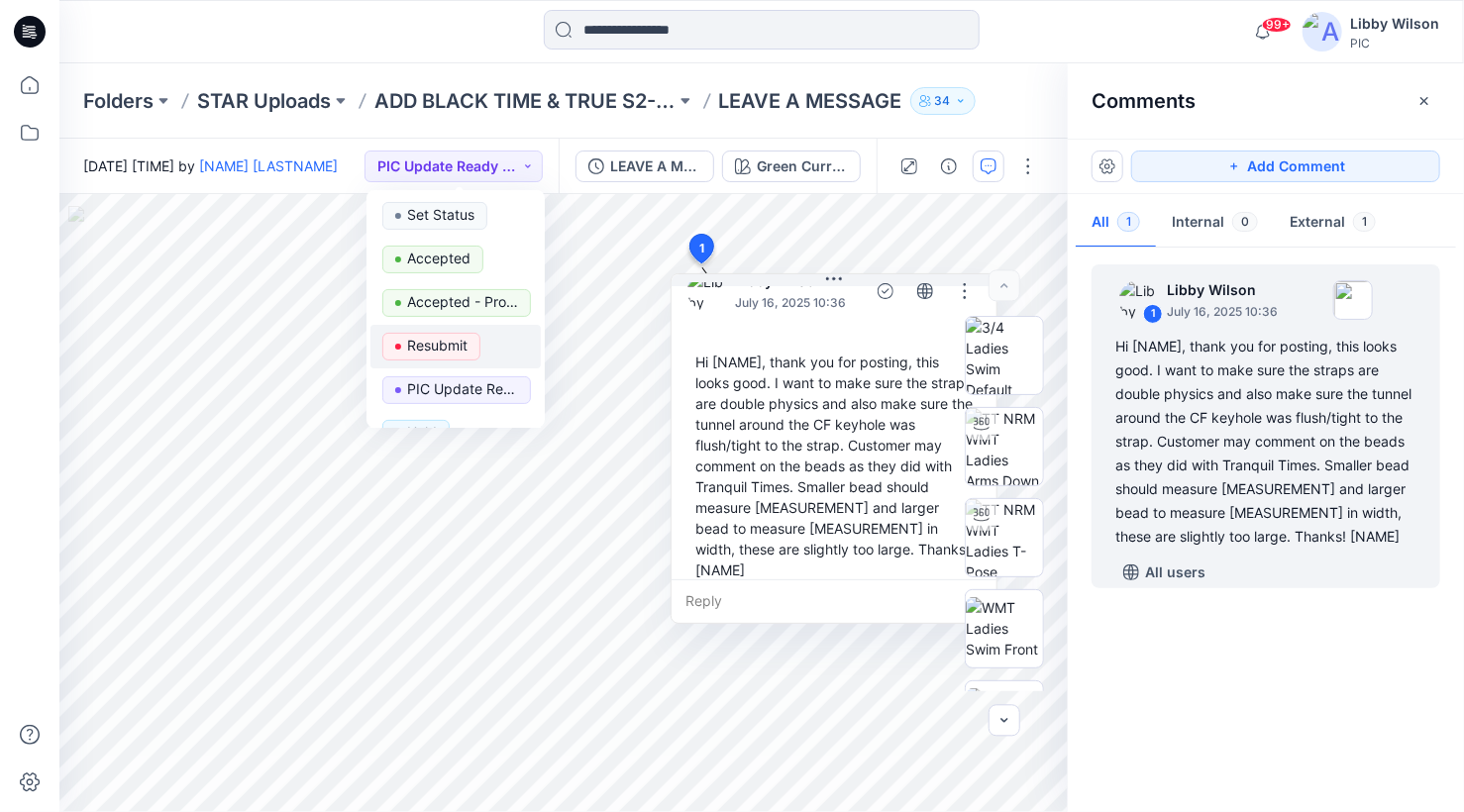 click on "Resubmit" at bounding box center [437, 346] 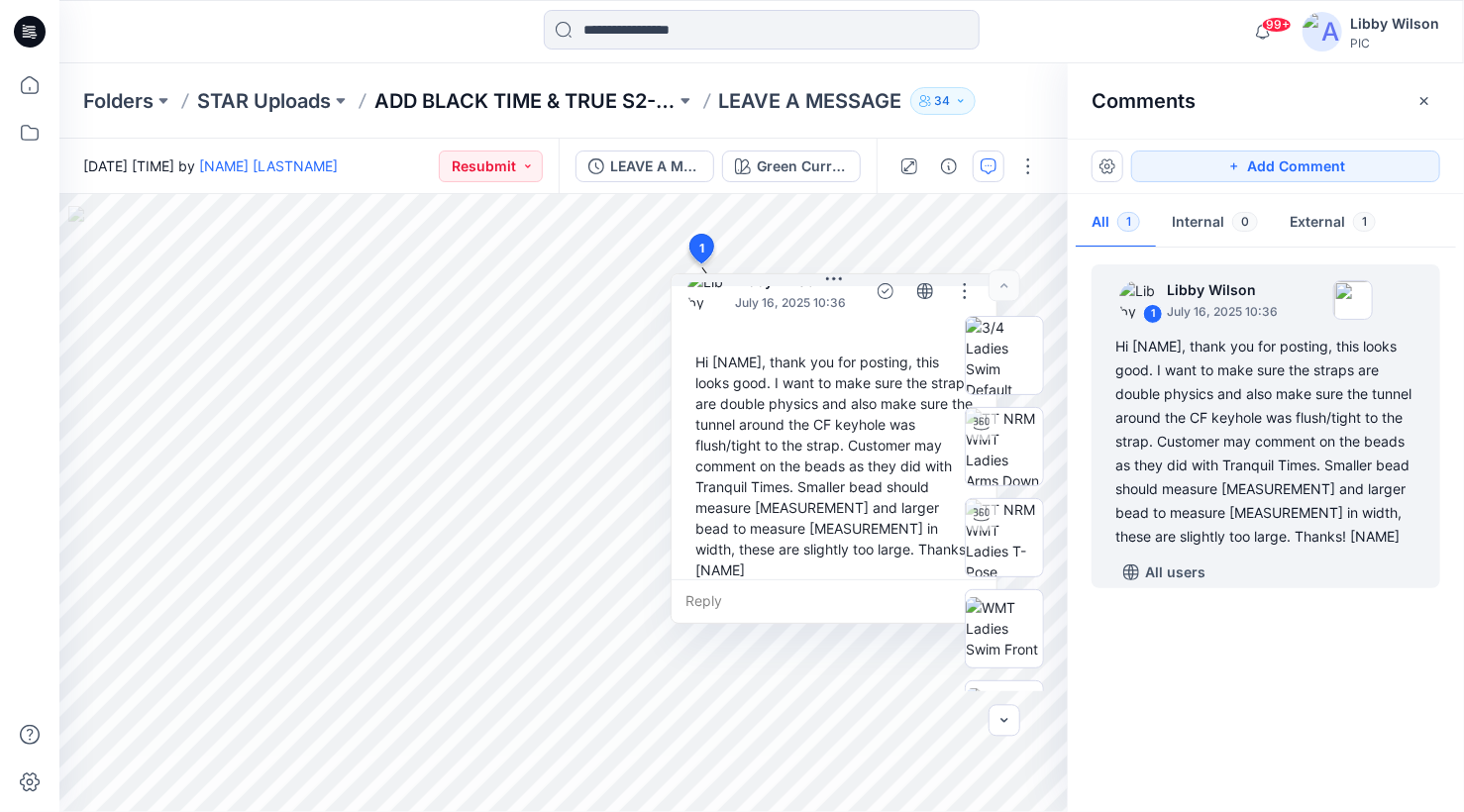 click on "ADD BLACK TIME & TRUE S2- 20250625_118_GC" at bounding box center (525, 101) 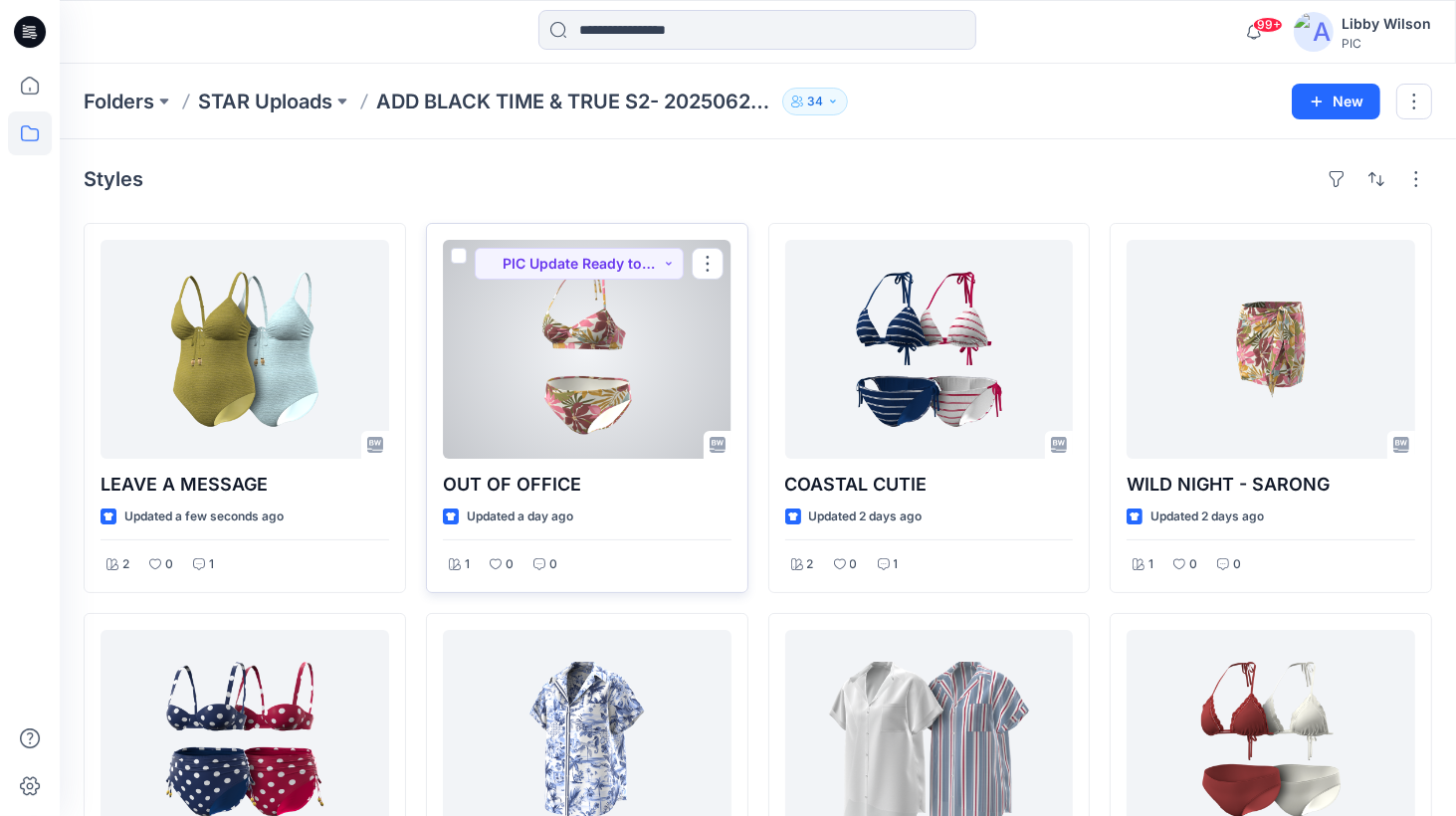 click at bounding box center [587, 349] 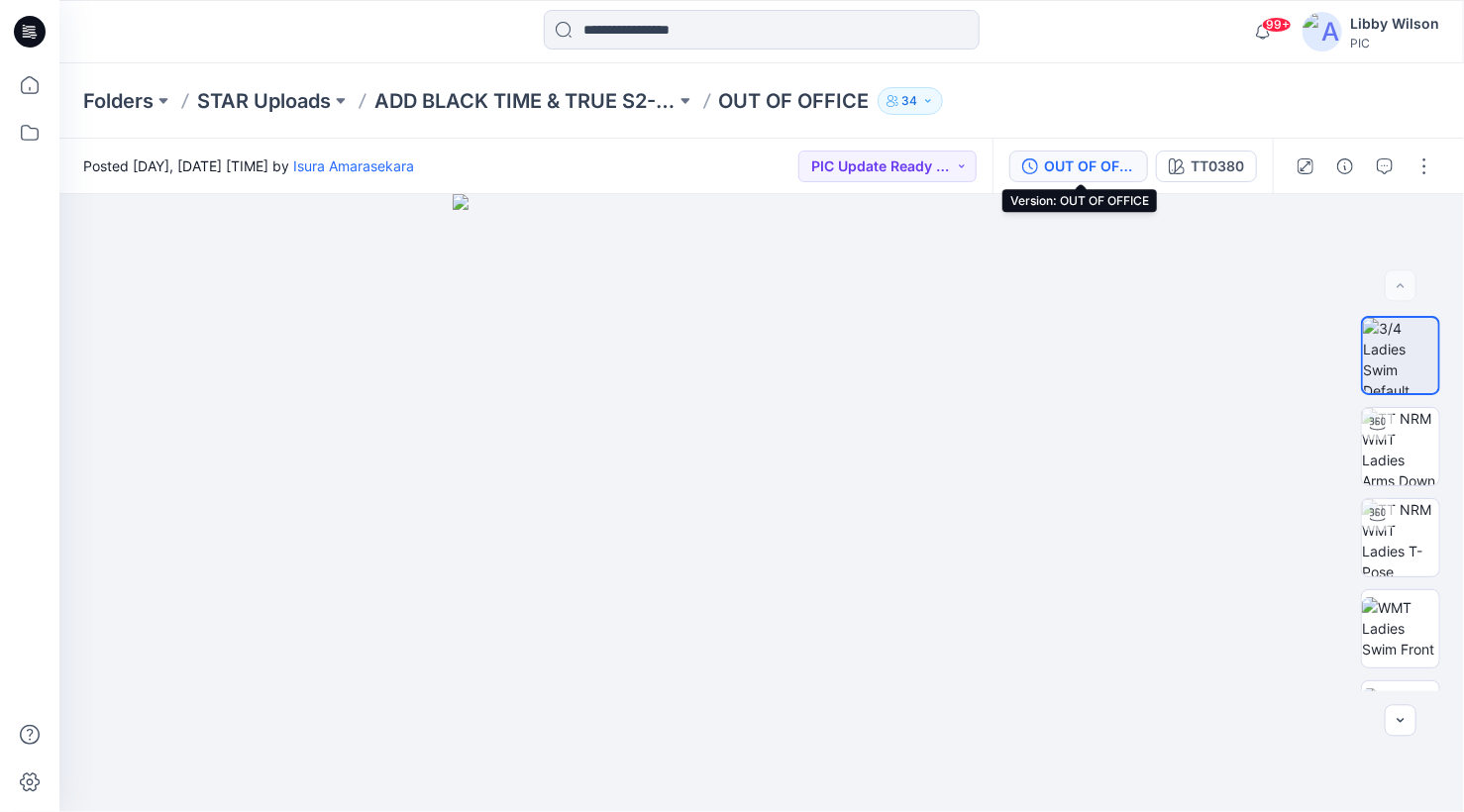 click on "OUT OF OFFICE" at bounding box center [1090, 166] 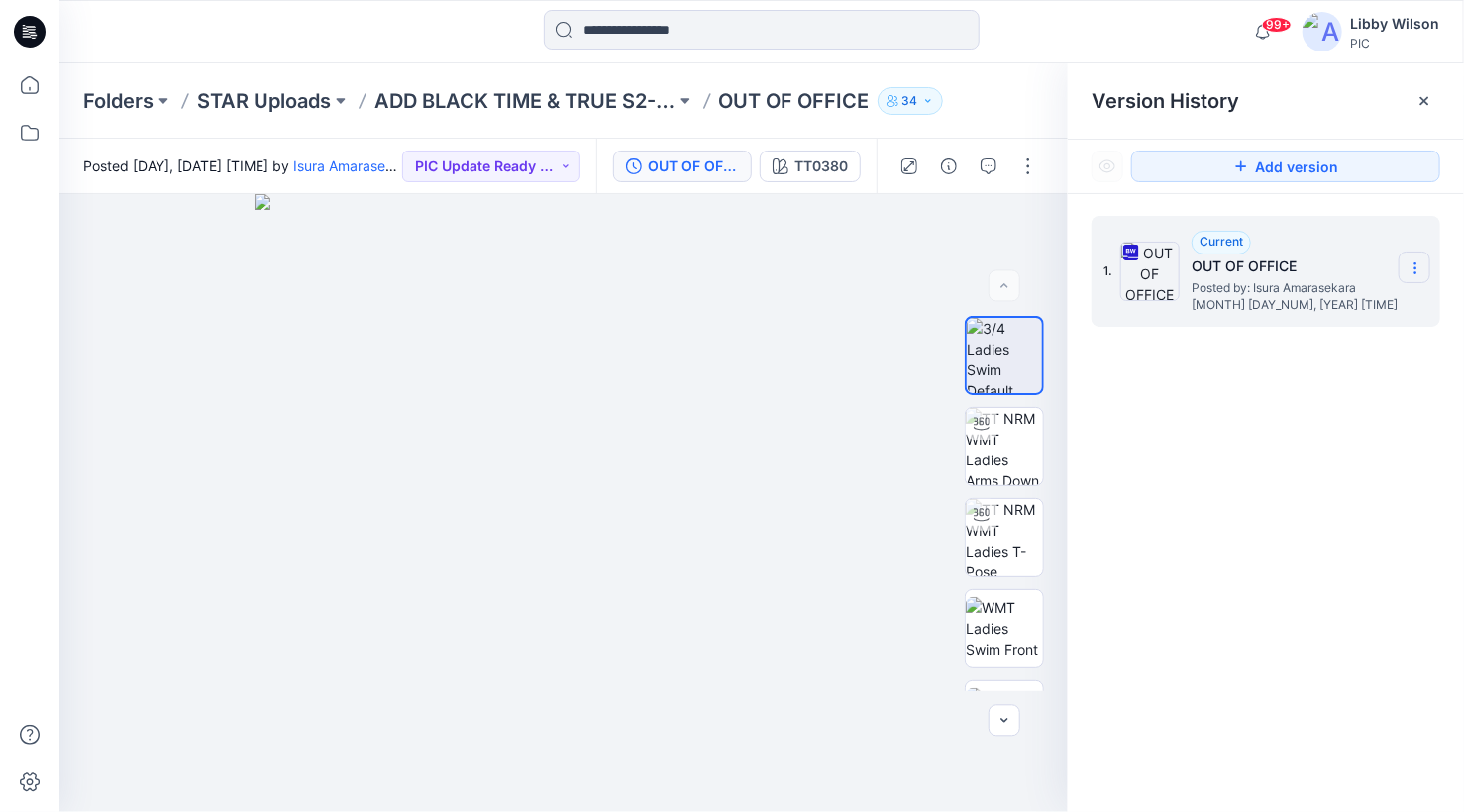click 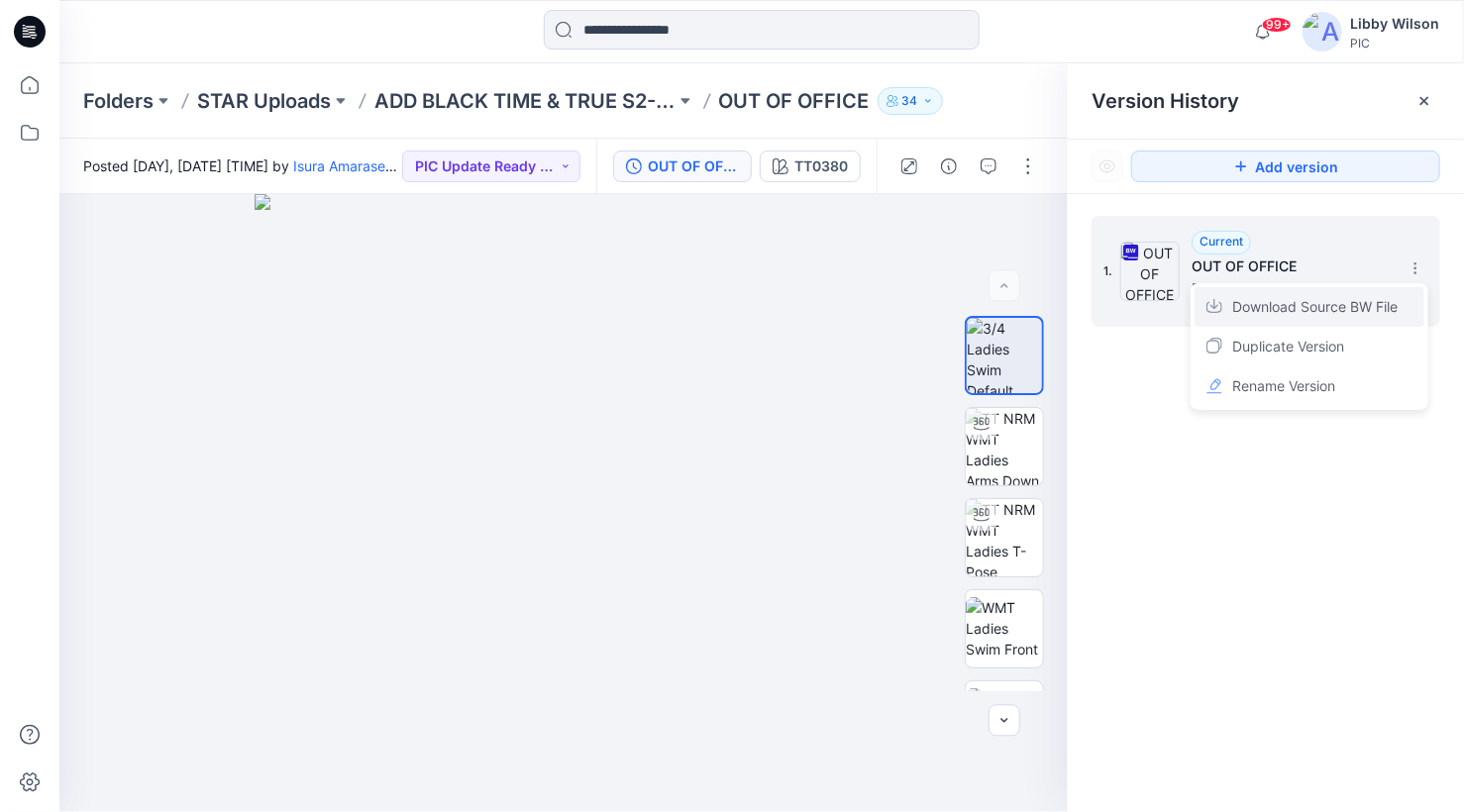 click 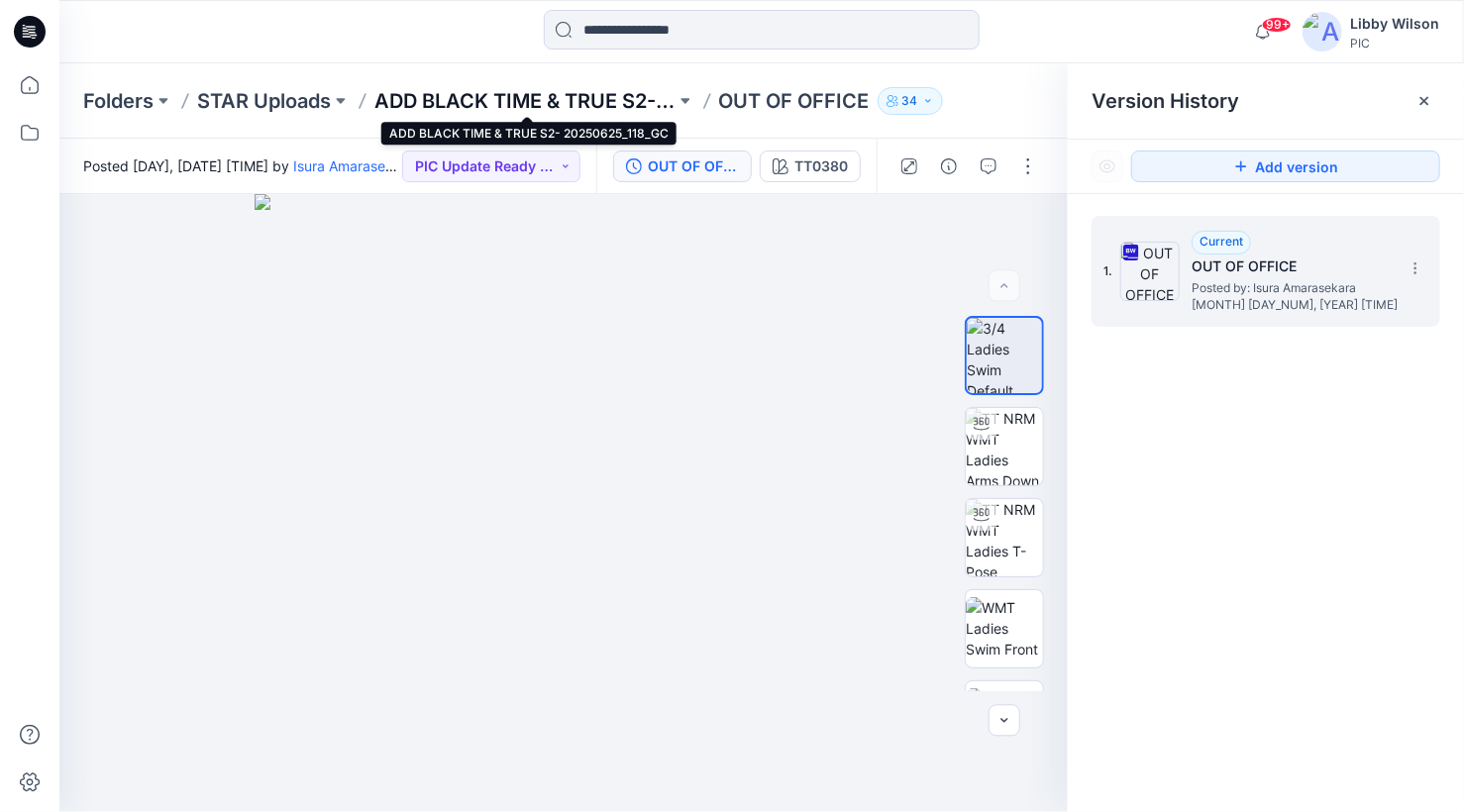 click on "ADD BLACK TIME & TRUE S2- 20250625_118_GC" at bounding box center (525, 101) 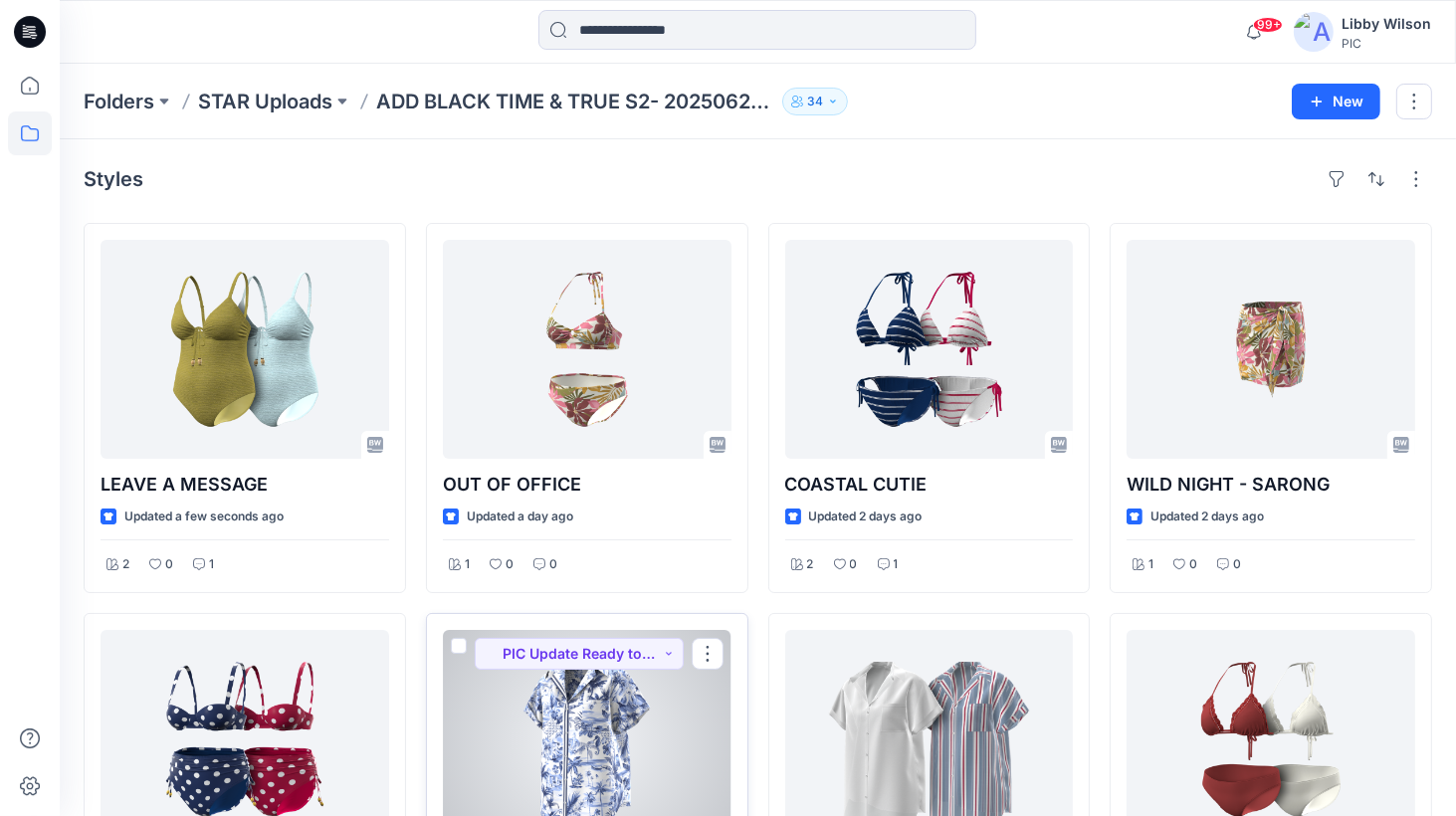 scroll, scrollTop: 199, scrollLeft: 0, axis: vertical 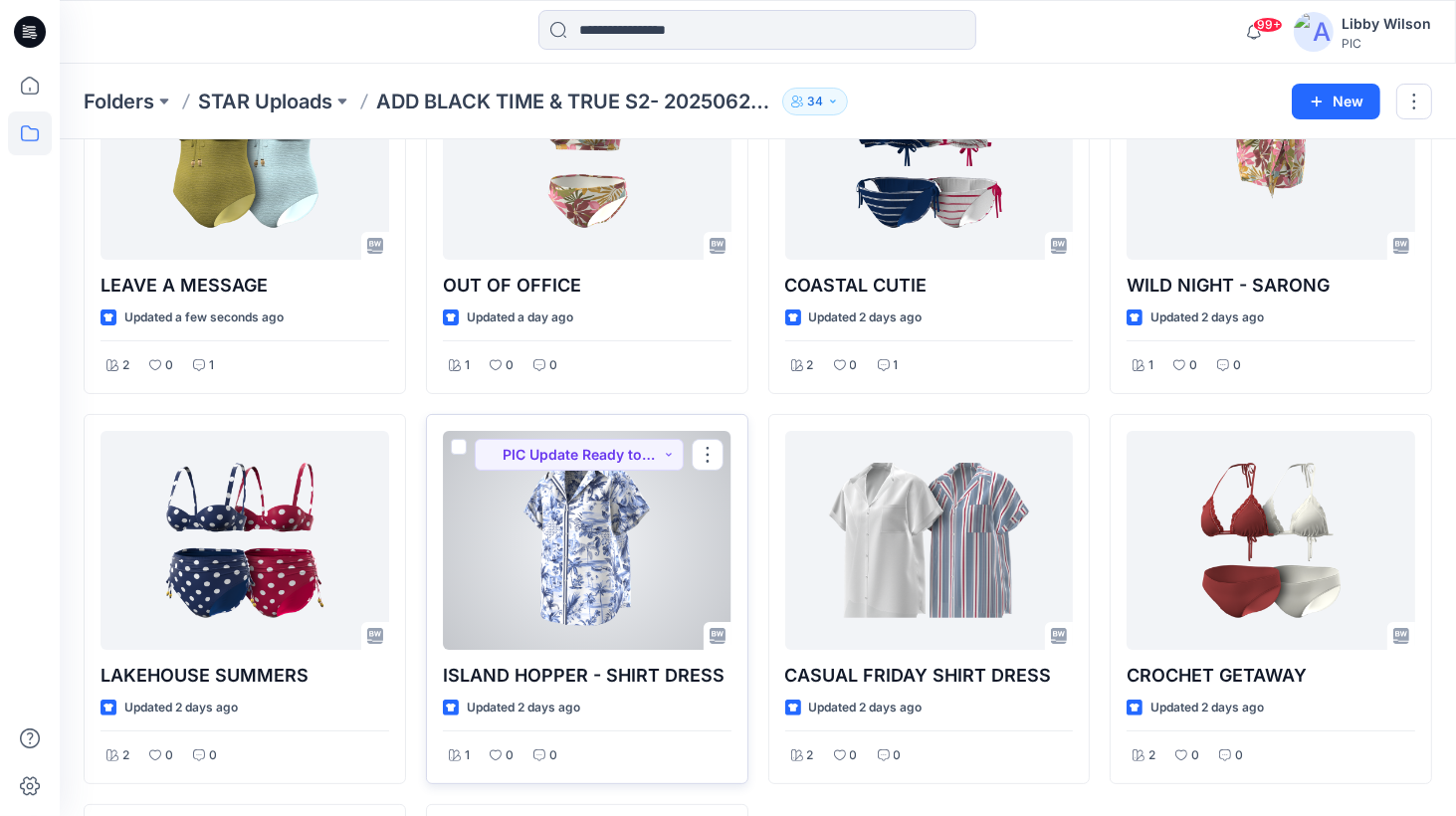 click at bounding box center (587, 540) 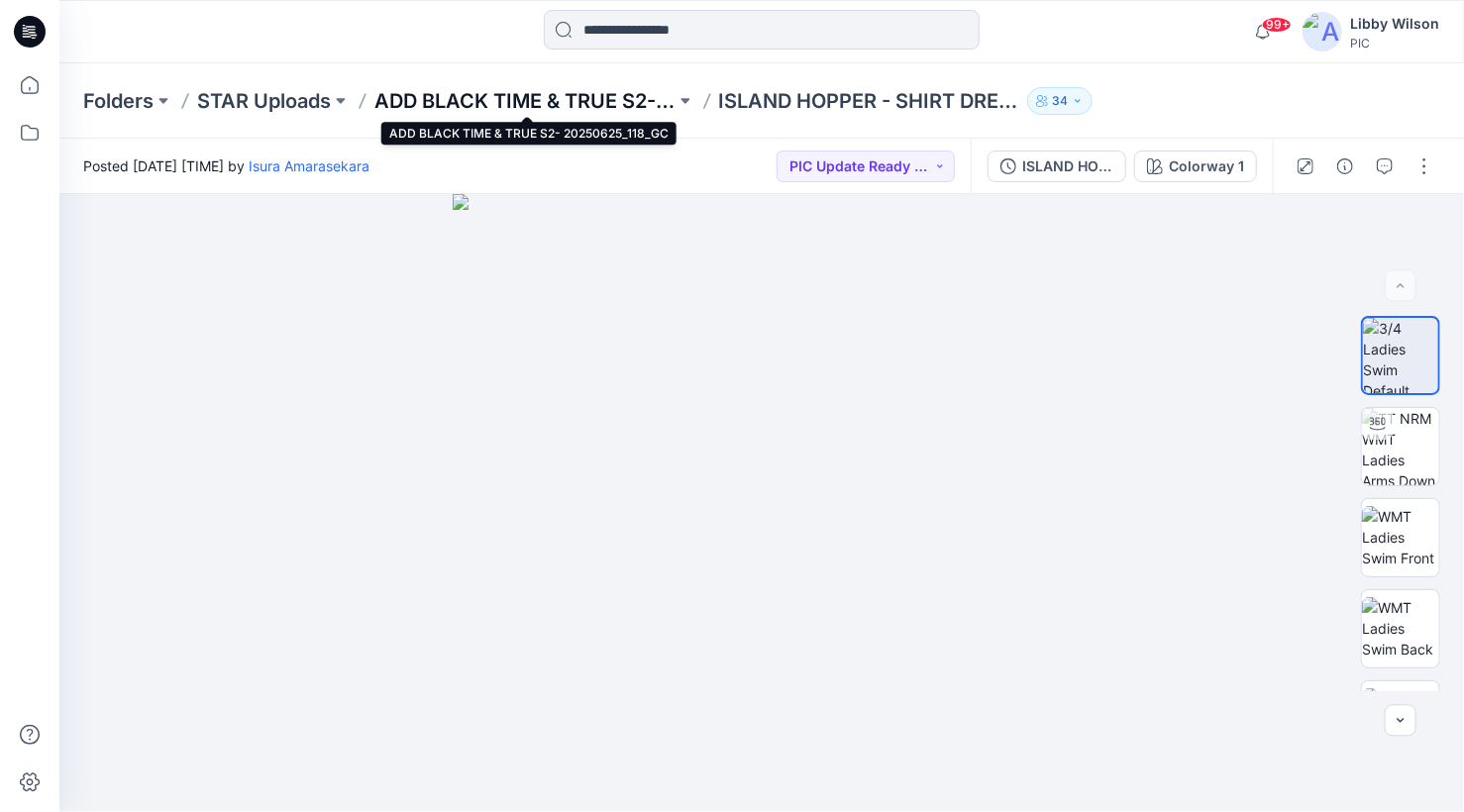 click on "ADD BLACK TIME & TRUE S2- 20250625_118_GC" at bounding box center (525, 101) 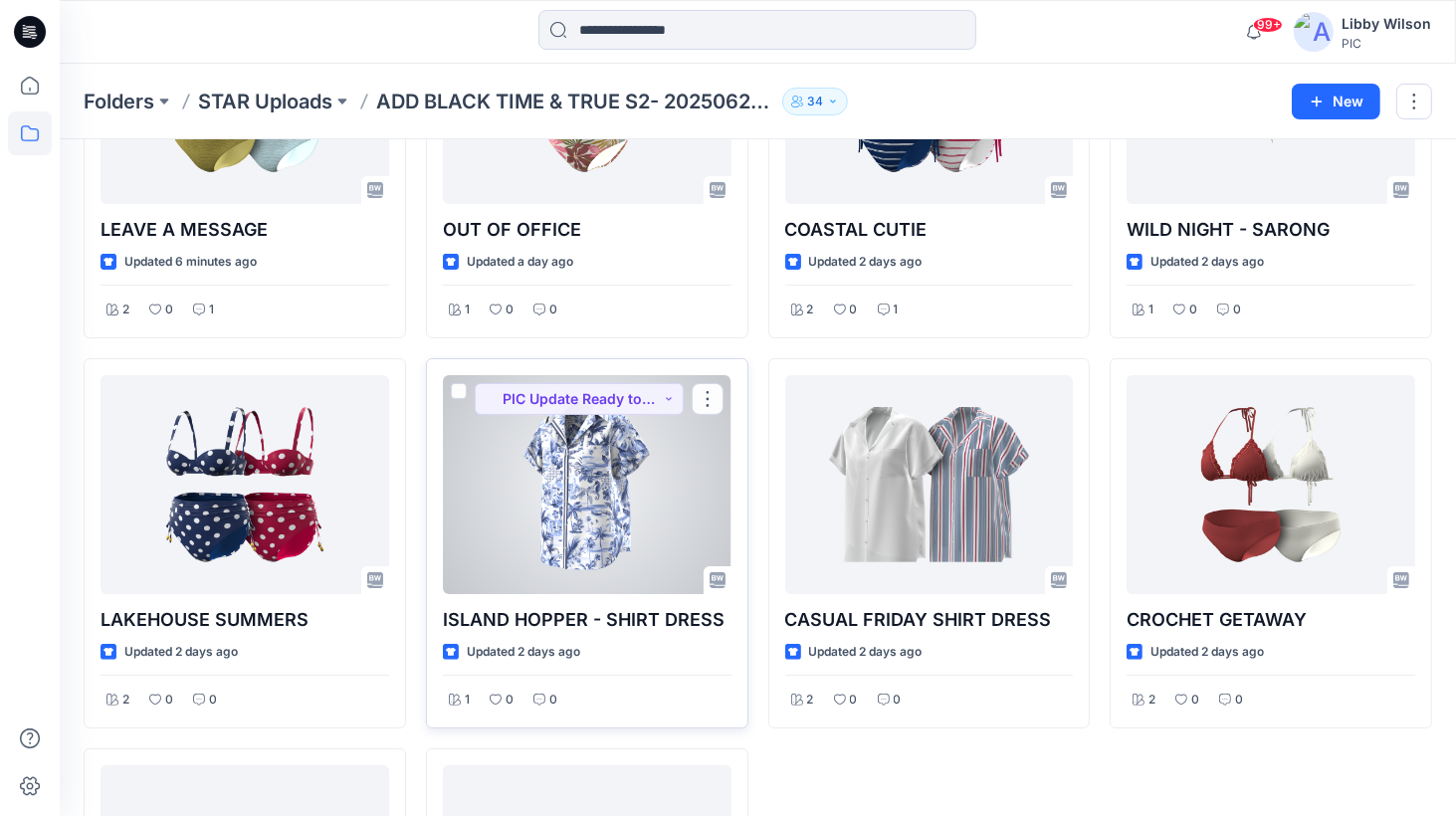 scroll, scrollTop: 299, scrollLeft: 0, axis: vertical 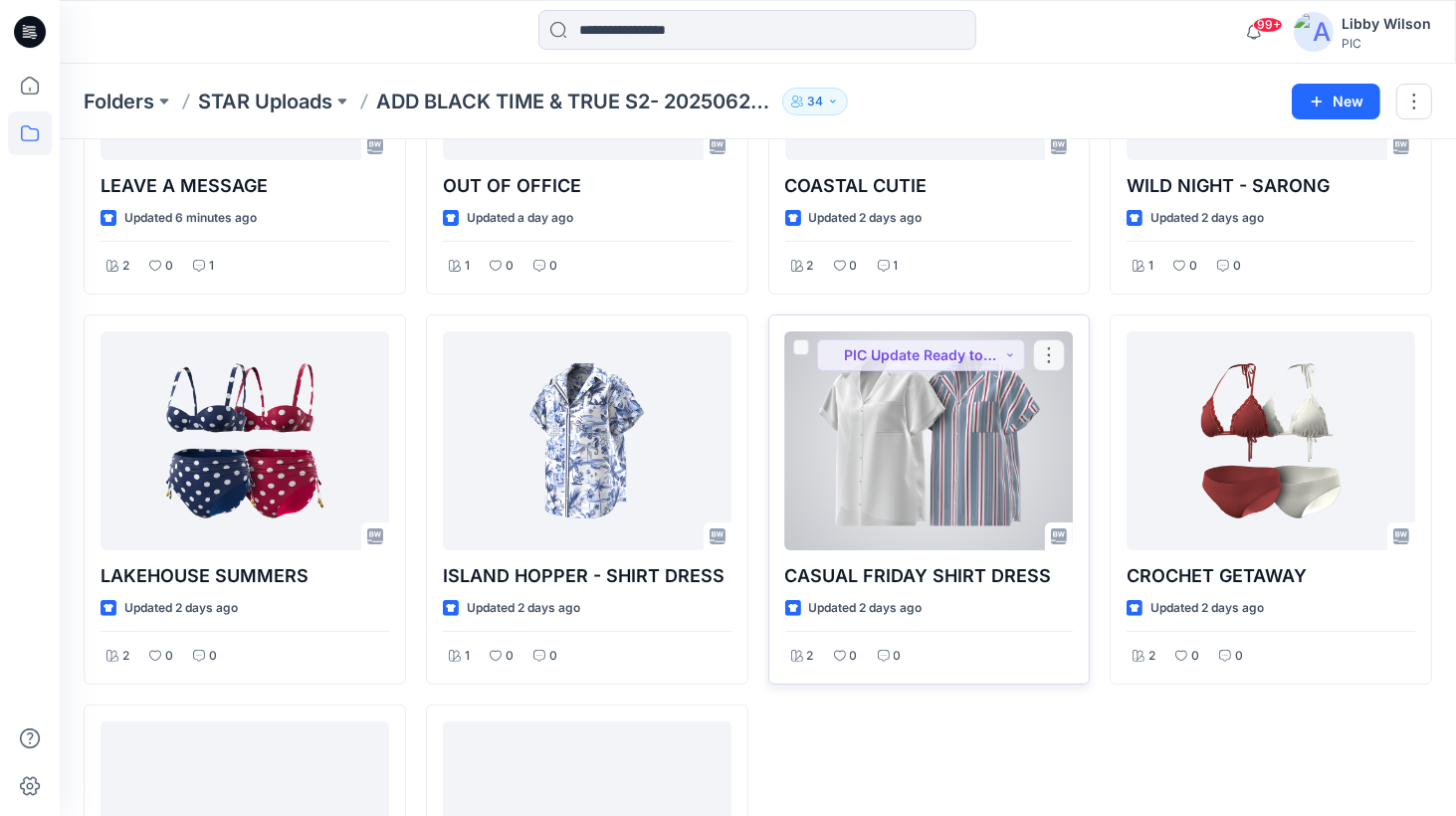 click at bounding box center (930, 441) 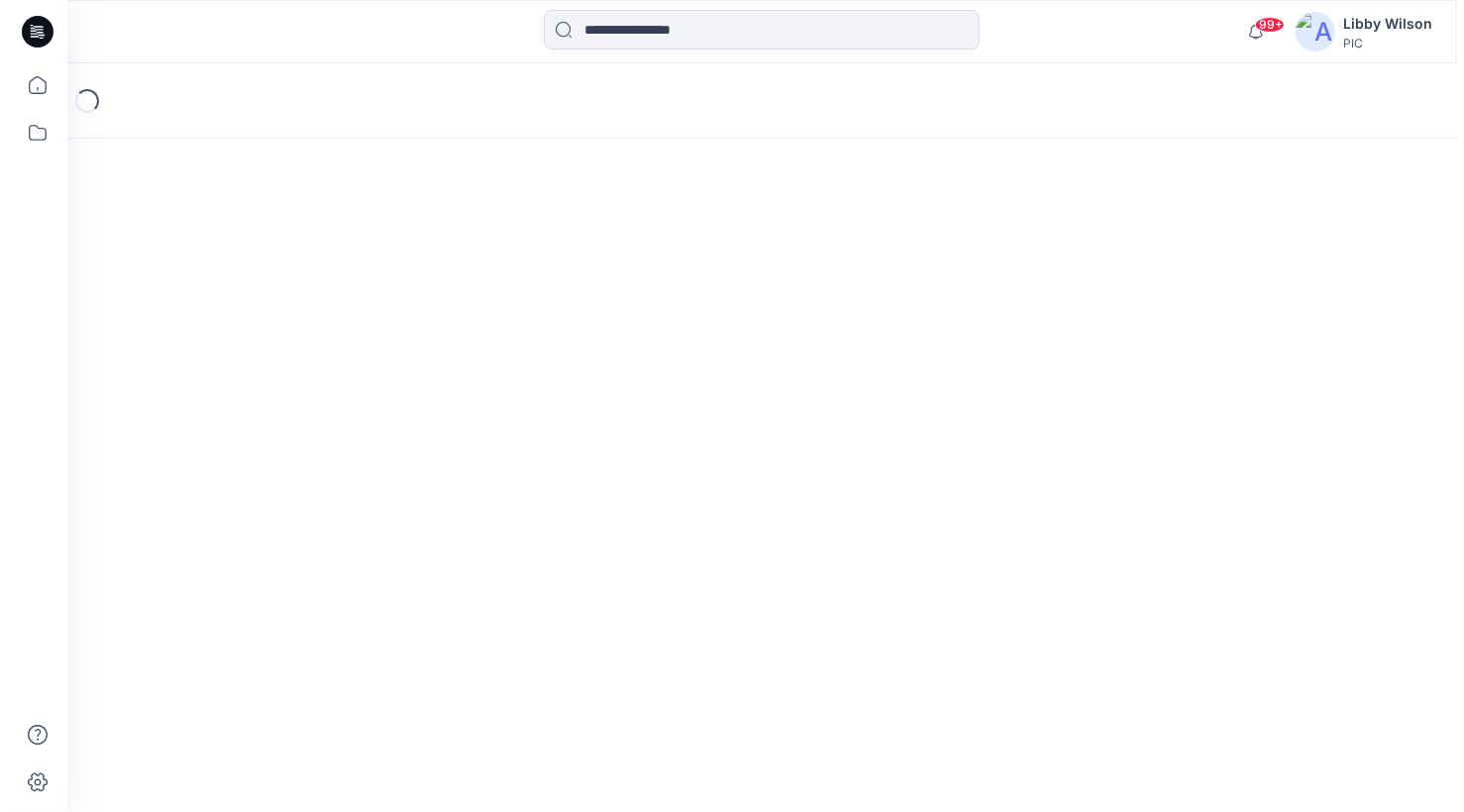 scroll, scrollTop: 0, scrollLeft: 0, axis: both 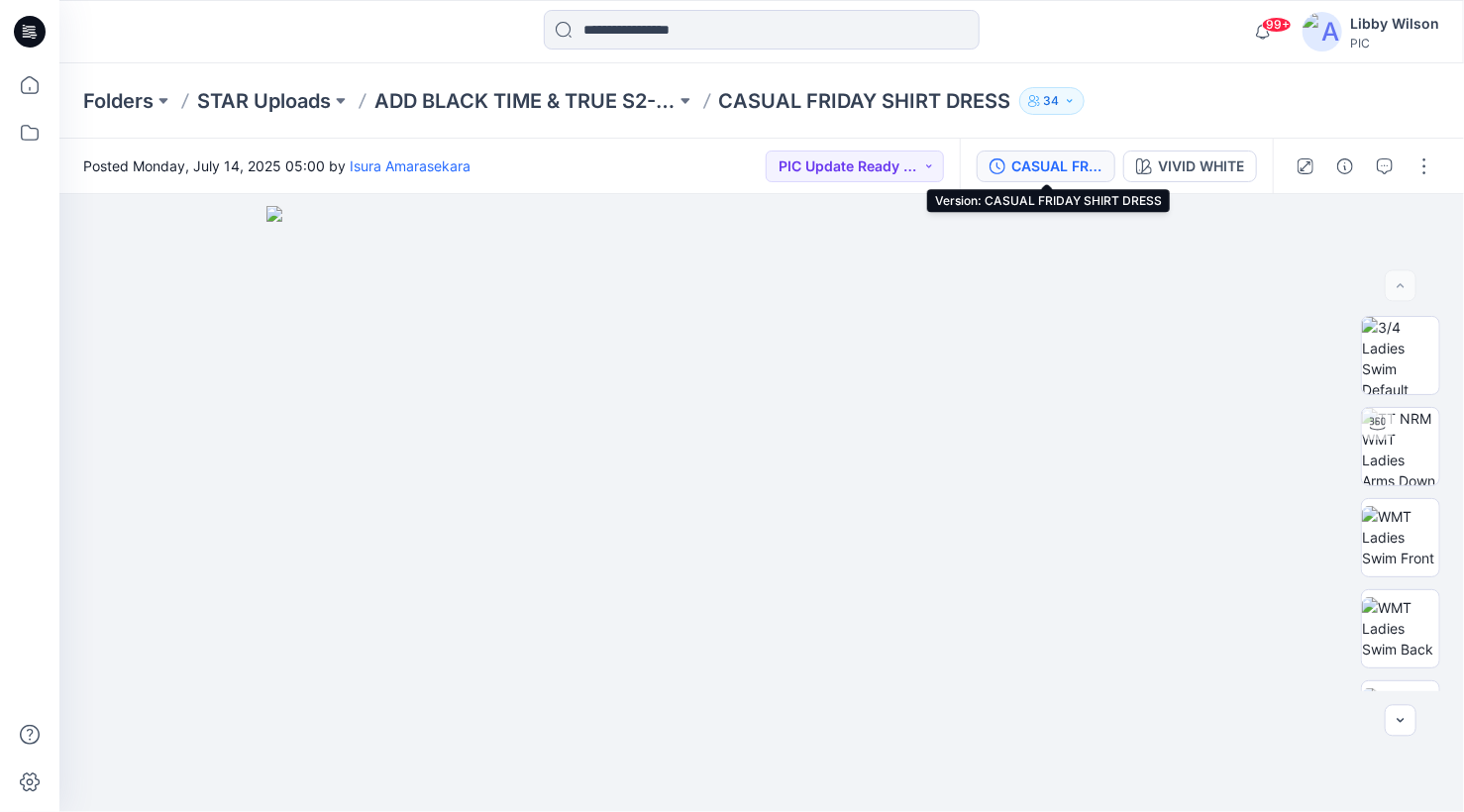 click on "CASUAL FRIDAY SHIRT DRESS" at bounding box center [1057, 166] 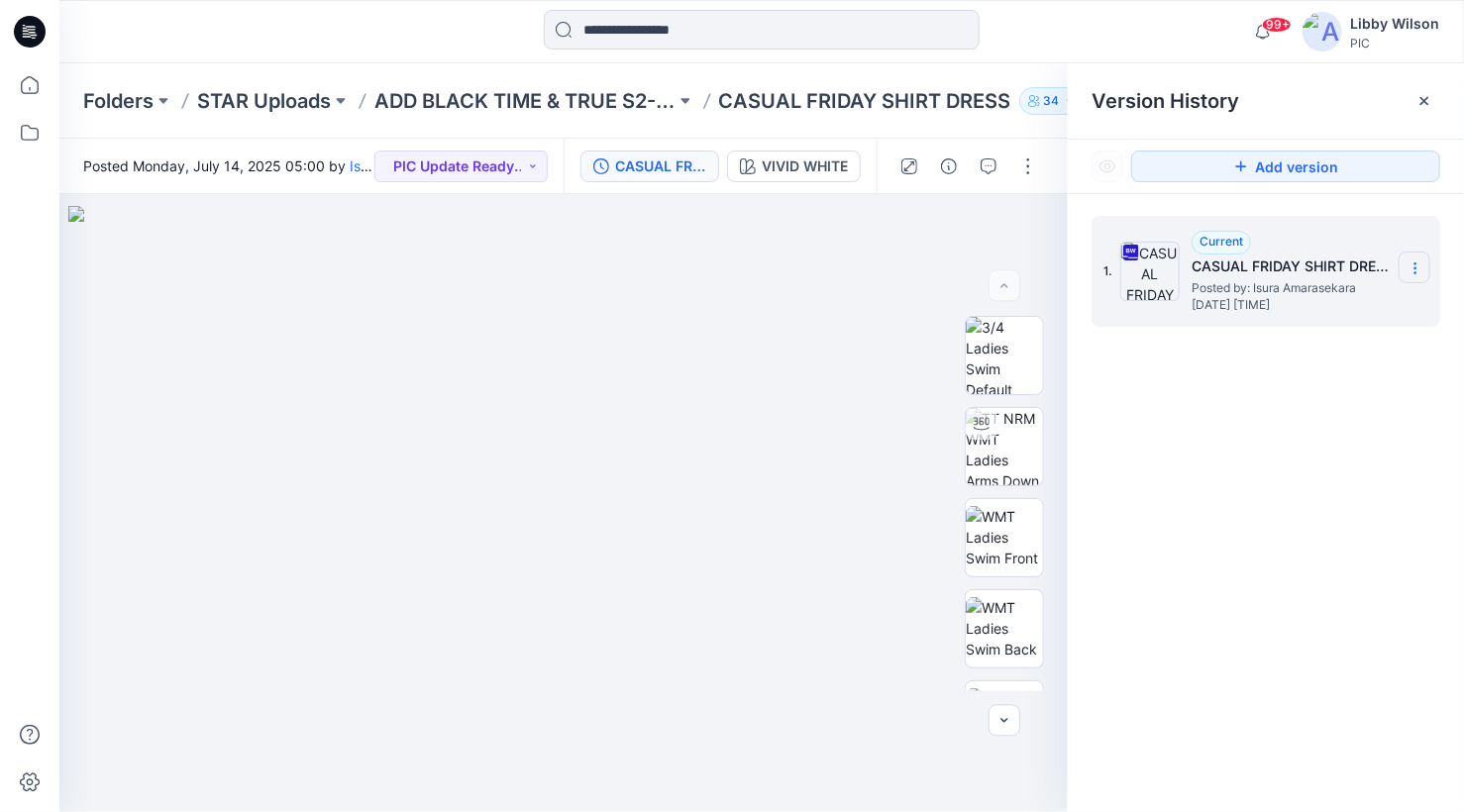 click 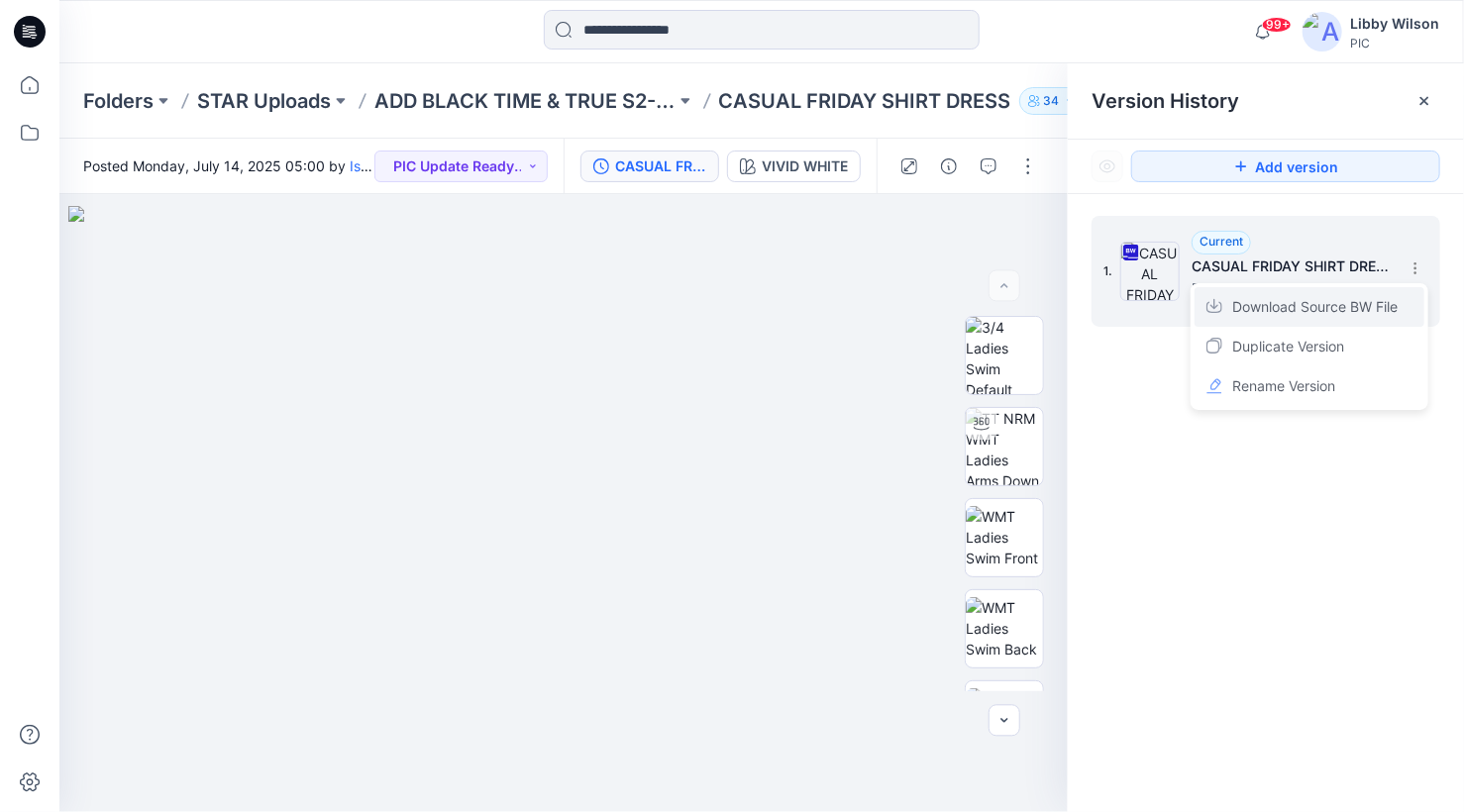 click 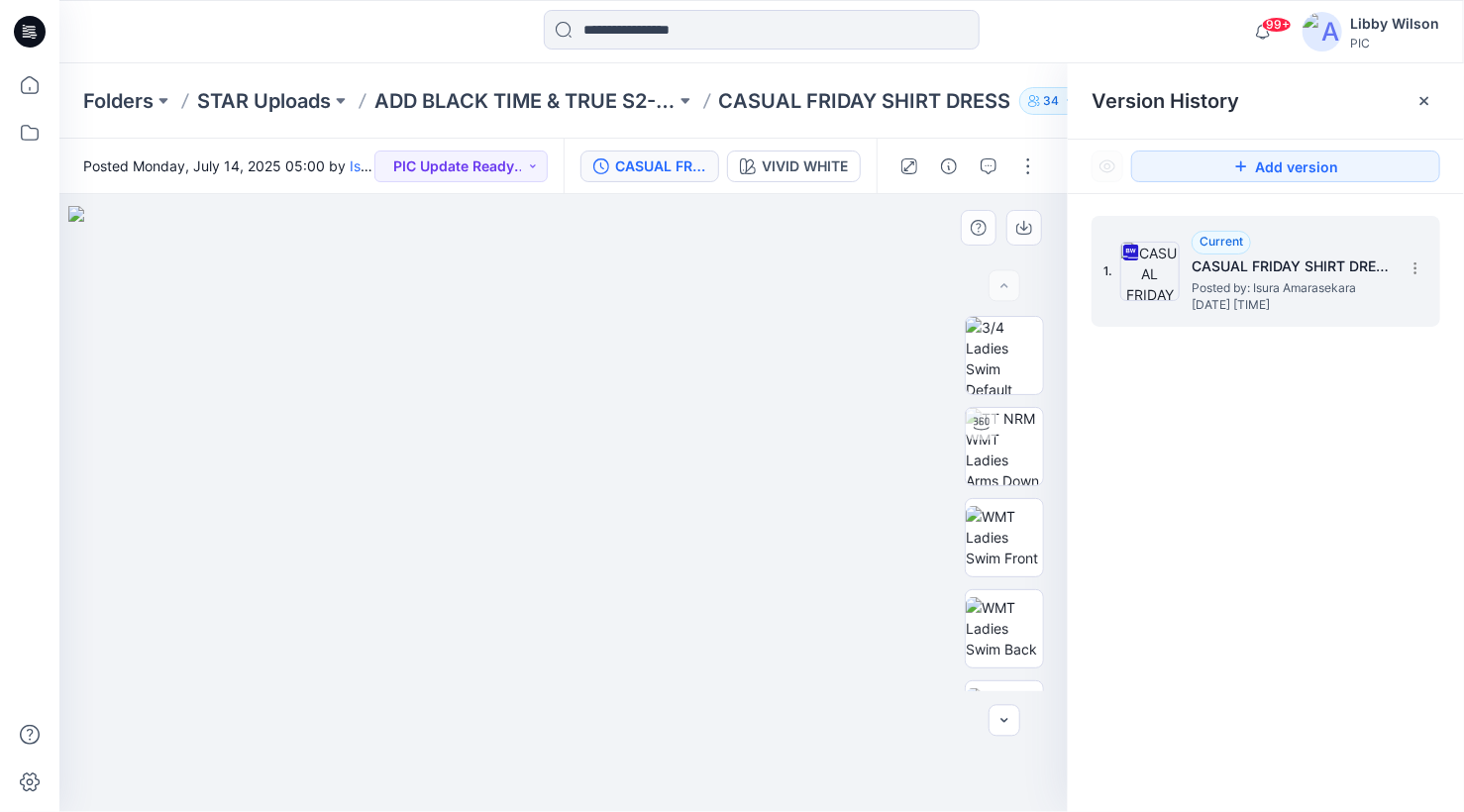 click at bounding box center [564, 509] 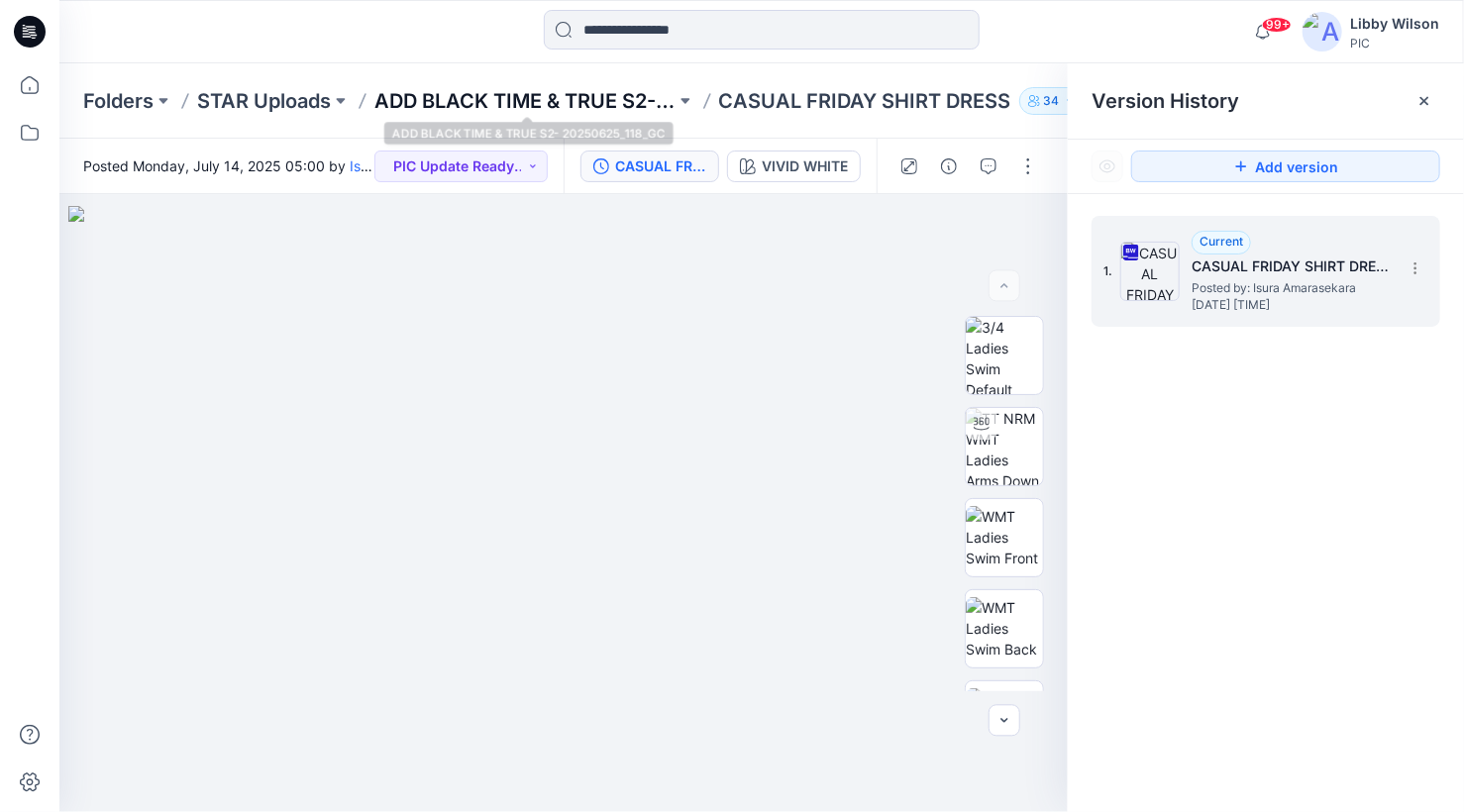 click on "ADD BLACK TIME & TRUE S2- 20250625_118_GC" at bounding box center (525, 101) 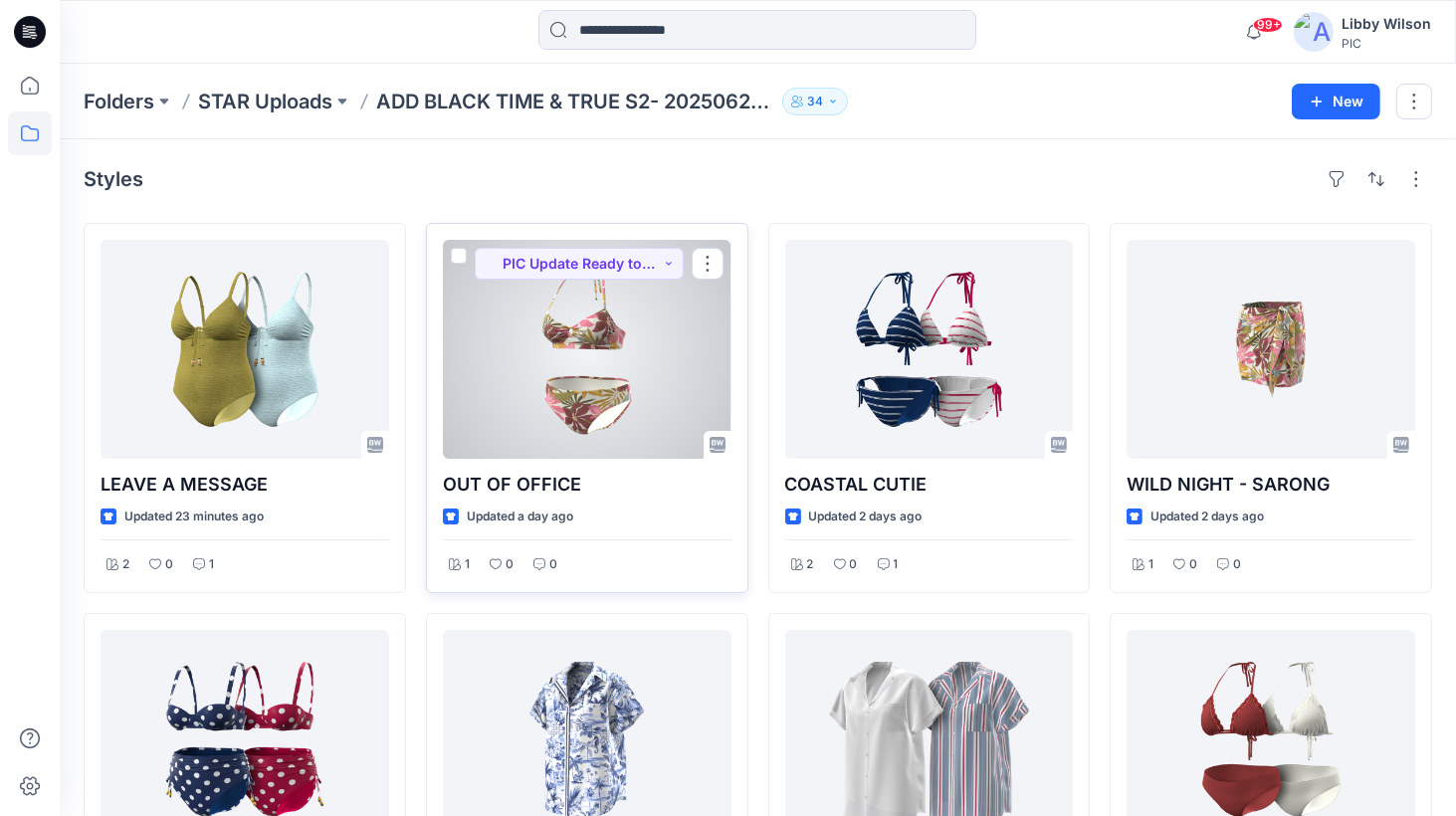 click at bounding box center (587, 349) 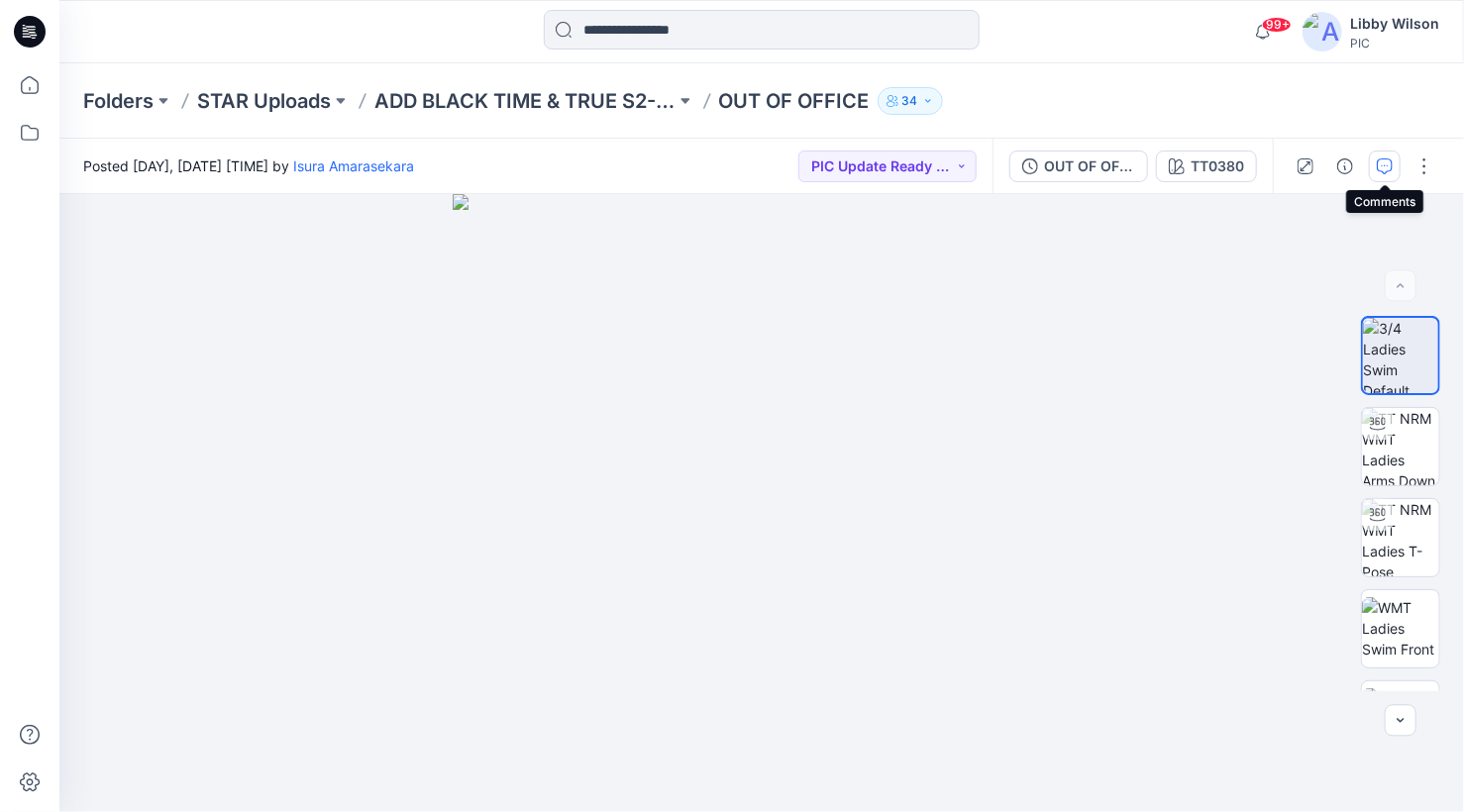 click 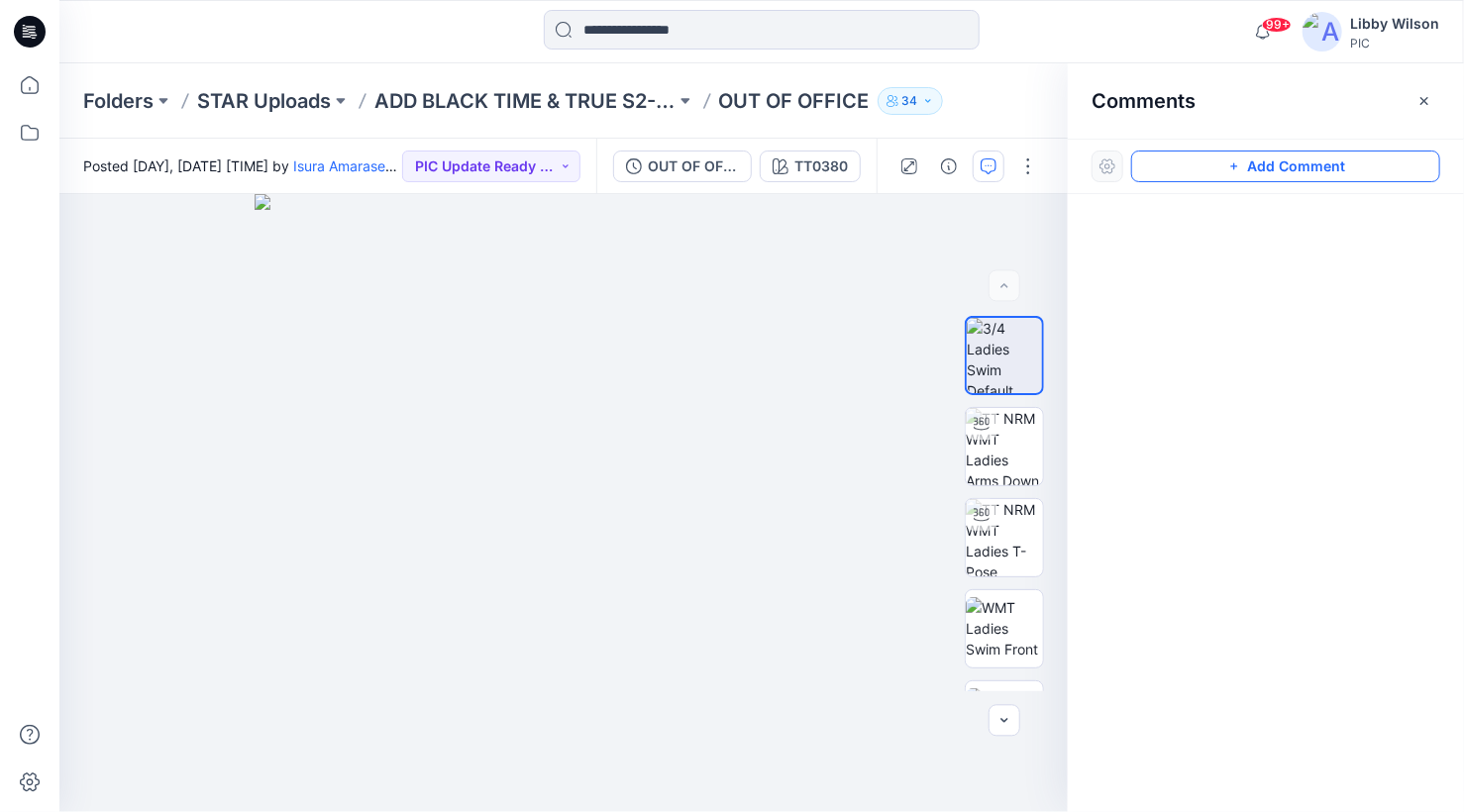 click on "Add Comment" at bounding box center (1286, 166) 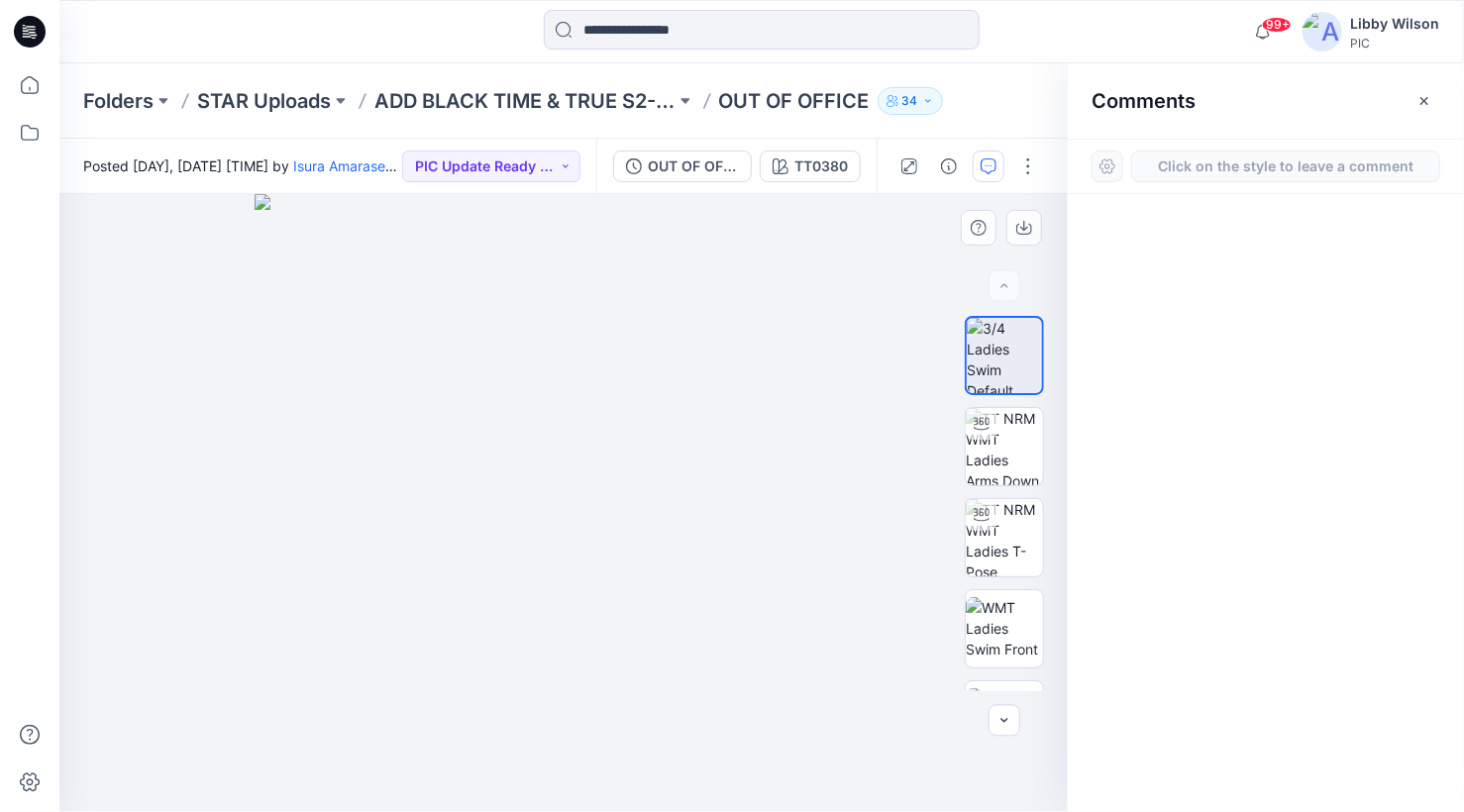 click on "1" at bounding box center (564, 503) 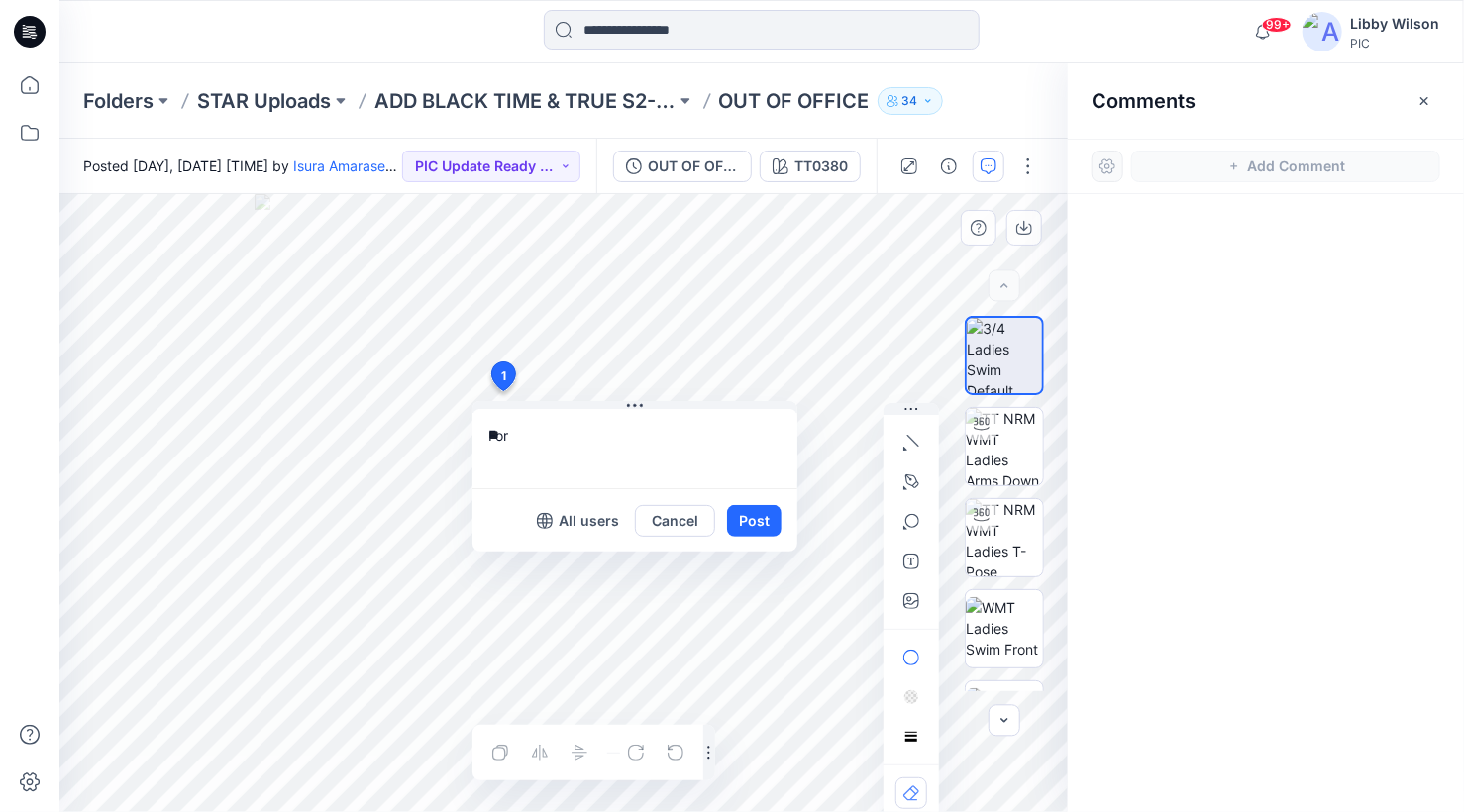 type on "*" 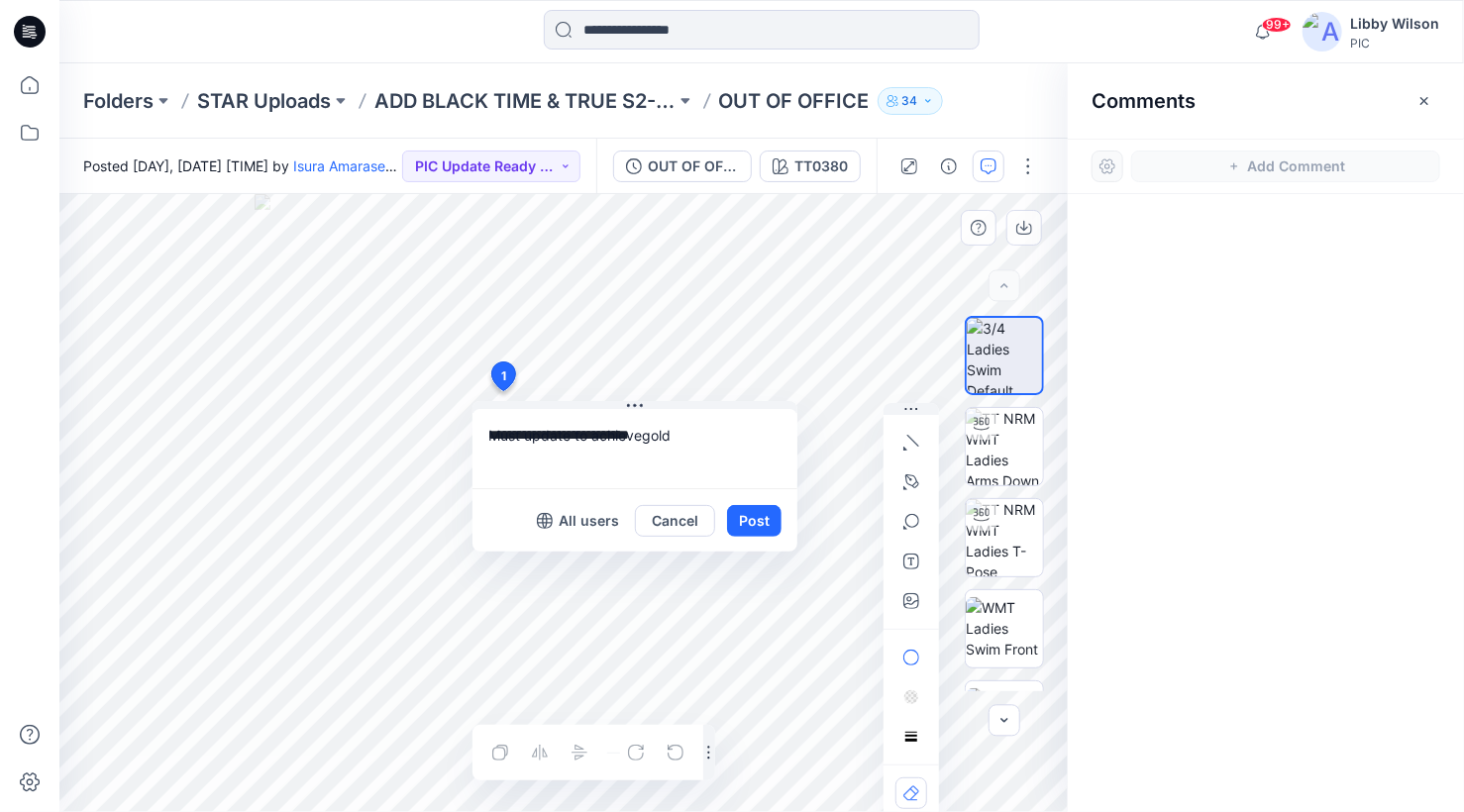 click on "**********" at bounding box center (635, 449) 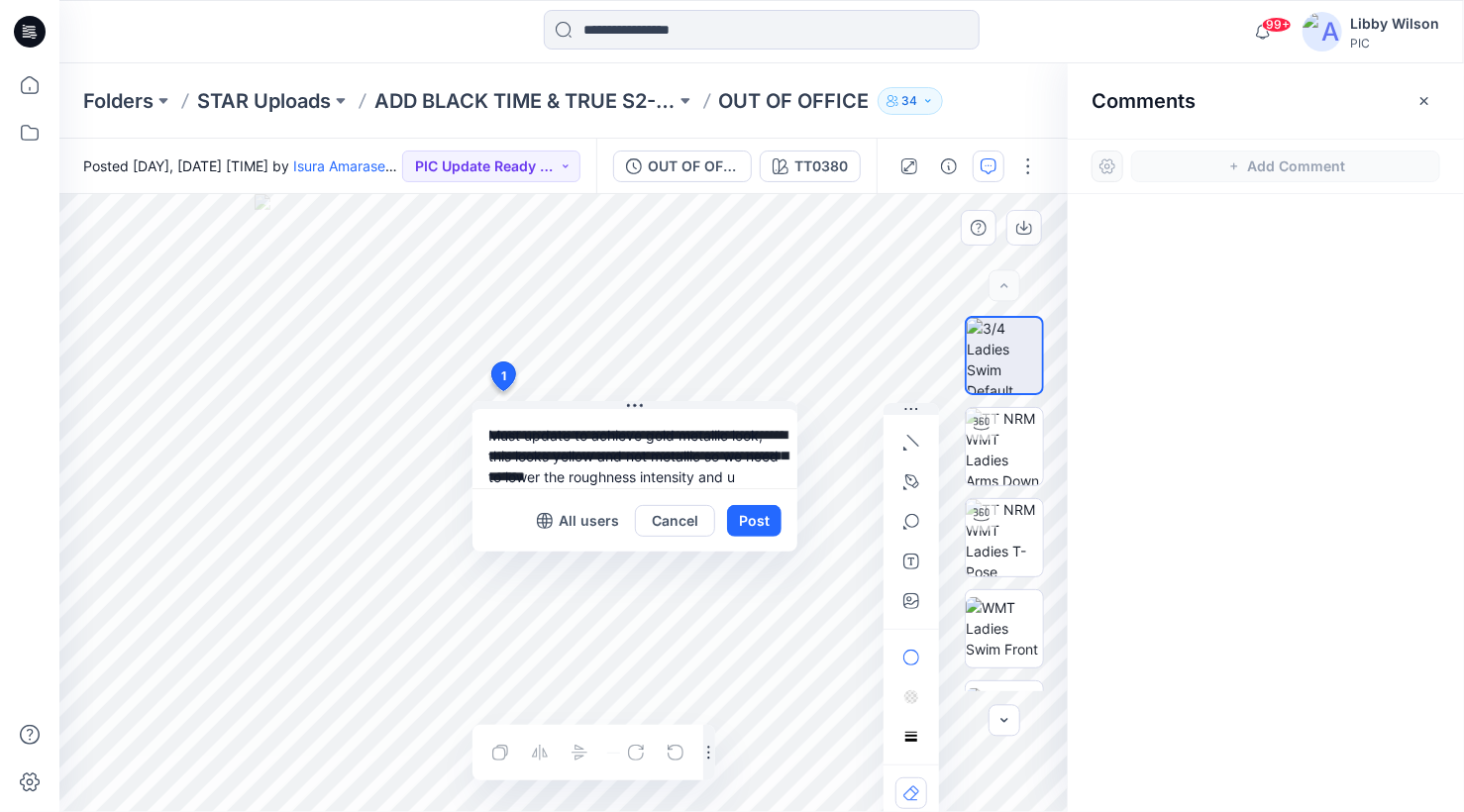 scroll, scrollTop: 17, scrollLeft: 0, axis: vertical 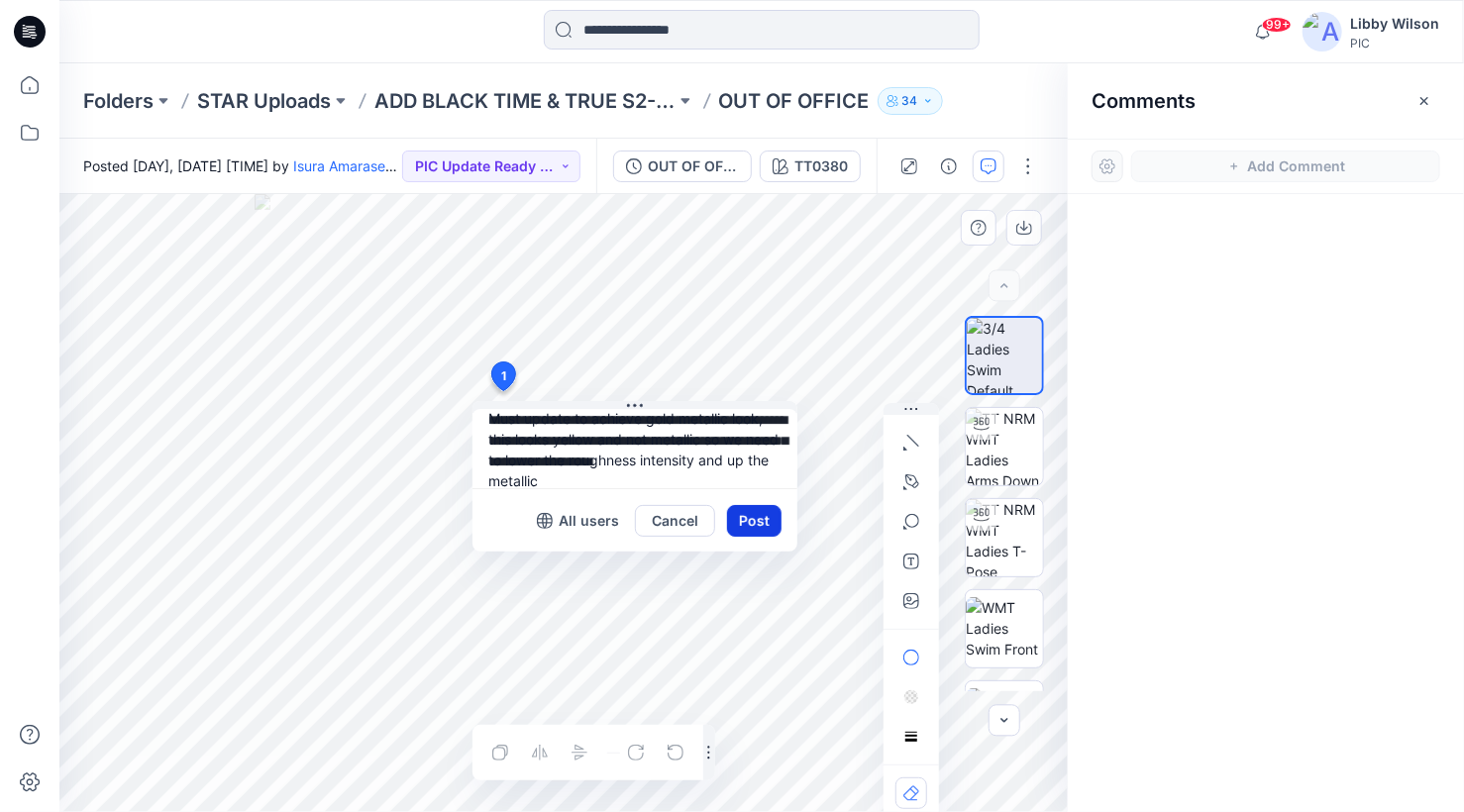 type on "**********" 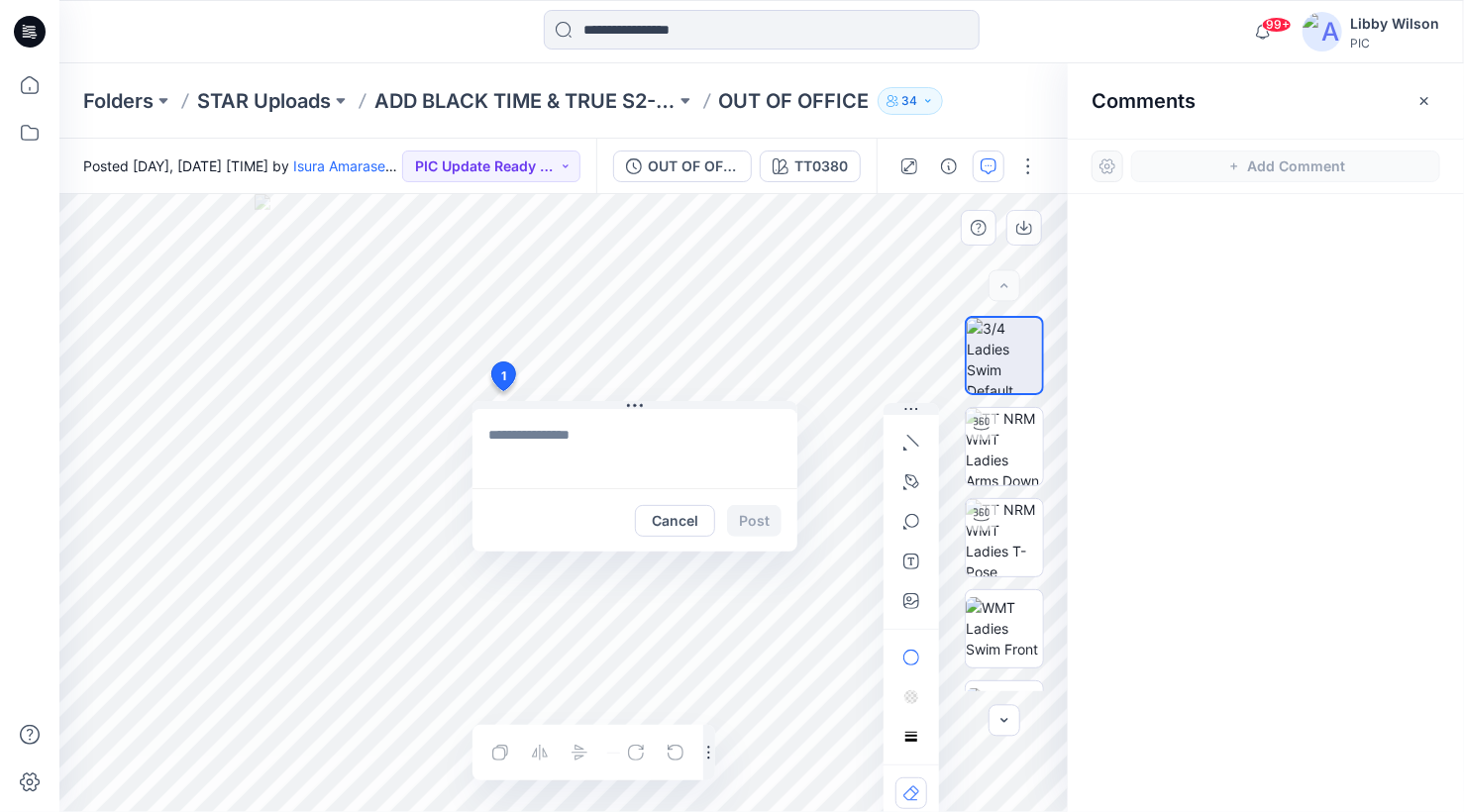 scroll, scrollTop: 0, scrollLeft: 0, axis: both 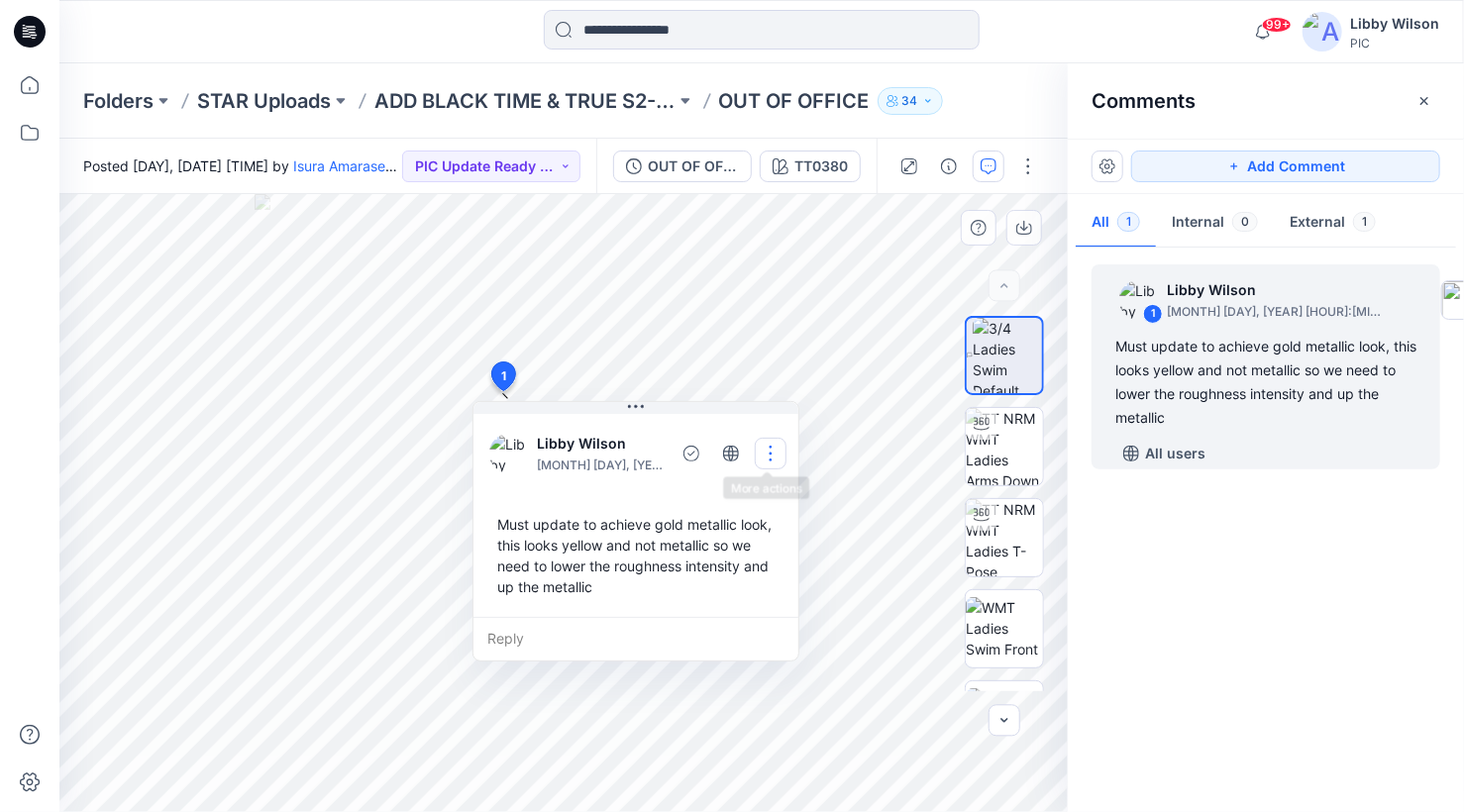 click at bounding box center (771, 454) 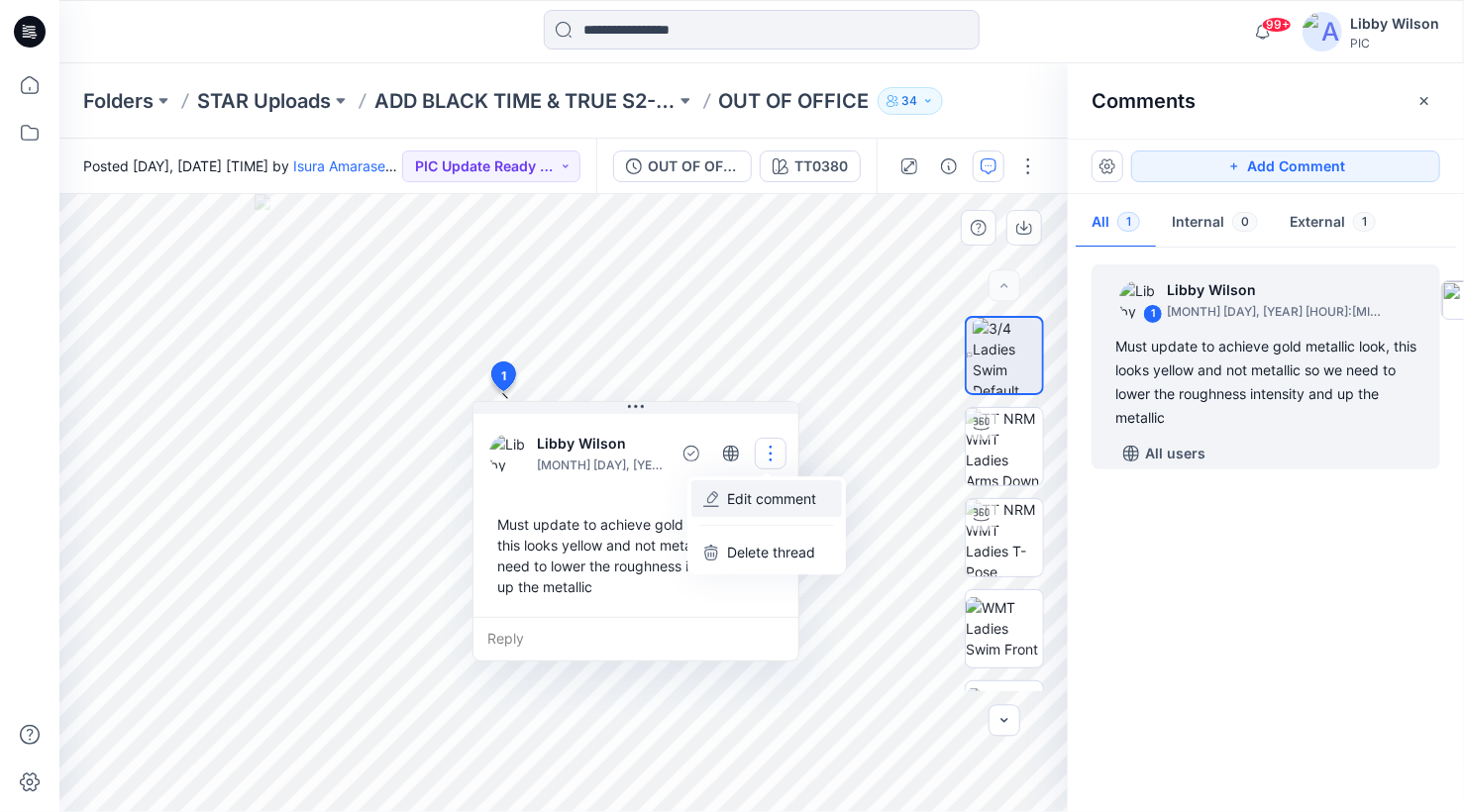 click on "Edit comment" at bounding box center (772, 498) 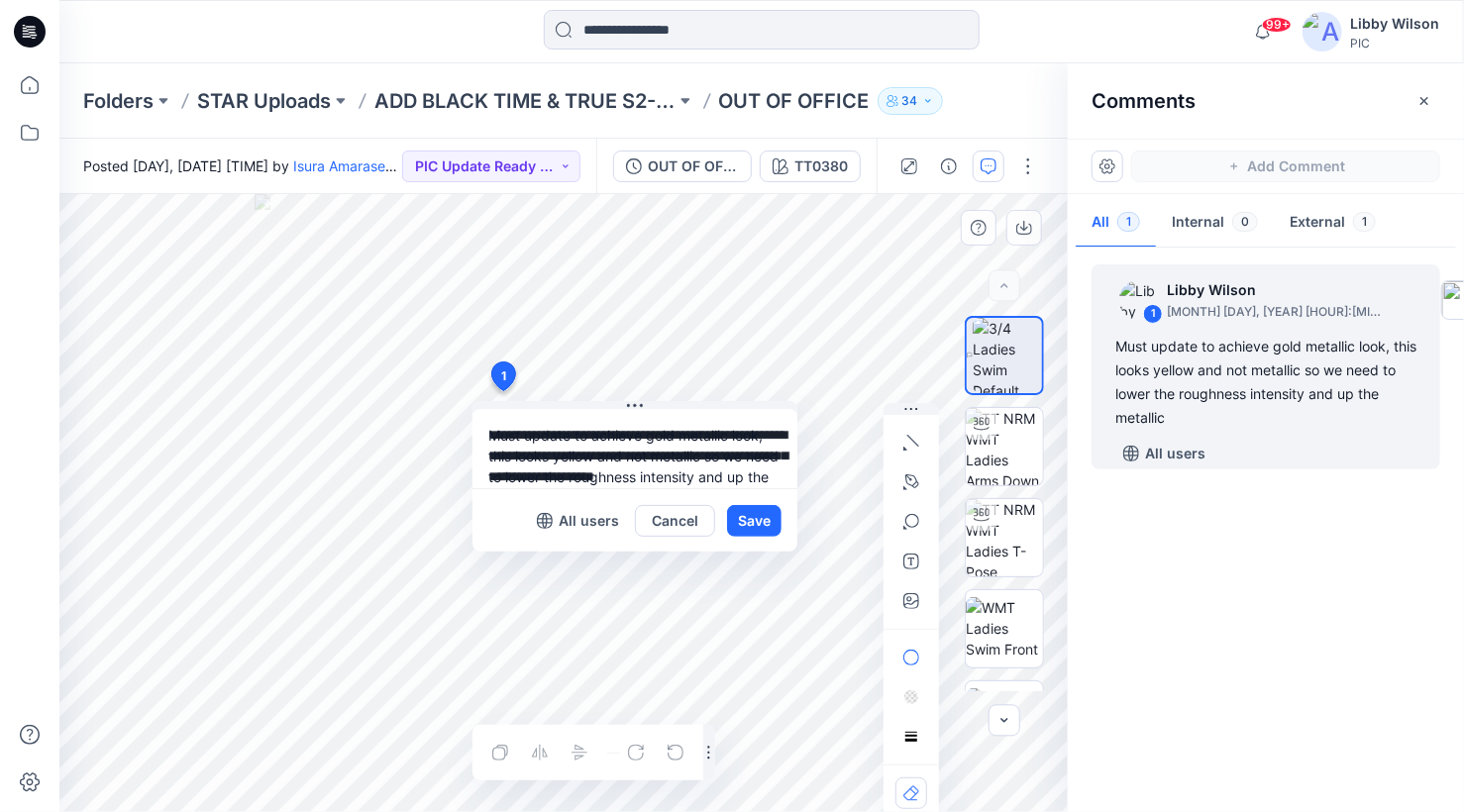 scroll, scrollTop: 36, scrollLeft: 0, axis: vertical 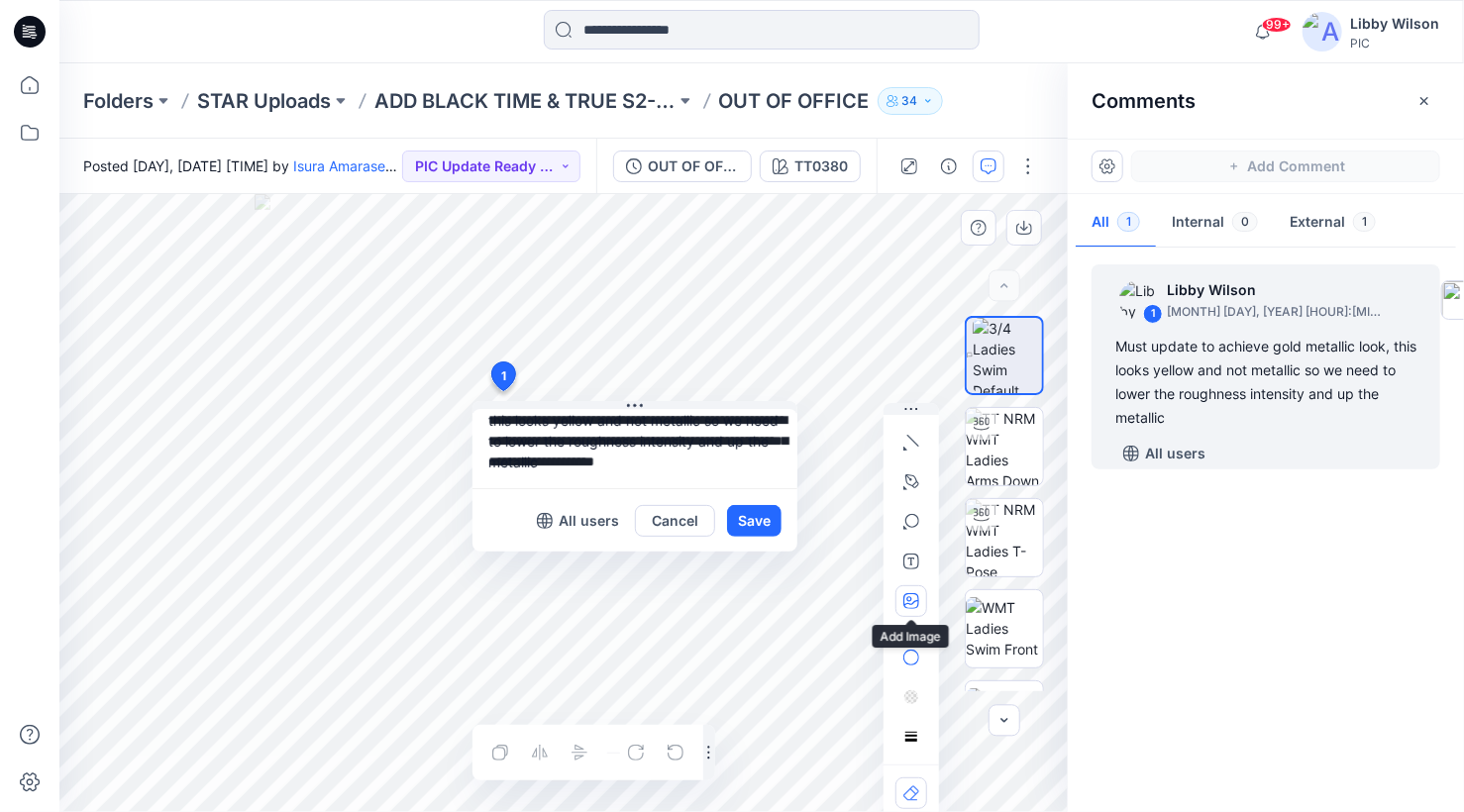 click at bounding box center (911, 601) 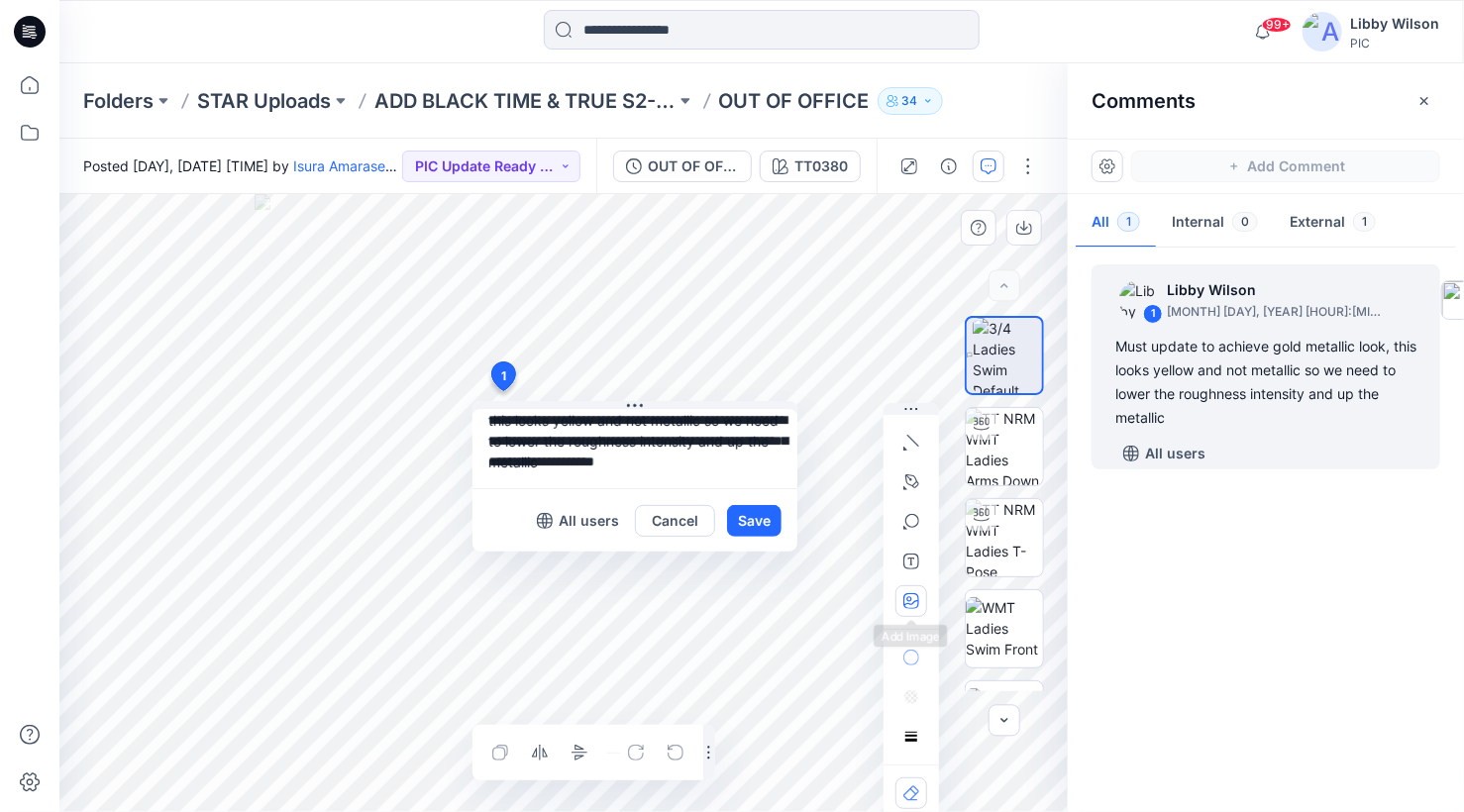 type on "**********" 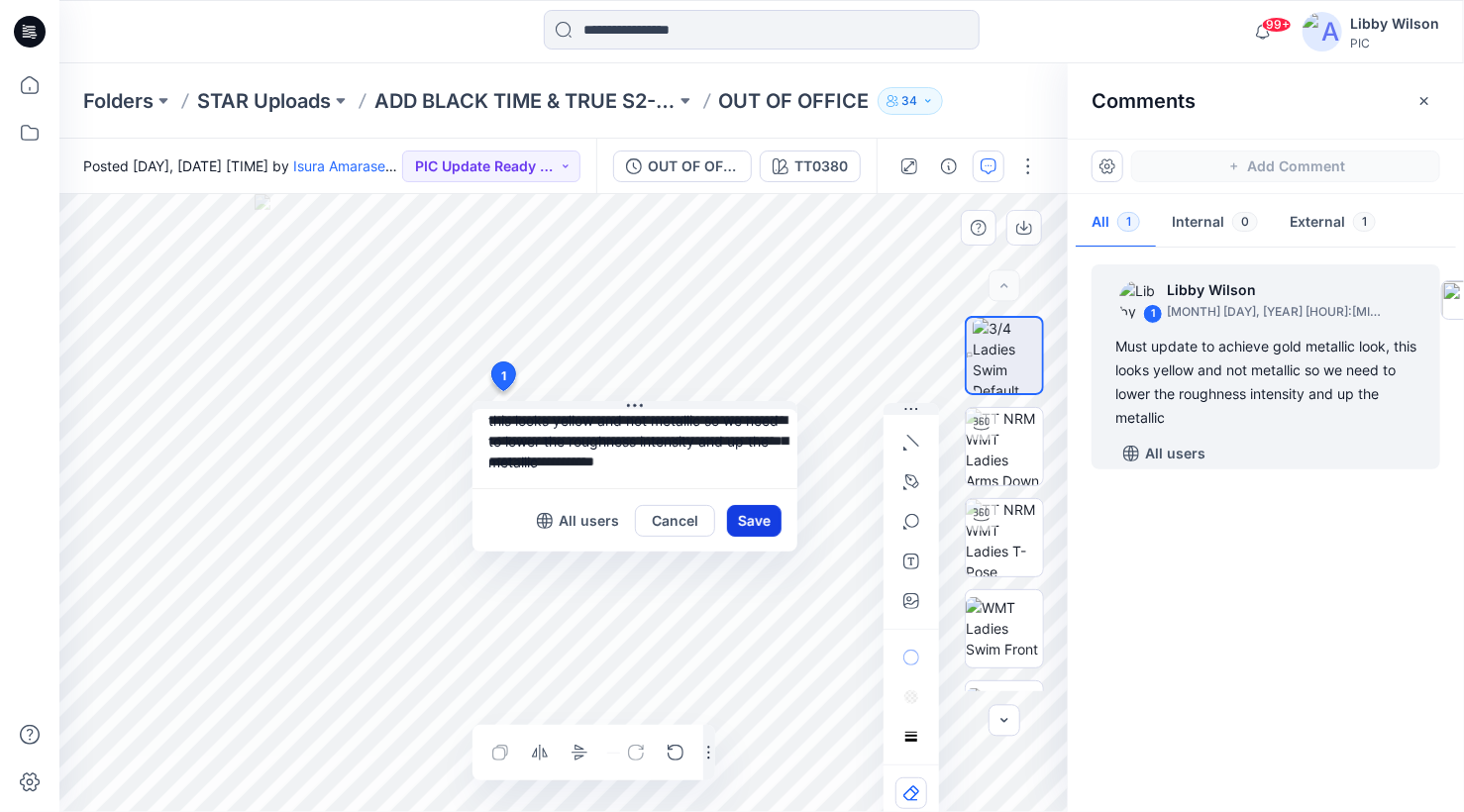 click on "Save" at bounding box center [754, 521] 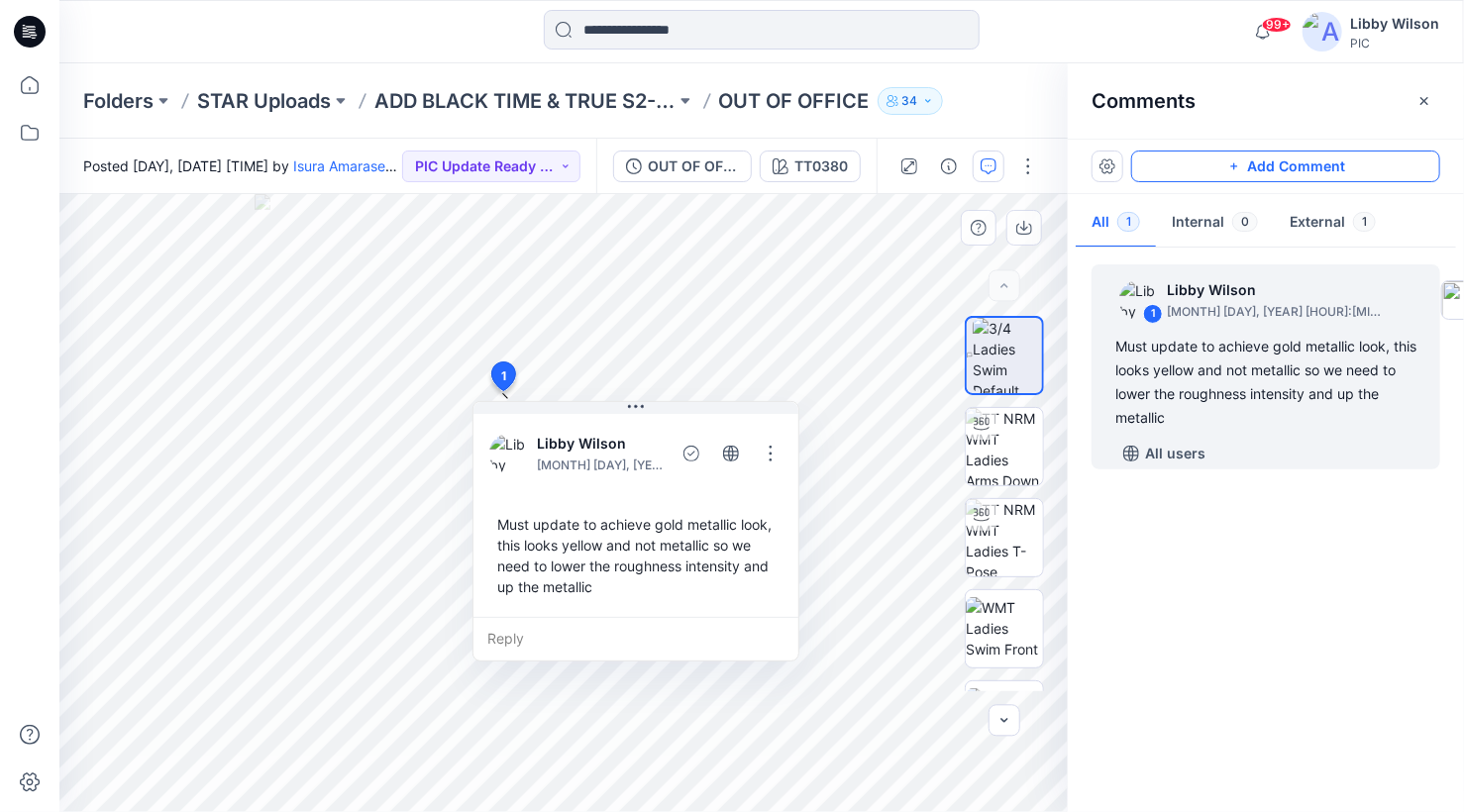 click on "Add Comment" at bounding box center [1286, 166] 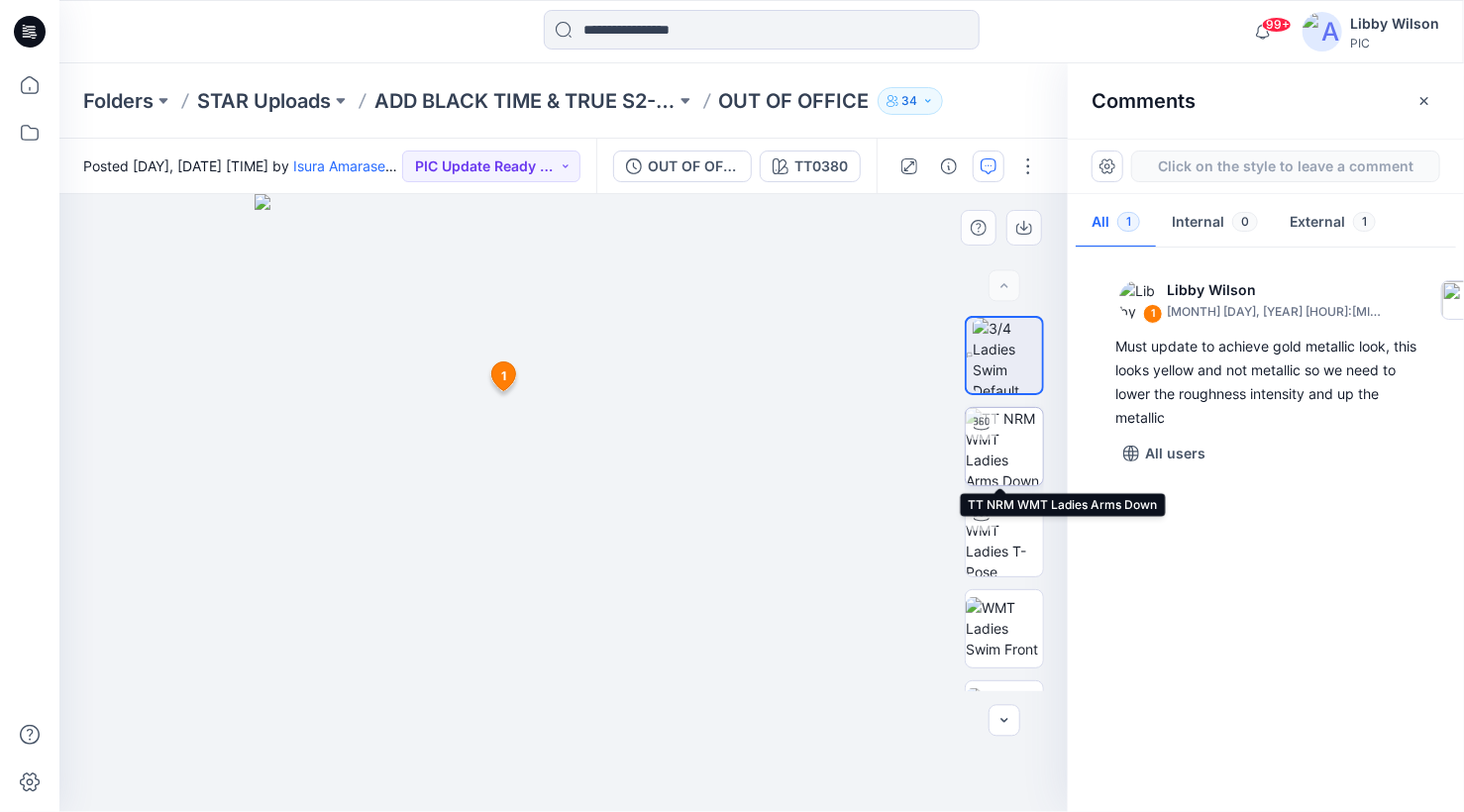 click at bounding box center [1004, 447] 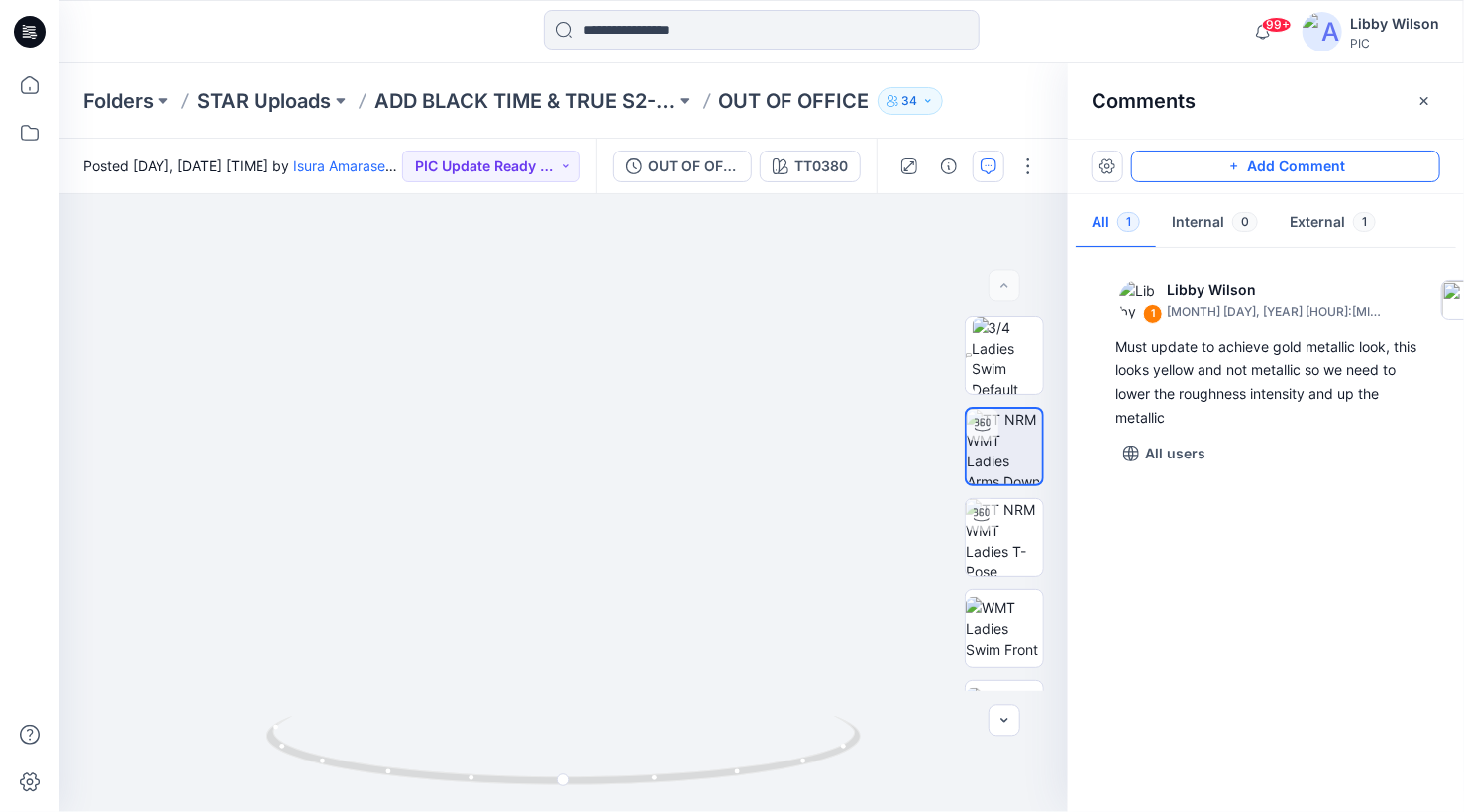 click on "Add Comment" at bounding box center (1286, 166) 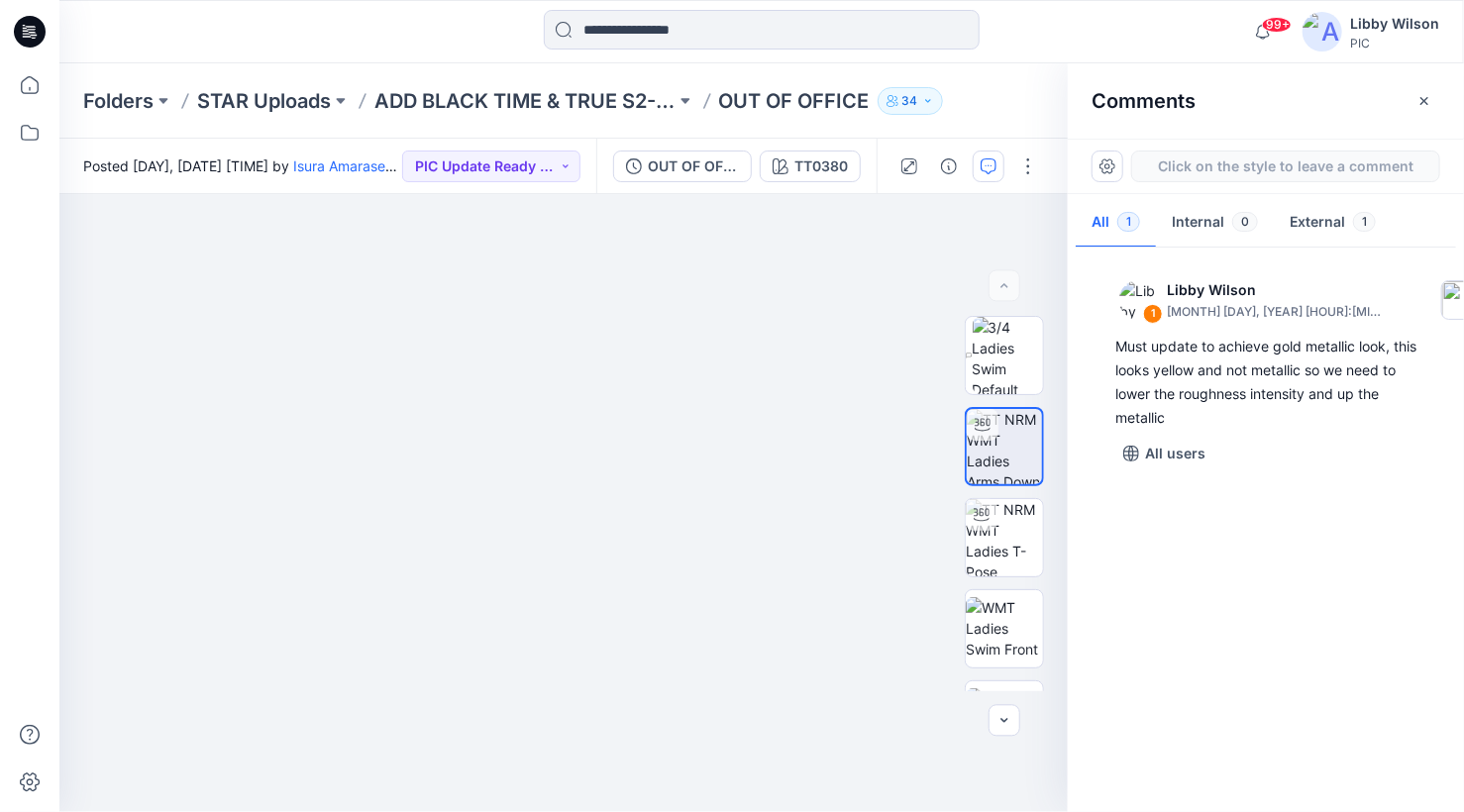 click on "2" at bounding box center [564, 503] 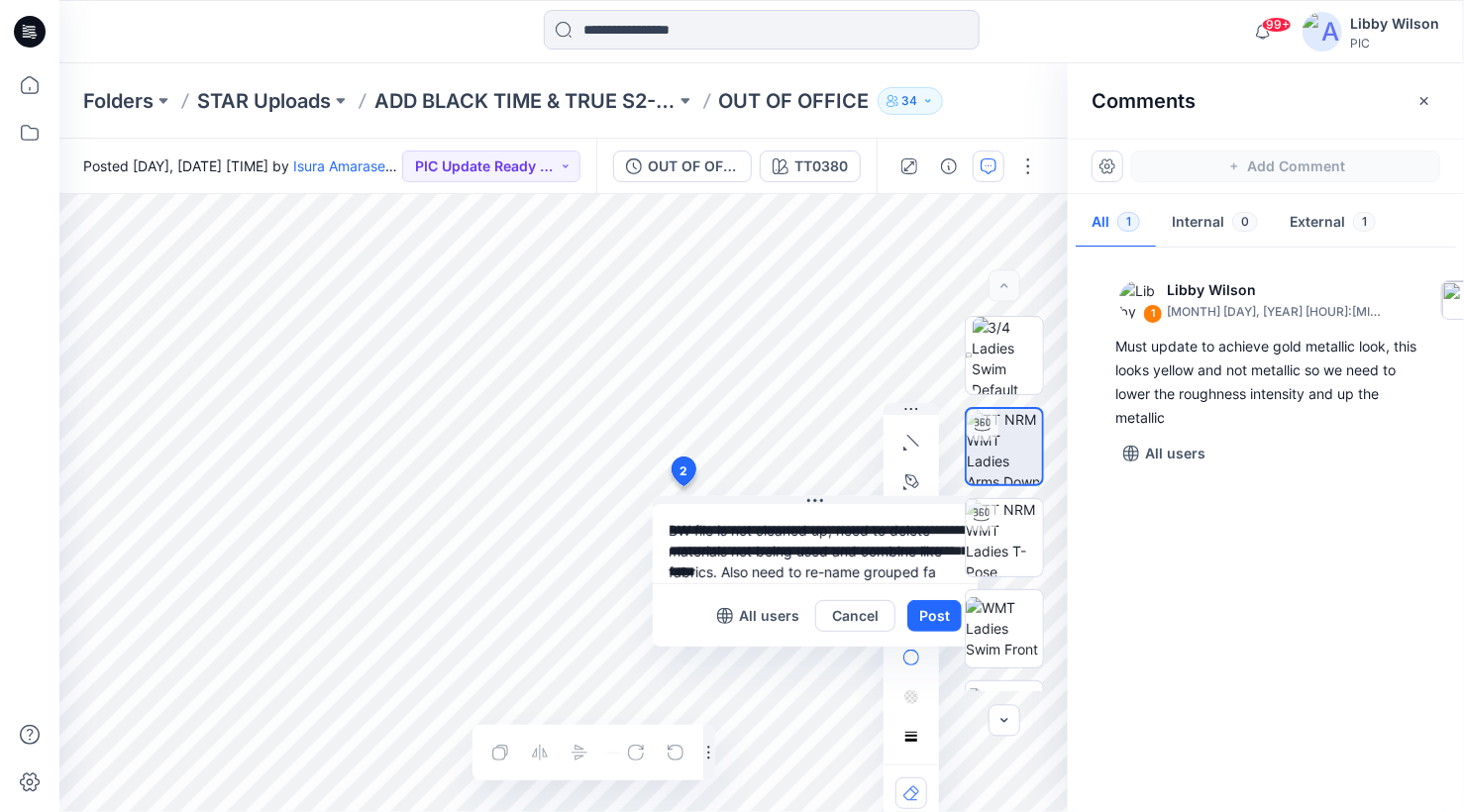 scroll, scrollTop: 17, scrollLeft: 0, axis: vertical 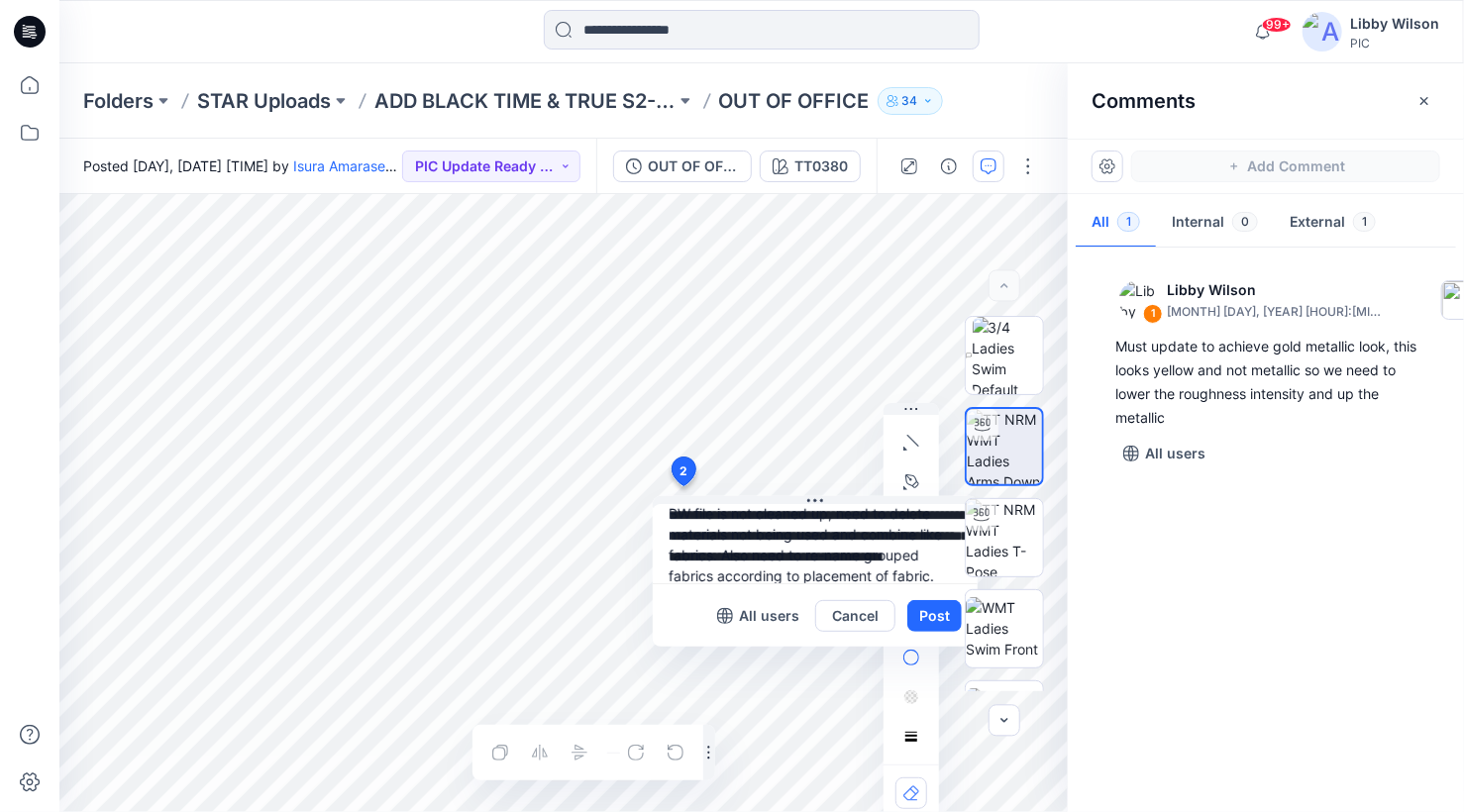 type on "**********" 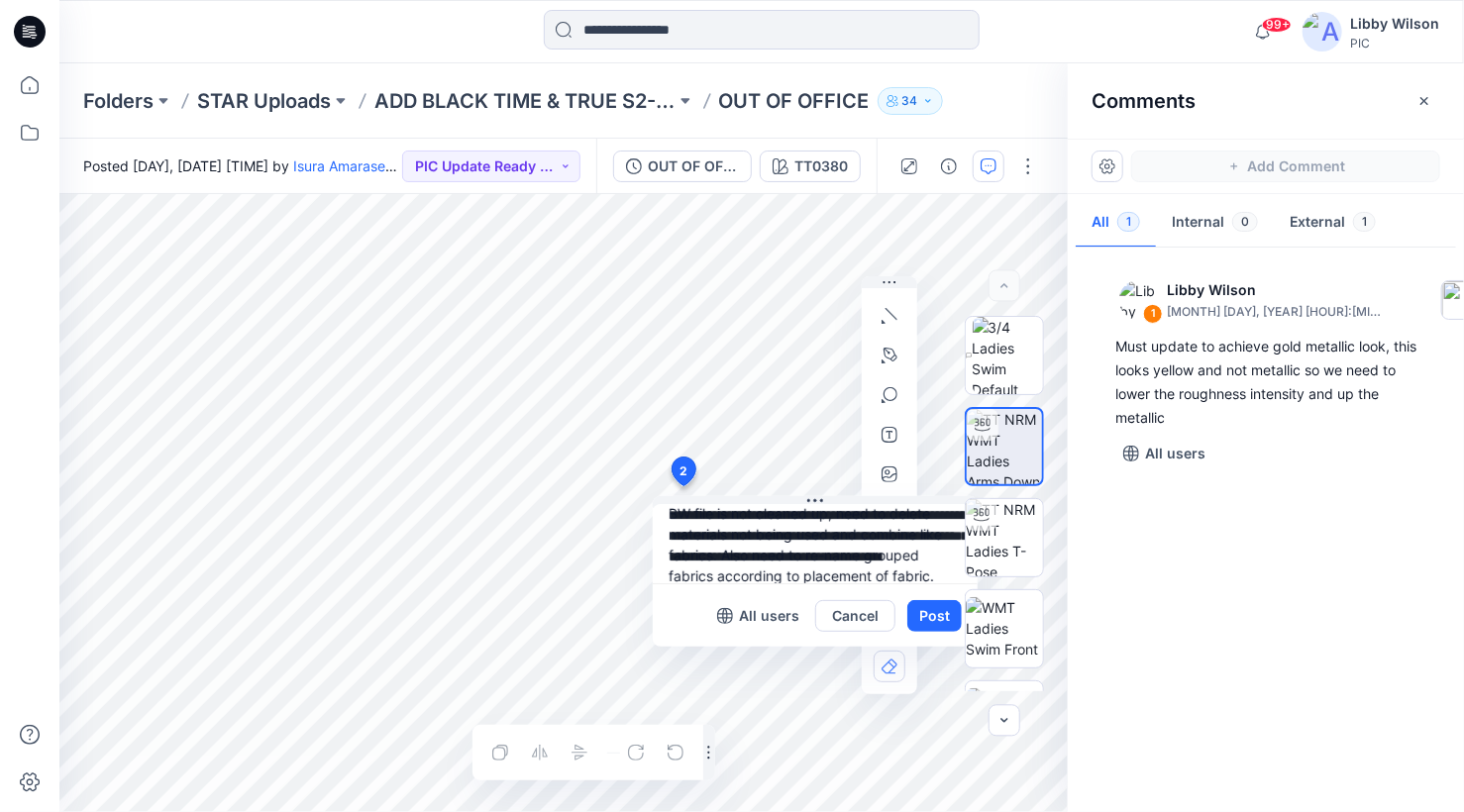 drag, startPoint x: 914, startPoint y: 413, endPoint x: 895, endPoint y: 276, distance: 138.31124 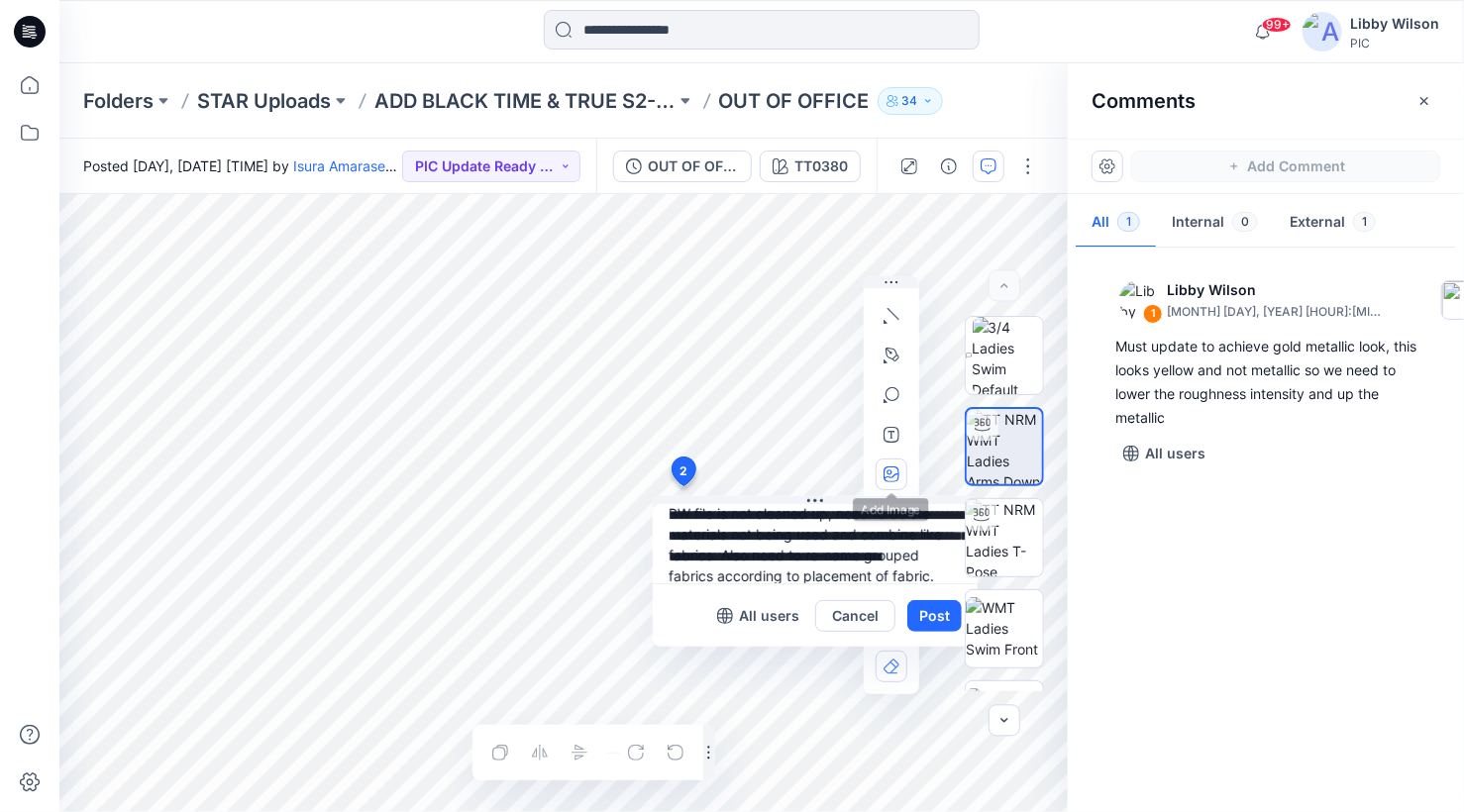 click 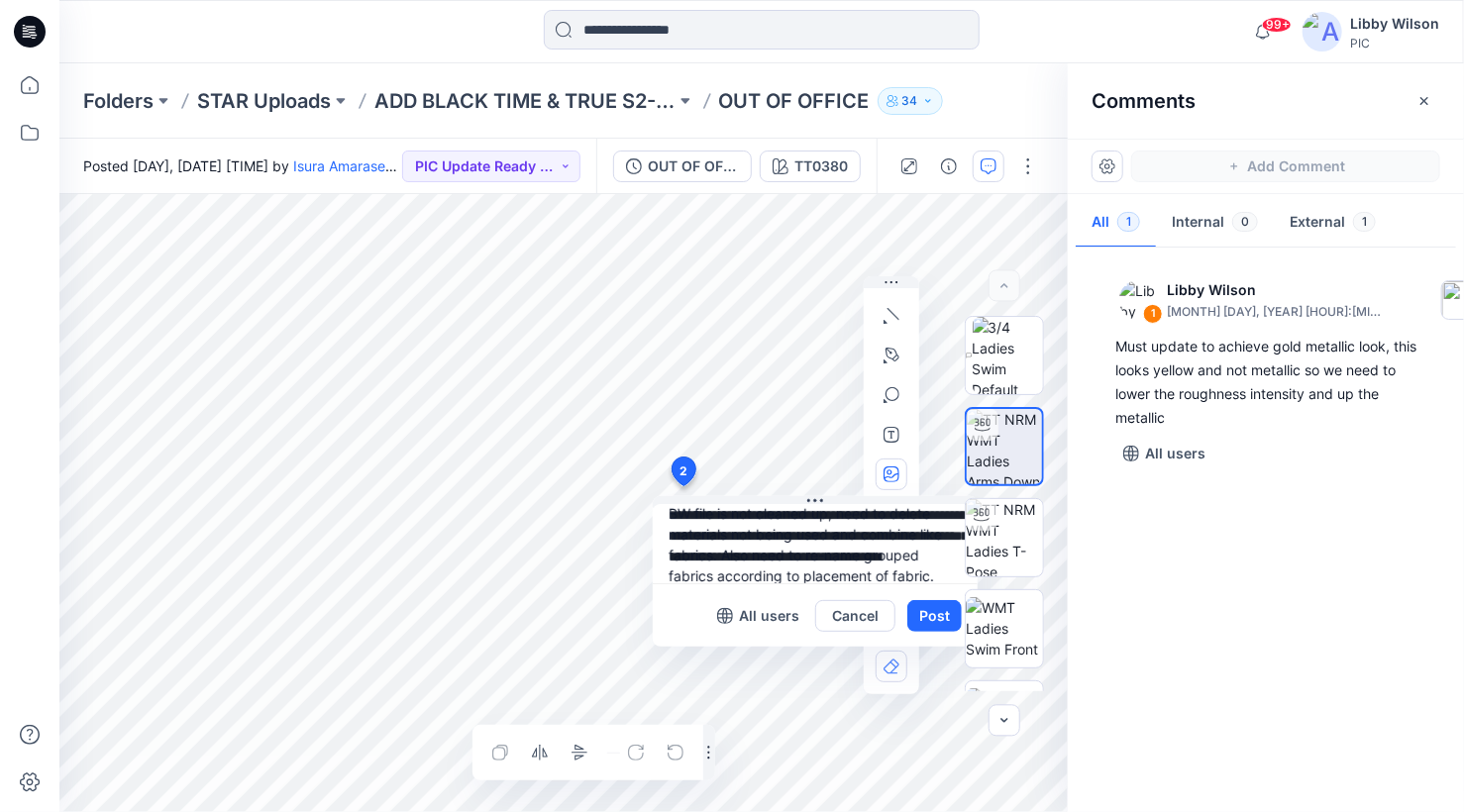 type on "**********" 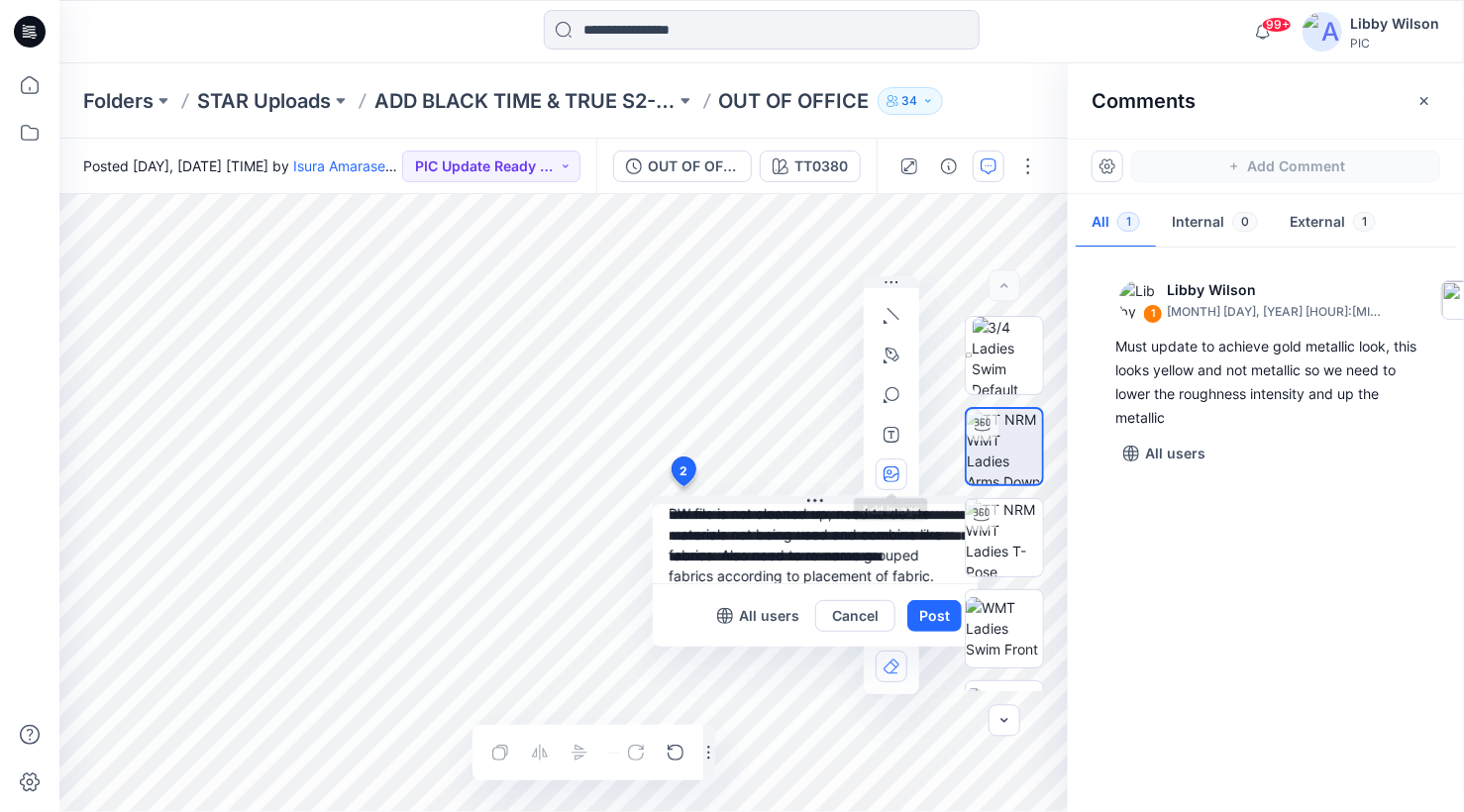 click at bounding box center (891, 474) 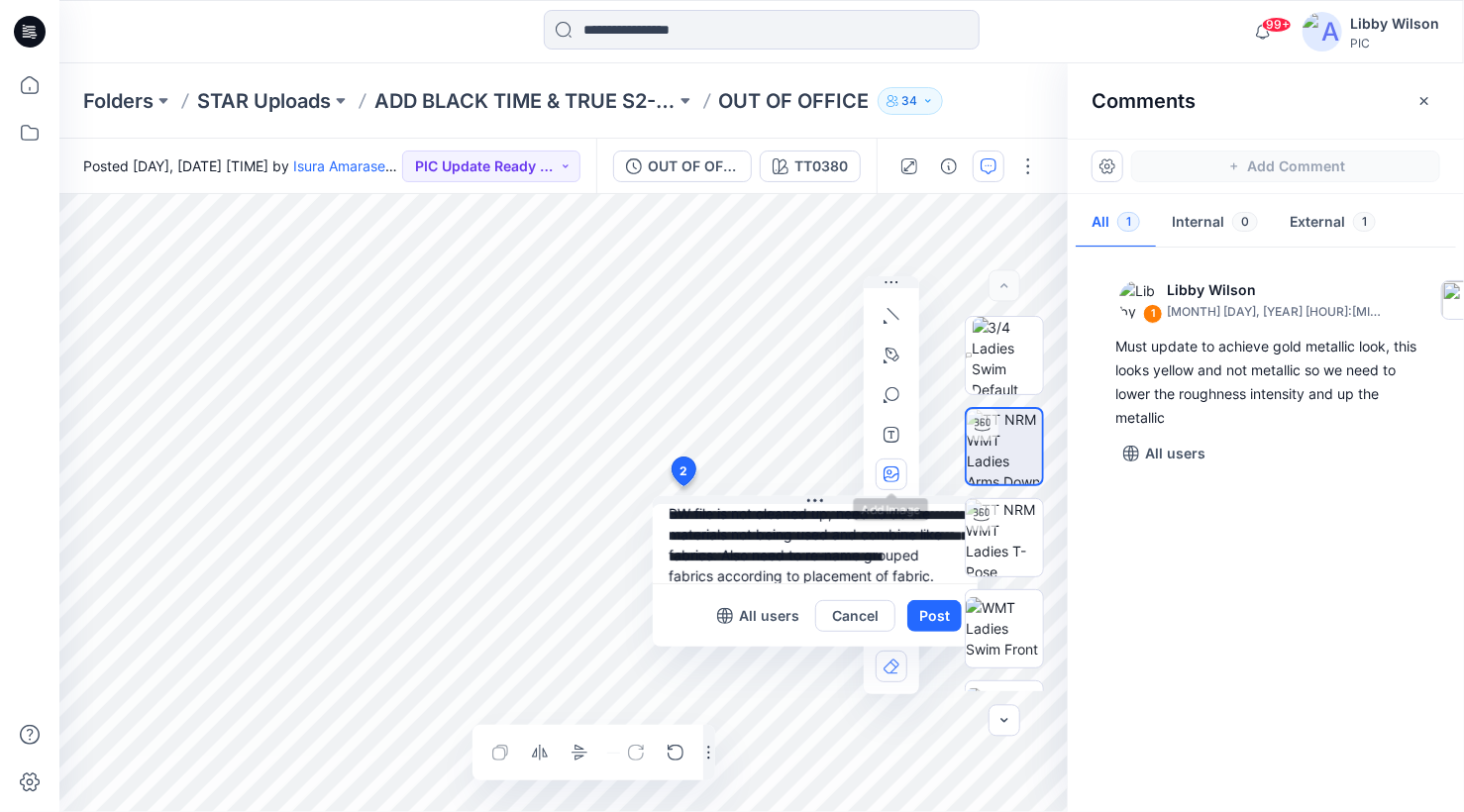 type on "**********" 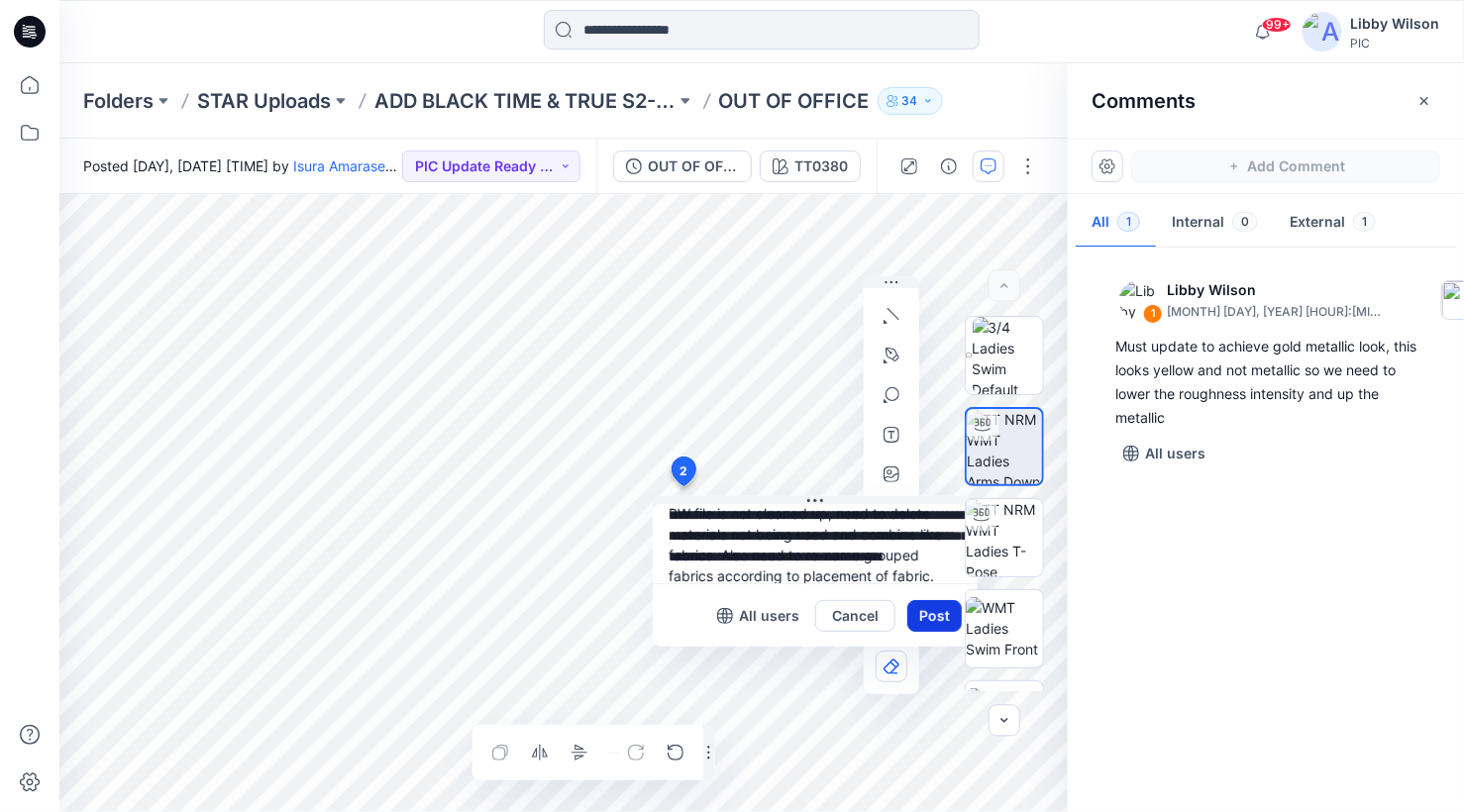 click on "Post" at bounding box center (934, 616) 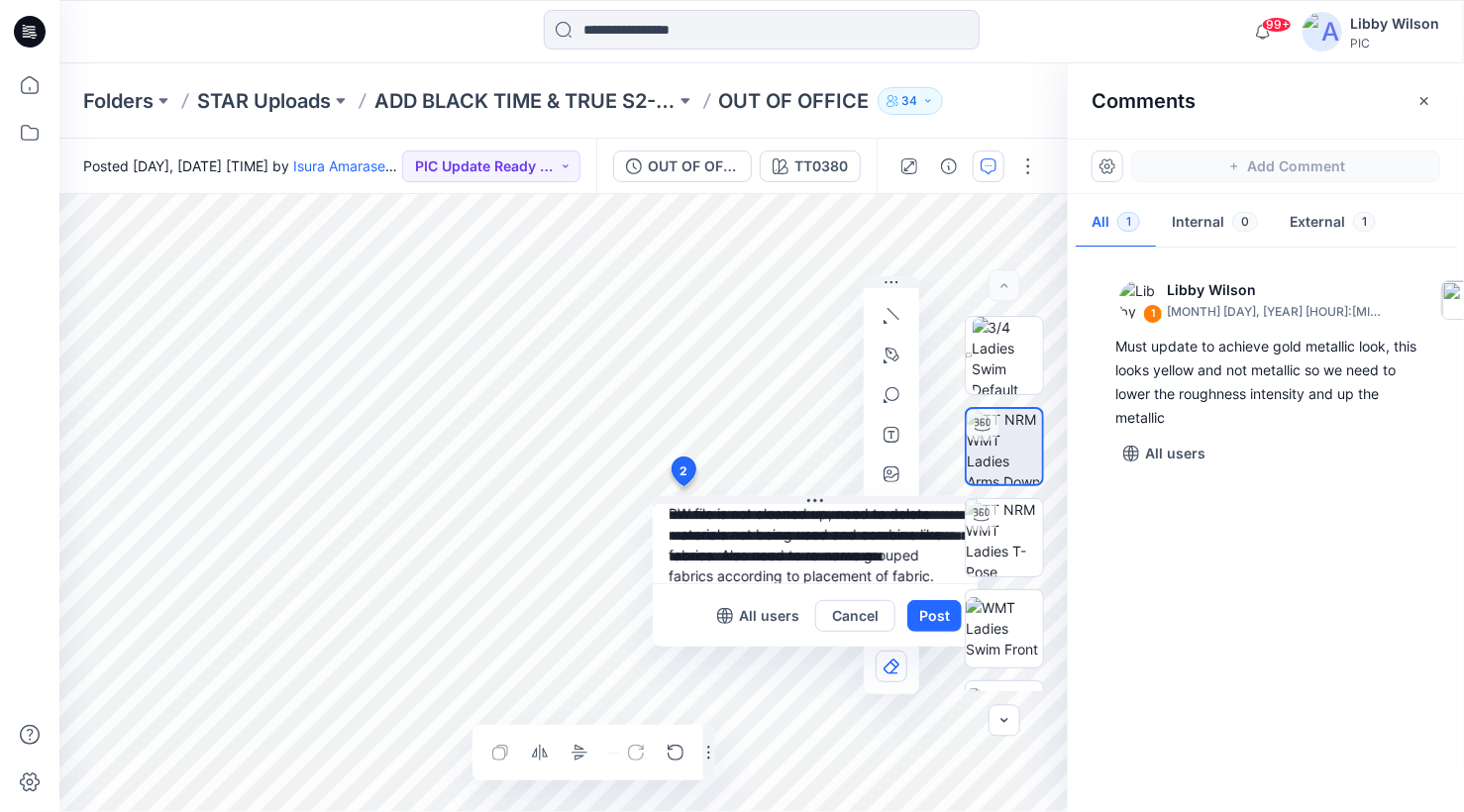 type 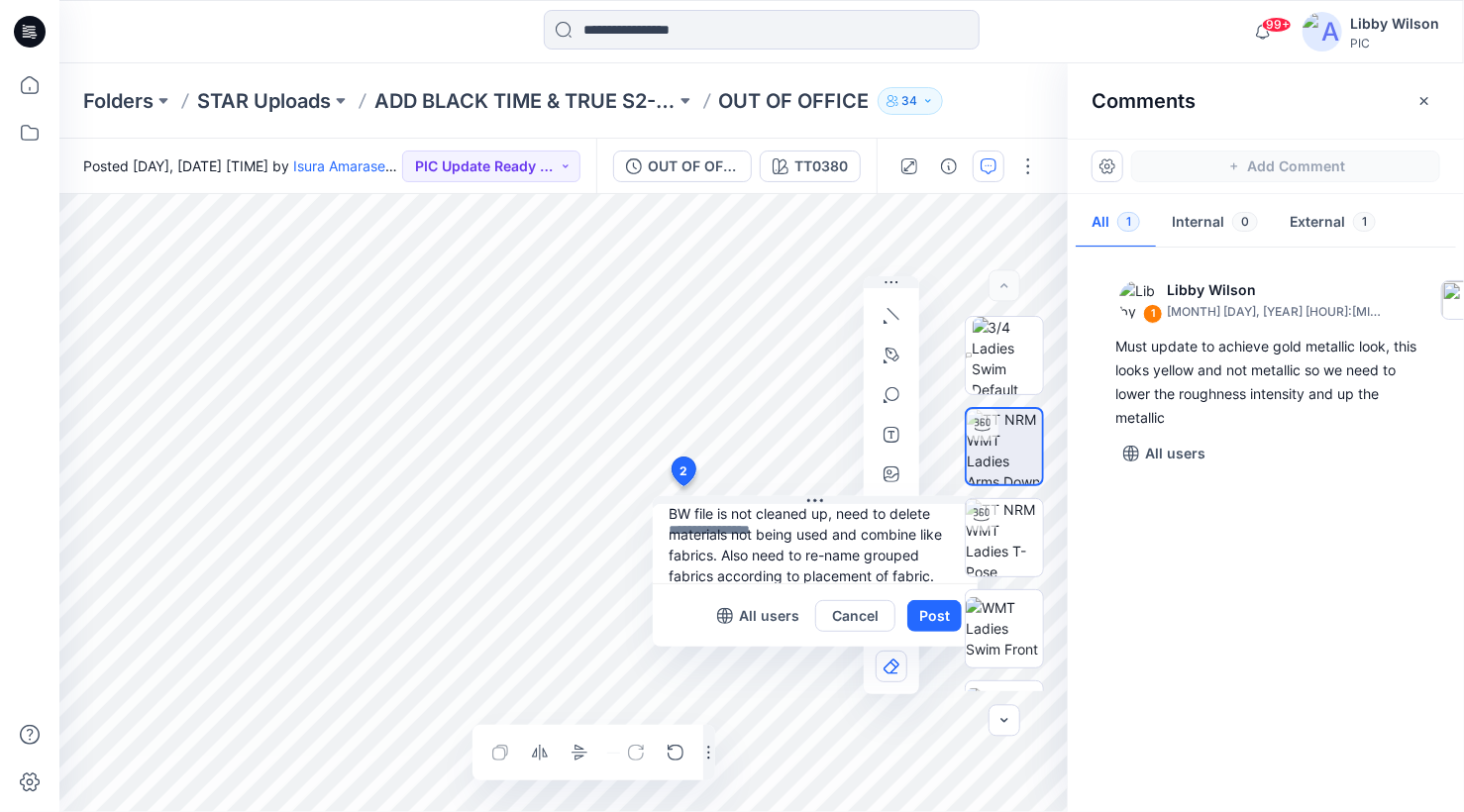 scroll, scrollTop: 0, scrollLeft: 0, axis: both 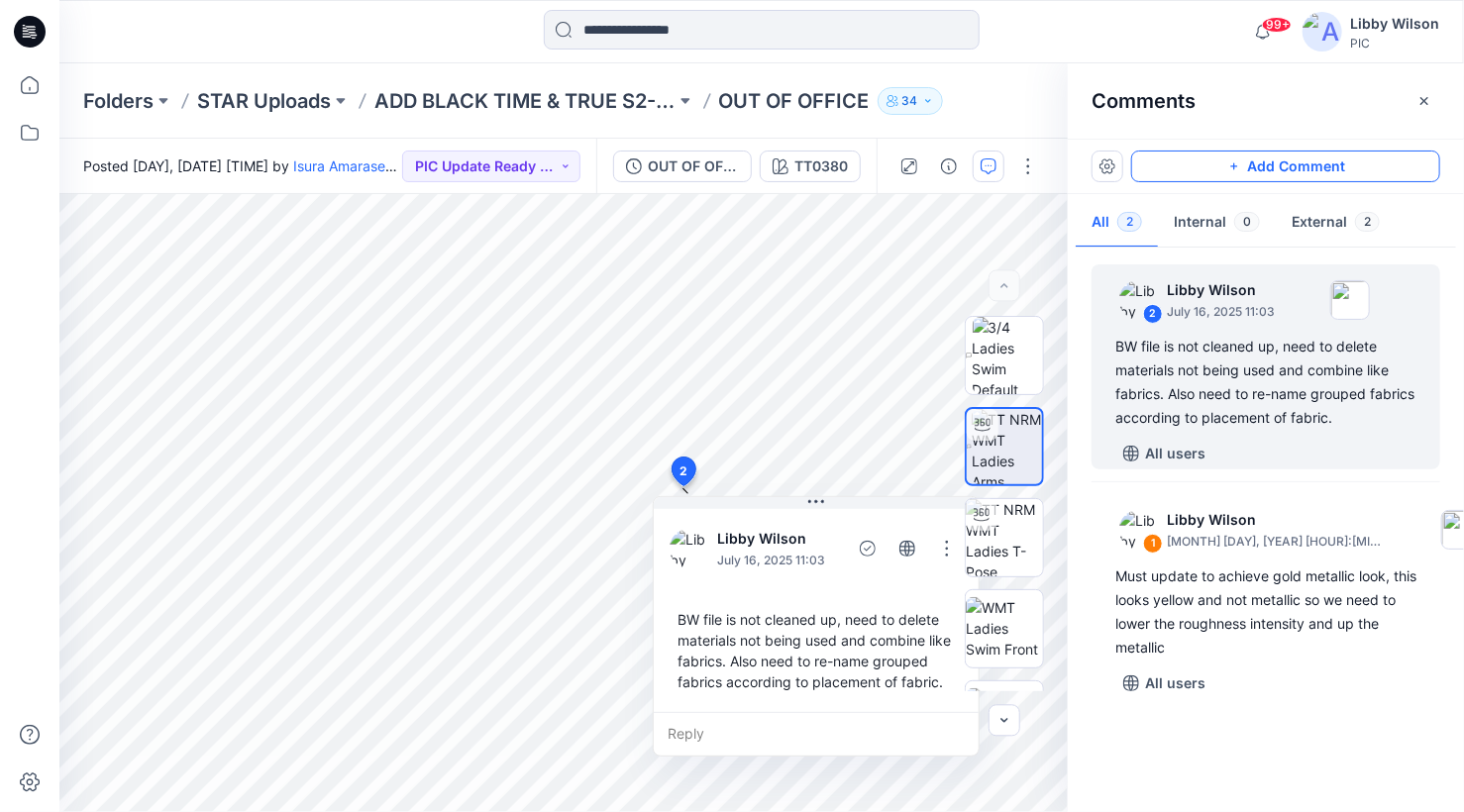 click on "Add Comment" at bounding box center [1286, 166] 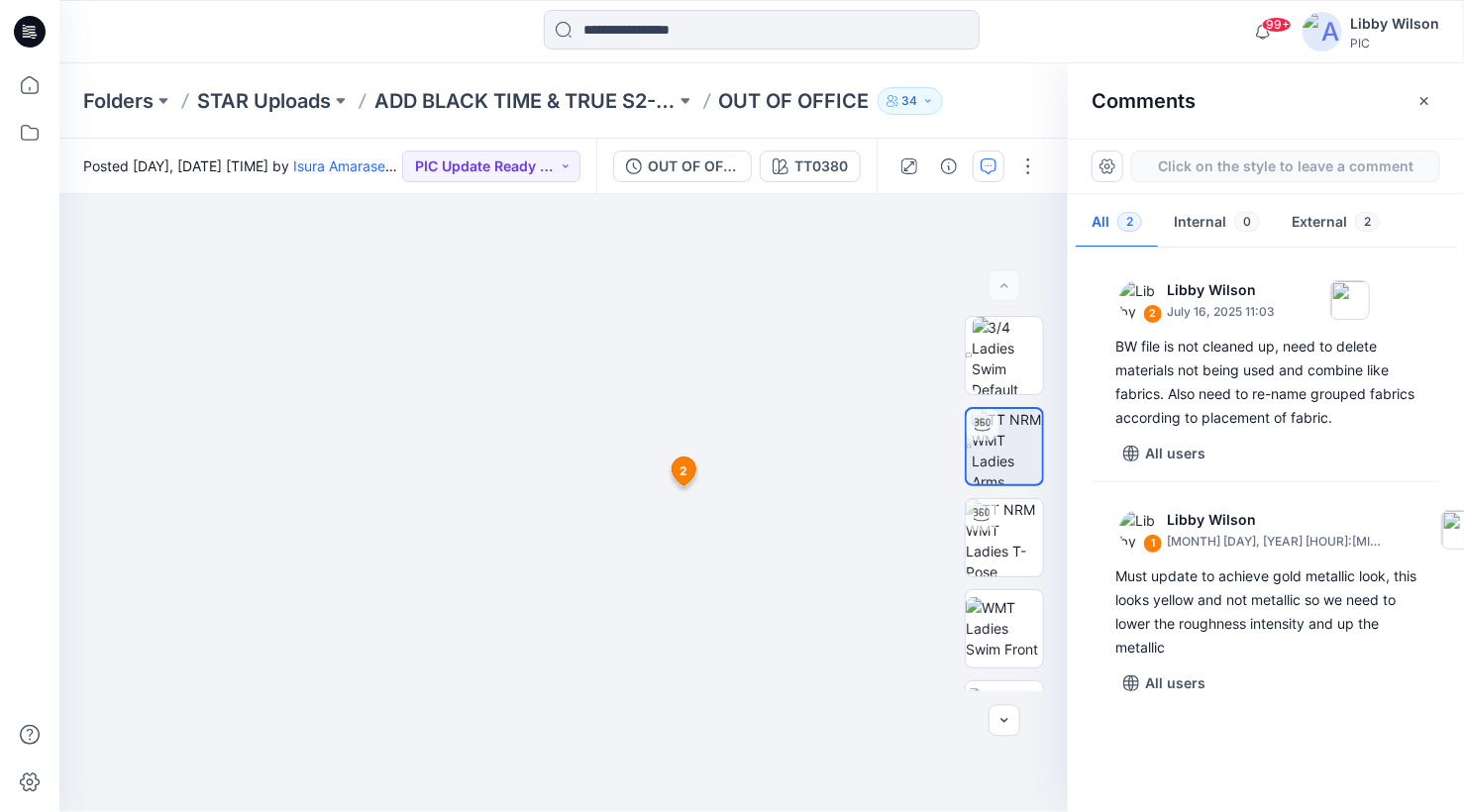 click on "3 2 Libby Wilson   July 16, 2025 11:03 BW file is not cleaned up, need to delete materials not being used and combine like fabrics. Also need to re-name grouped fabrics according to placement of fabric. Reply" at bounding box center [564, 503] 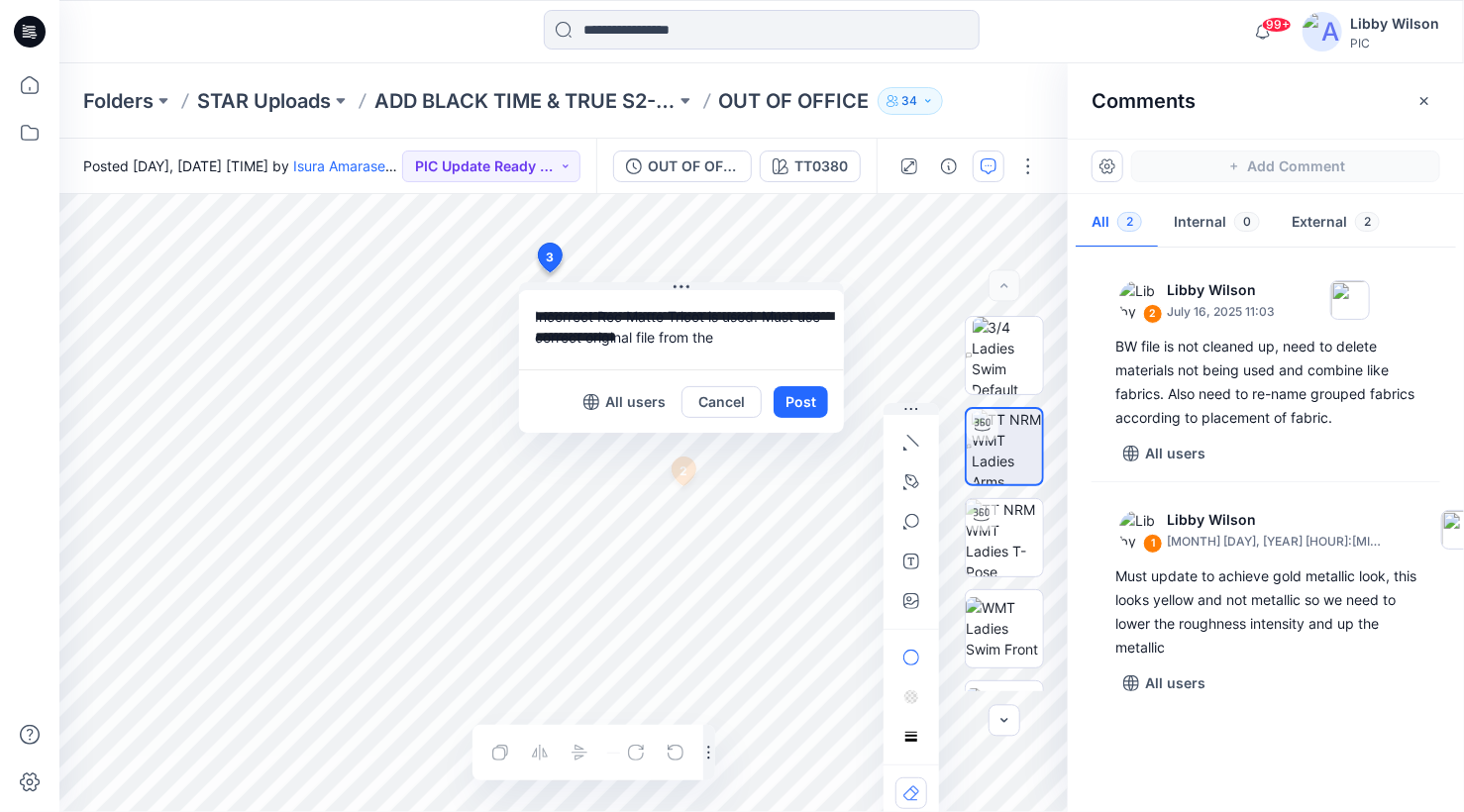 click on "**********" at bounding box center [681, 330] 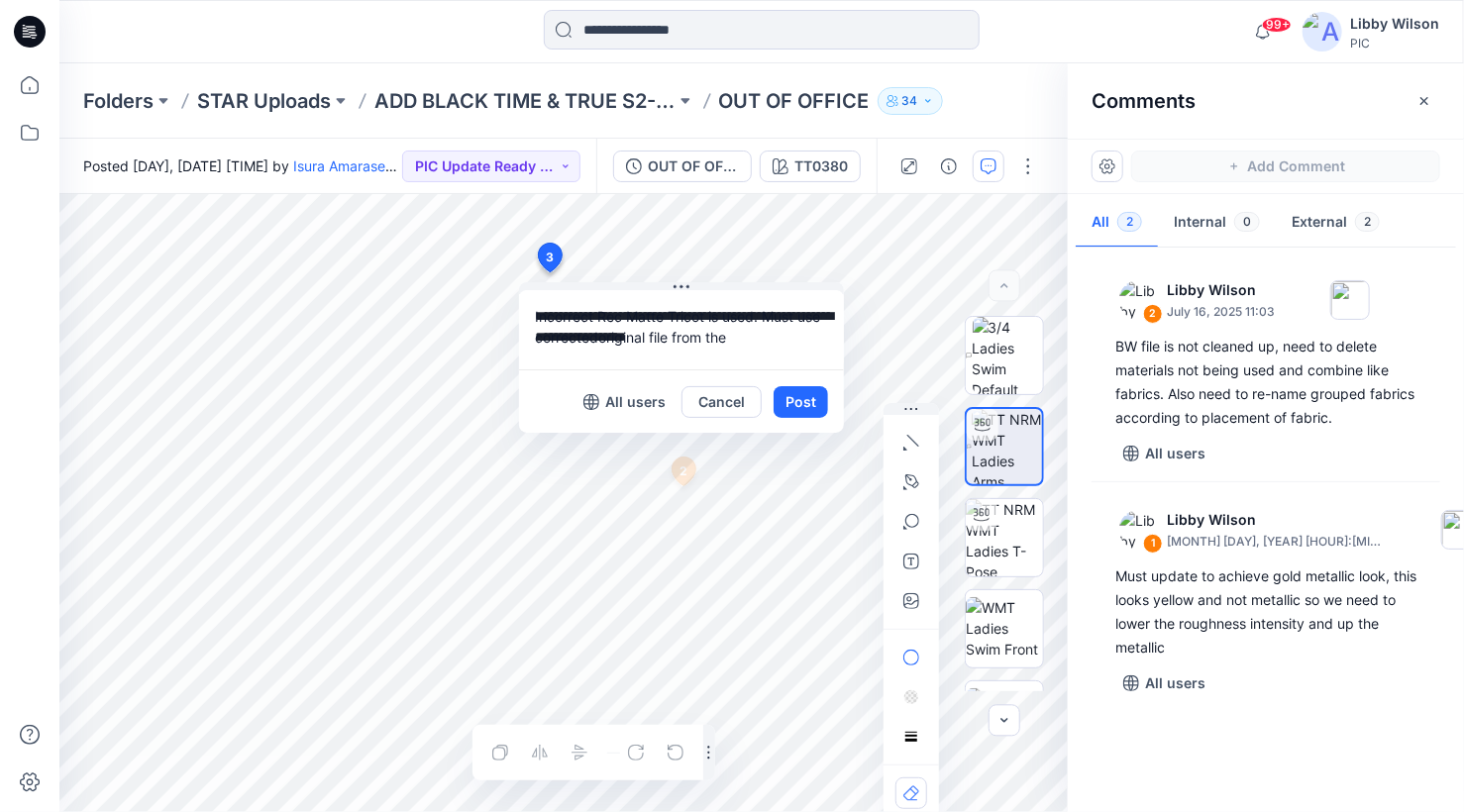 click on "**********" at bounding box center [681, 330] 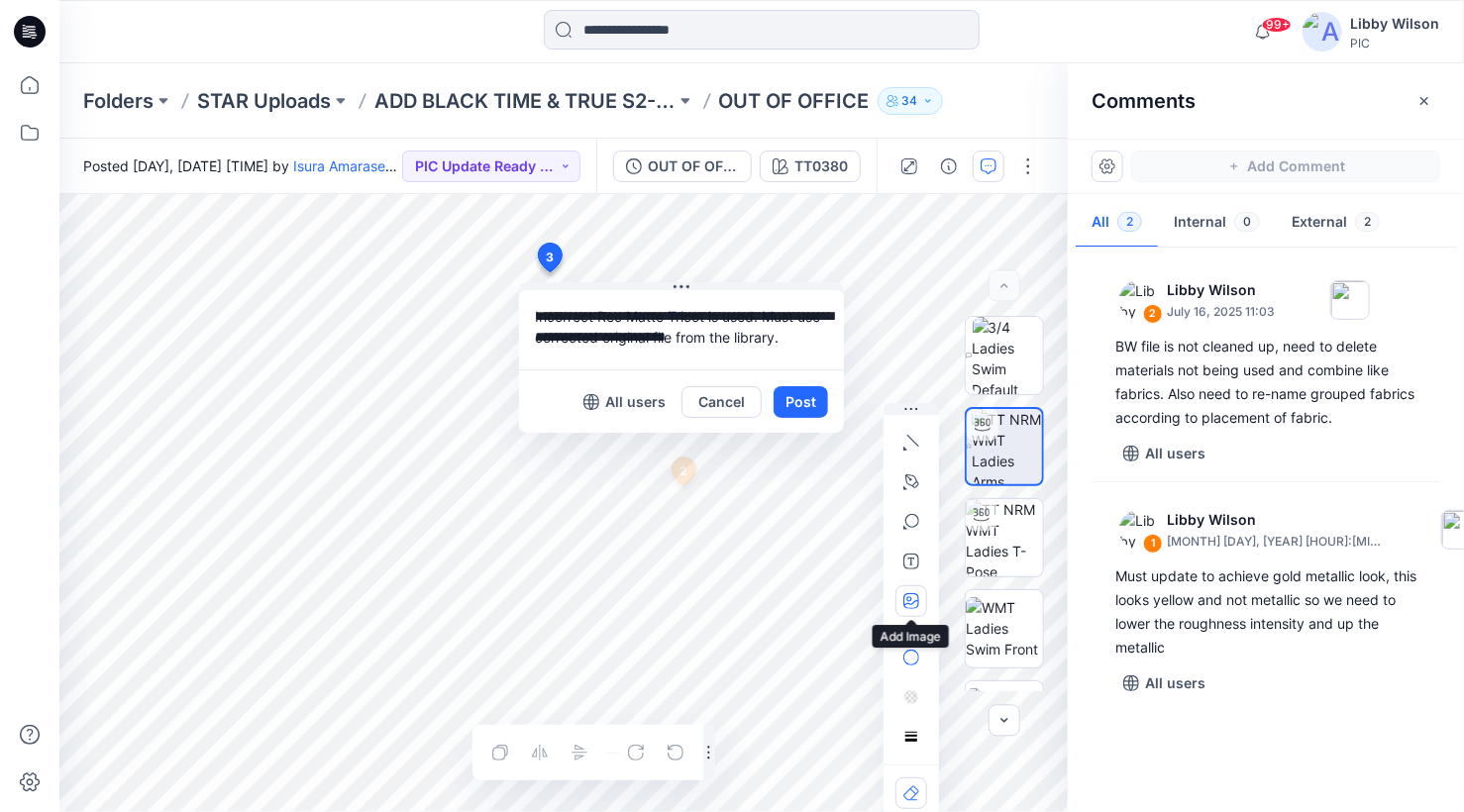 type on "**********" 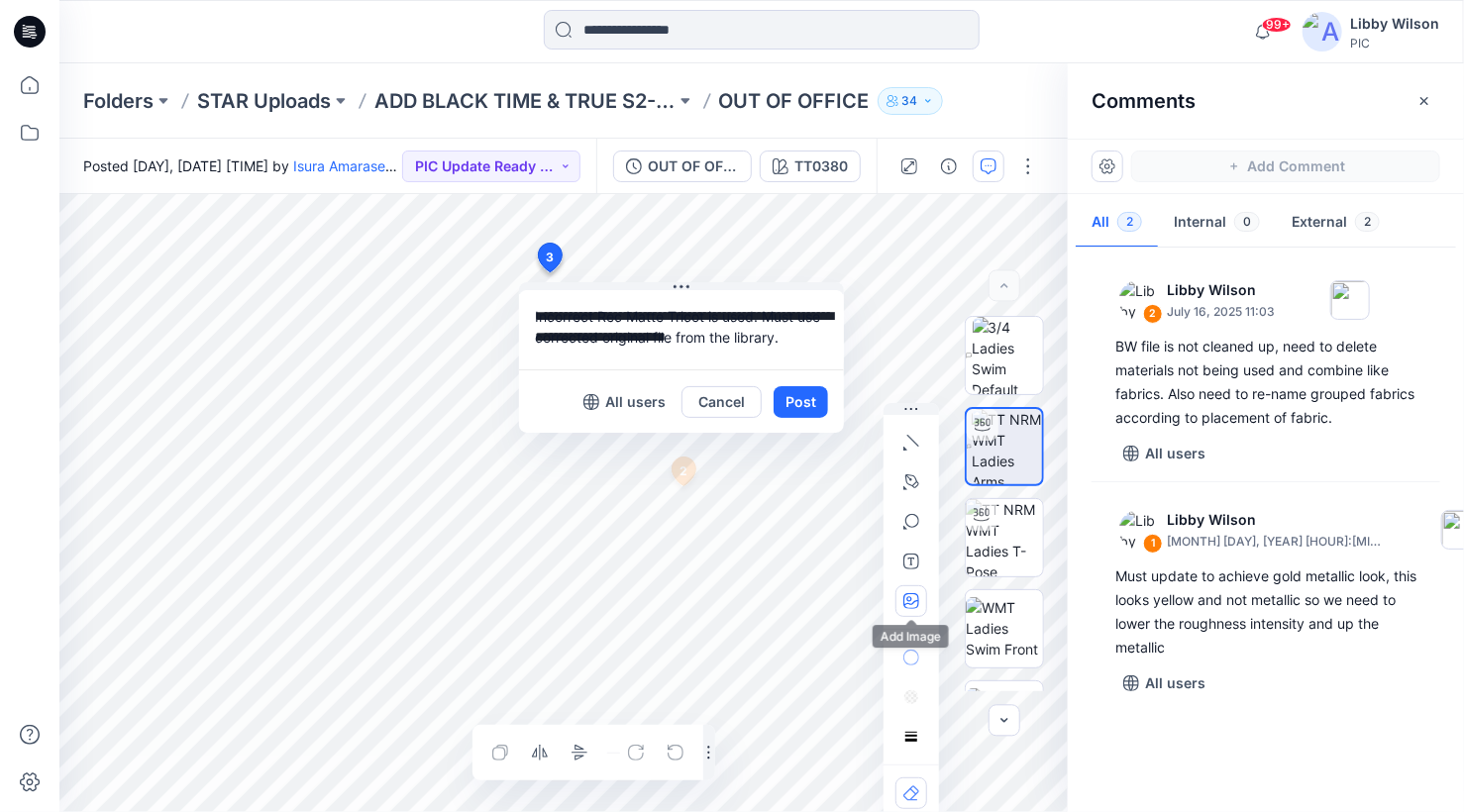 type on "**********" 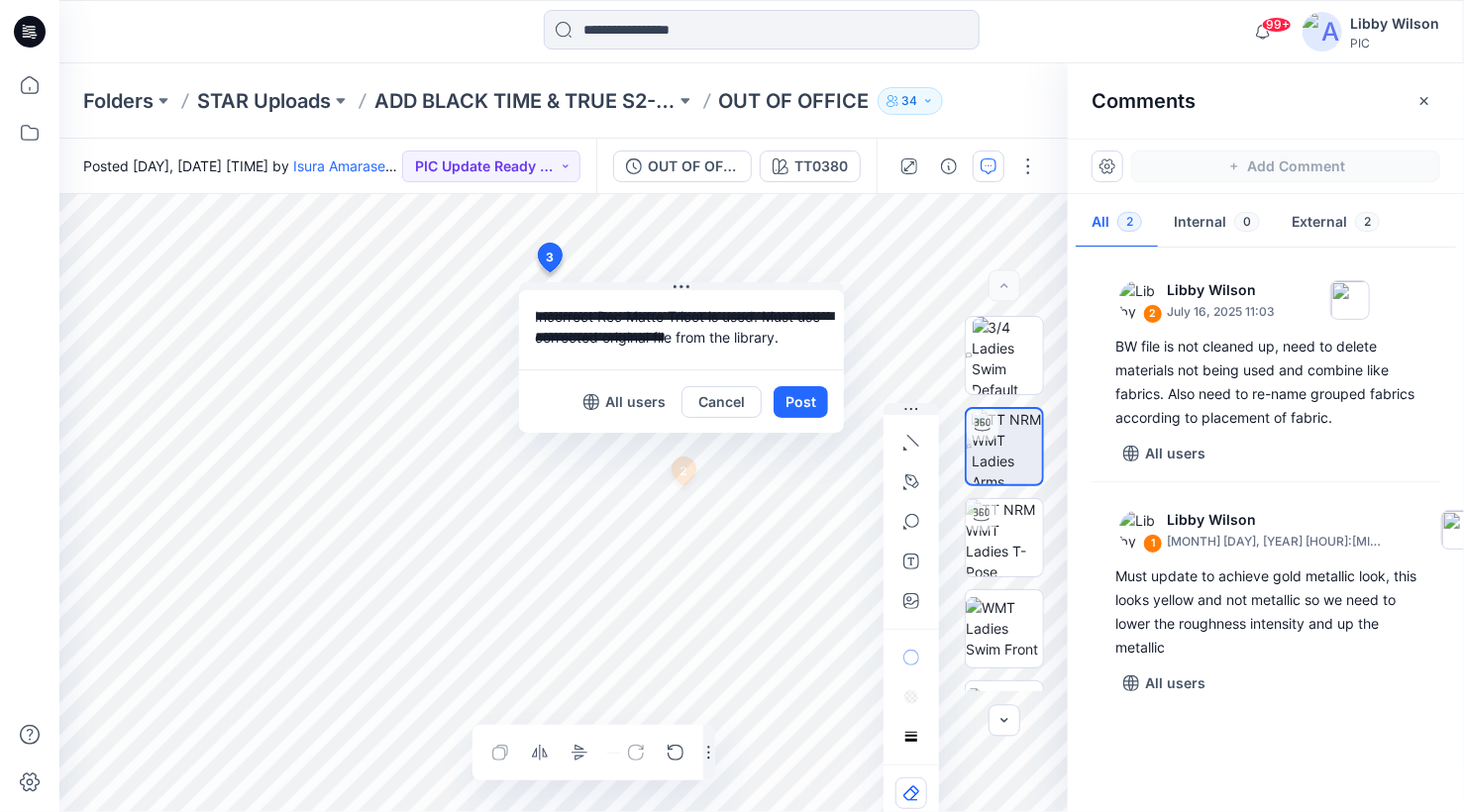 click on "Layer 1" at bounding box center (564, 503) 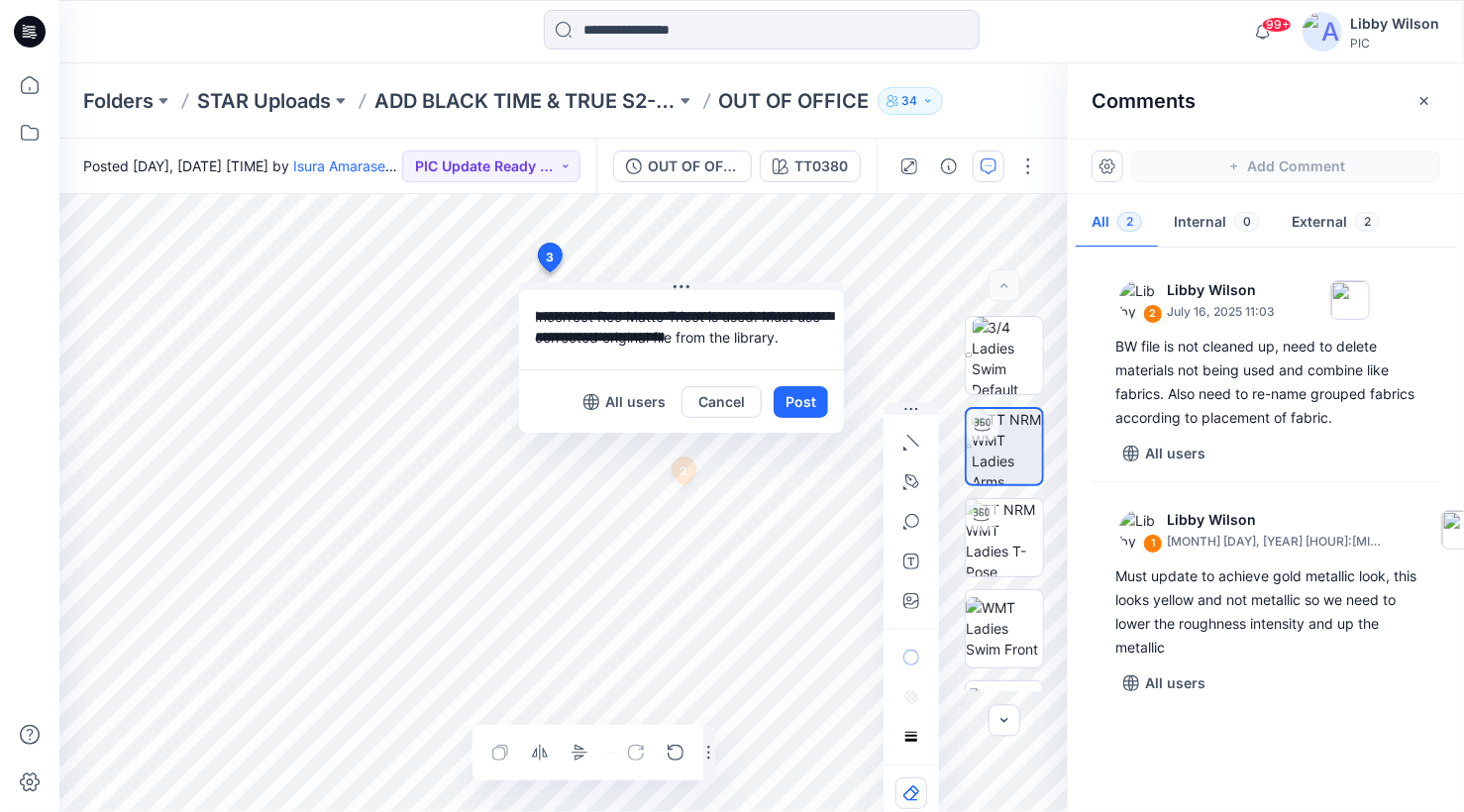 click on "**********" at bounding box center (681, 330) 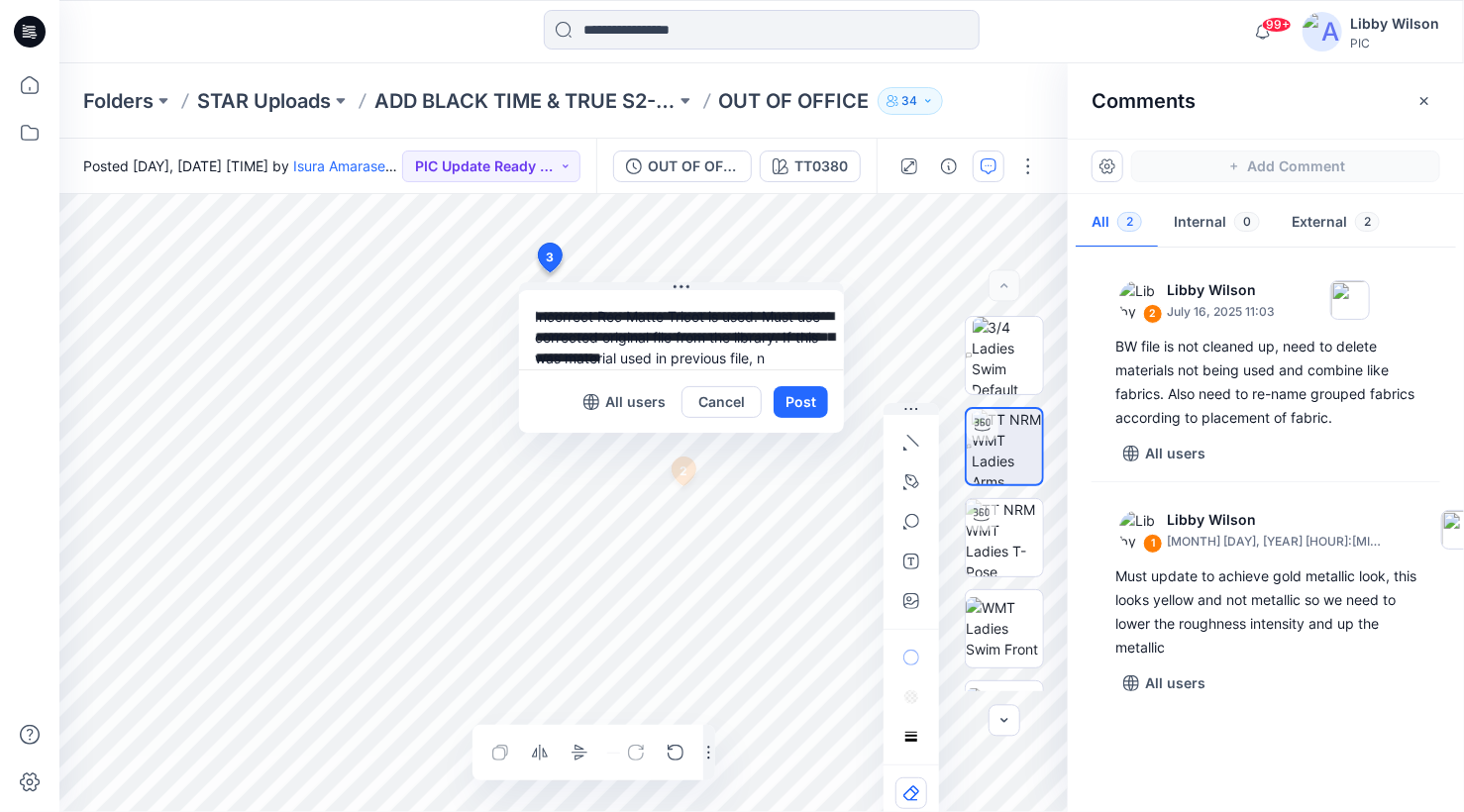 scroll, scrollTop: 17, scrollLeft: 0, axis: vertical 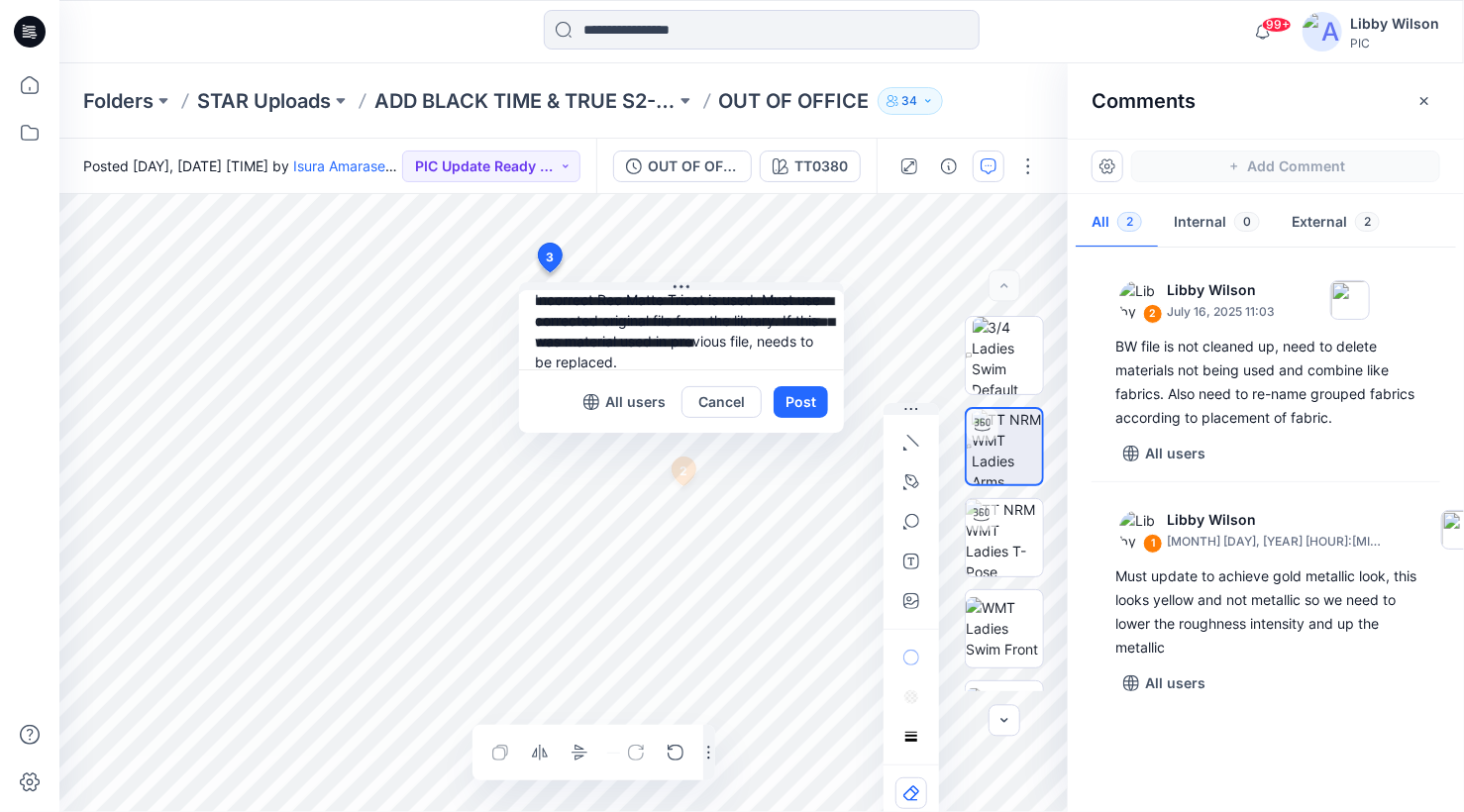 click on "**********" at bounding box center (681, 330) 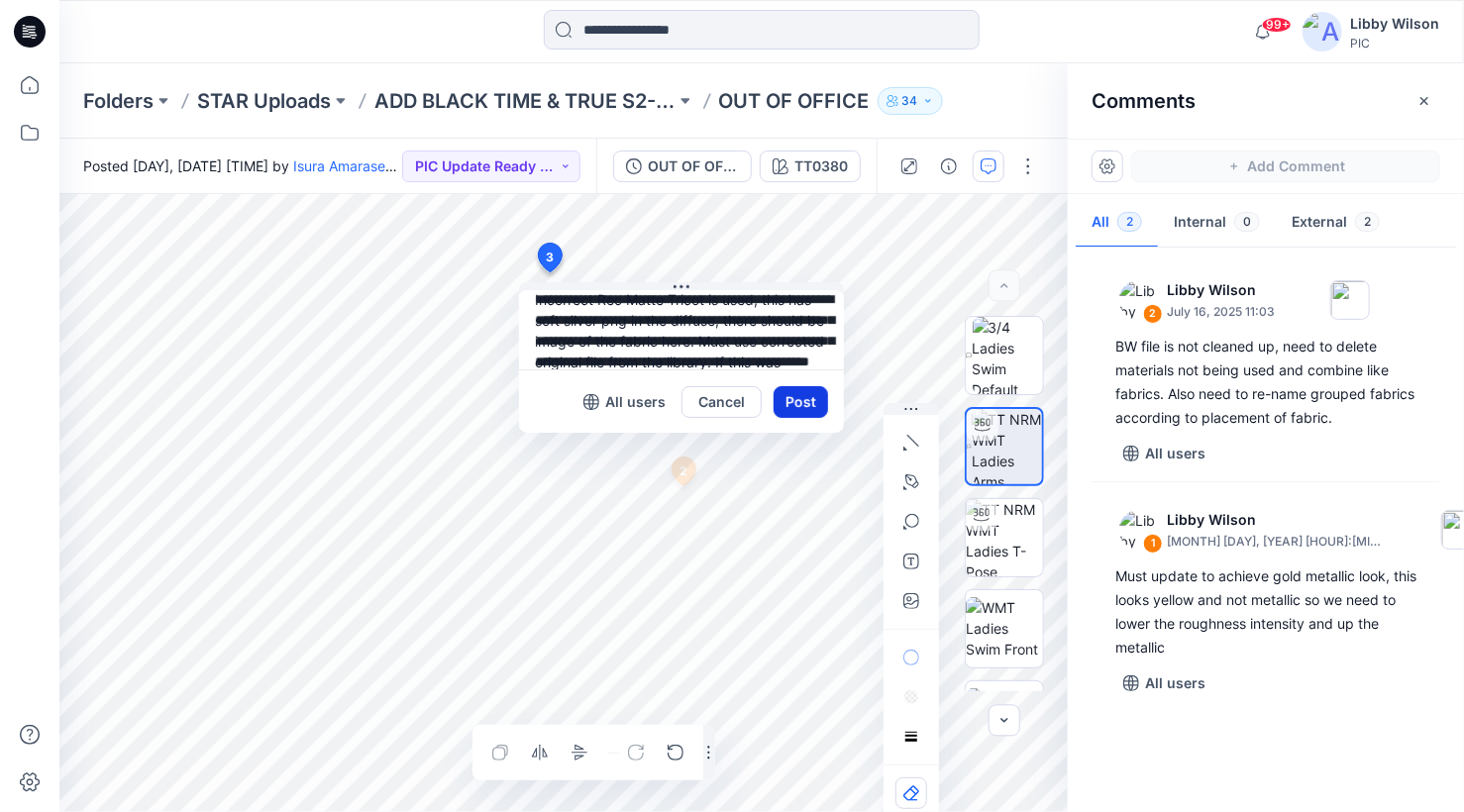 type on "**********" 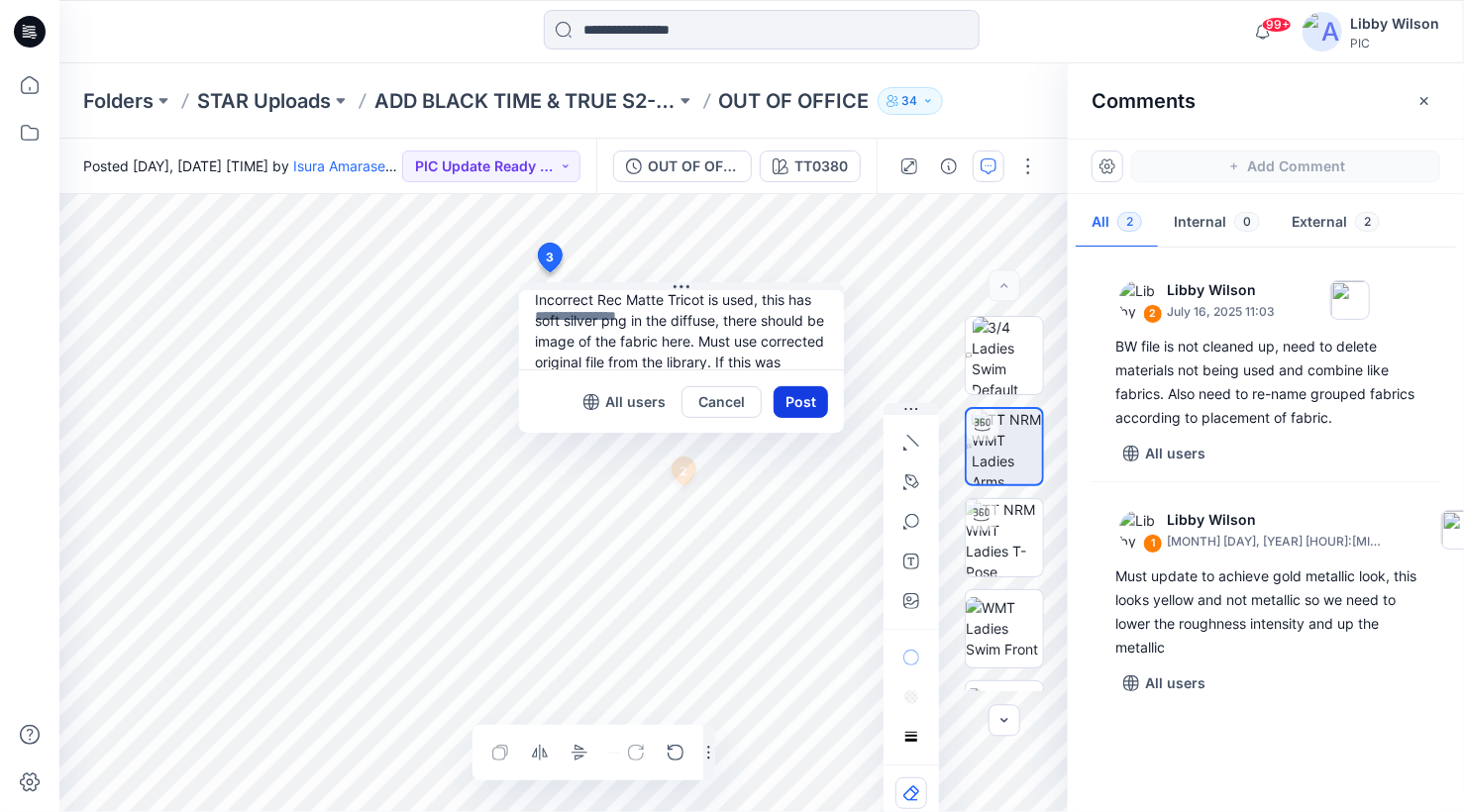 scroll, scrollTop: 0, scrollLeft: 0, axis: both 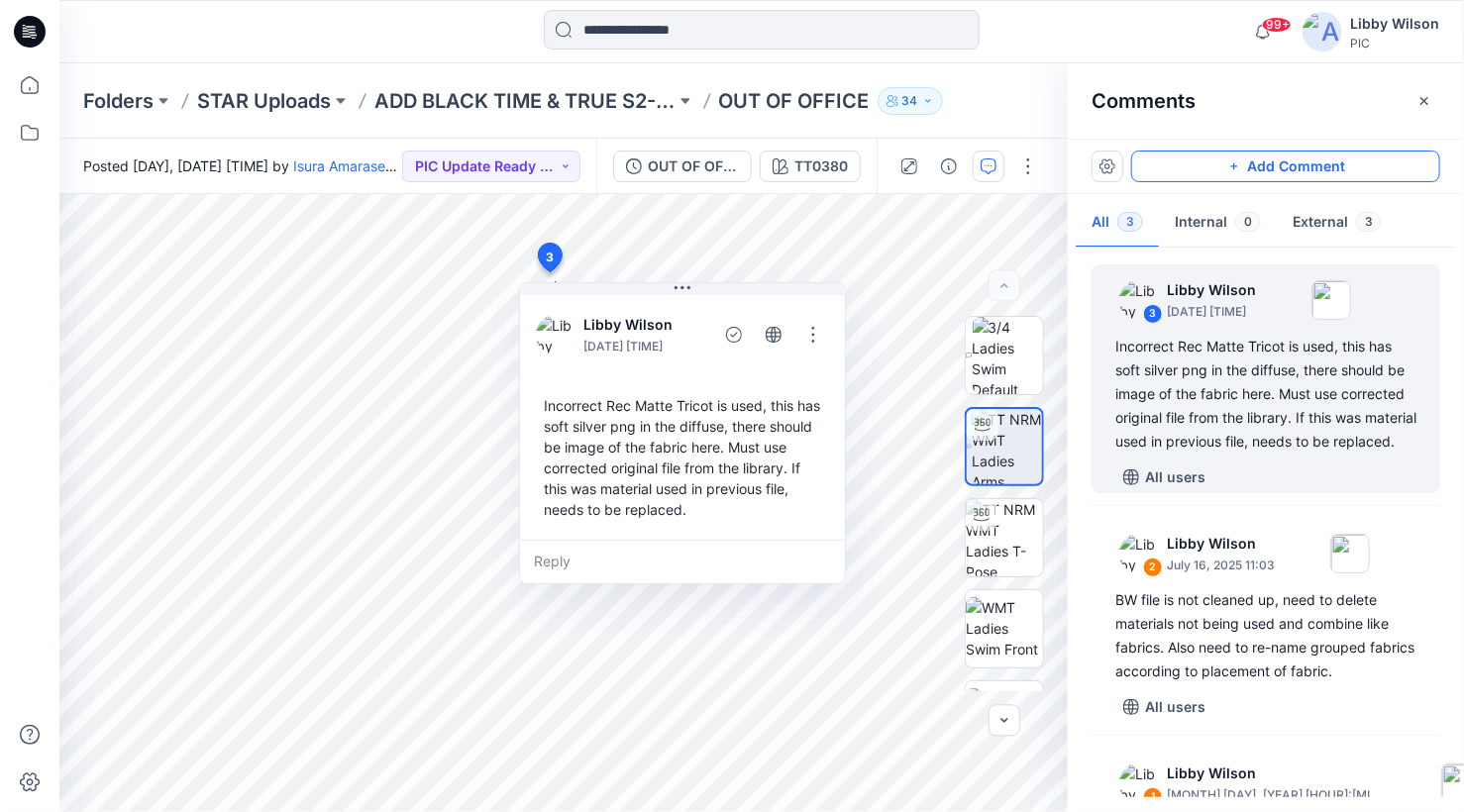 click 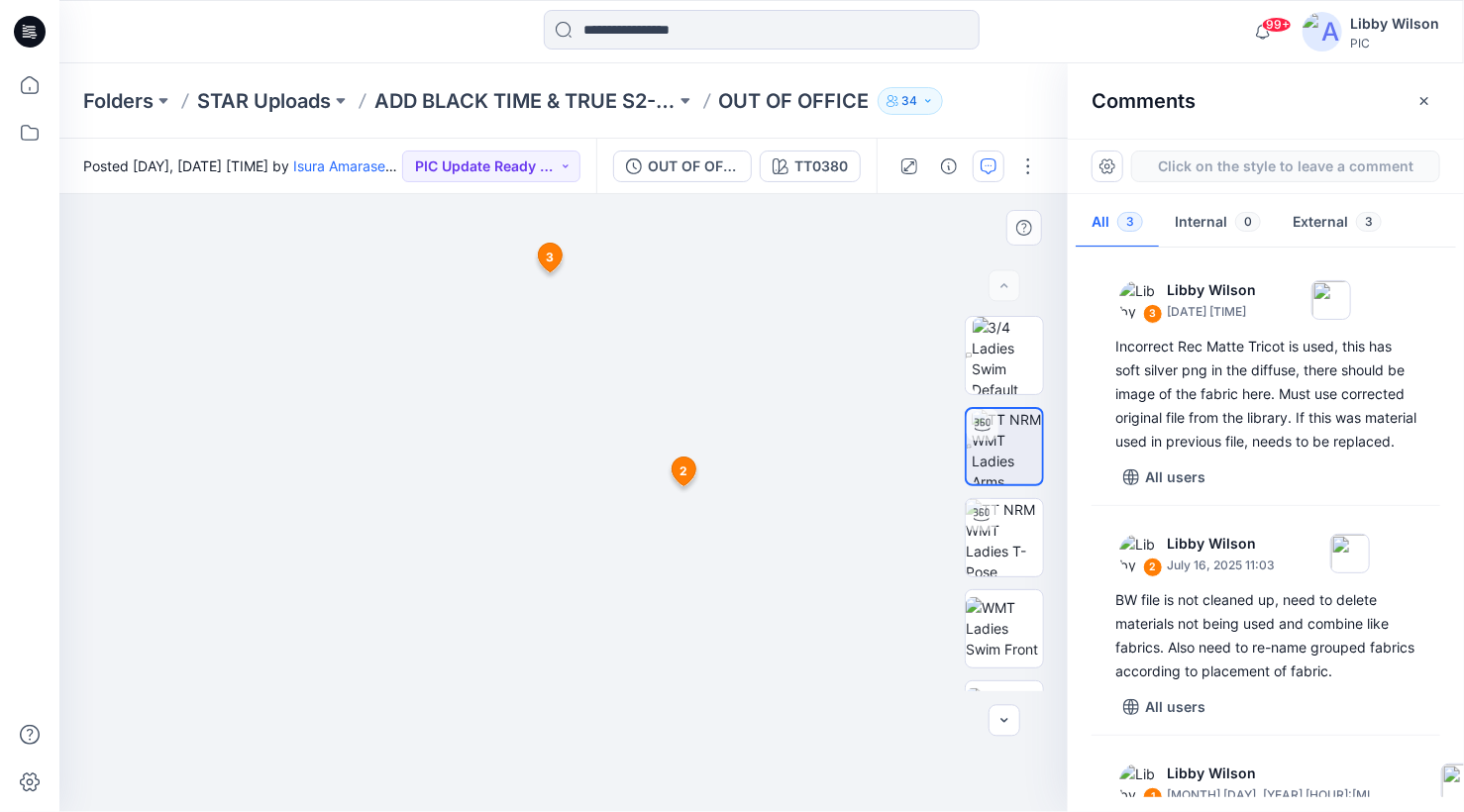 click on "4 2 Libby Wilson   July 16, 2025 11:03 BW file is not cleaned up, need to delete materials not being used and combine like fabrics. Also need to re-name grouped fabrics according to placement of fabric. Reply 3 Libby Wilson   July 16, 2025 11:05 Incorrect Rec Matte Tricot is used, this has soft silver png in the diffuse, there should be image of the fabric here. Must use corrected original file from the library. If this was material used in previous file, needs to be replaced. Reply" at bounding box center (564, 503) 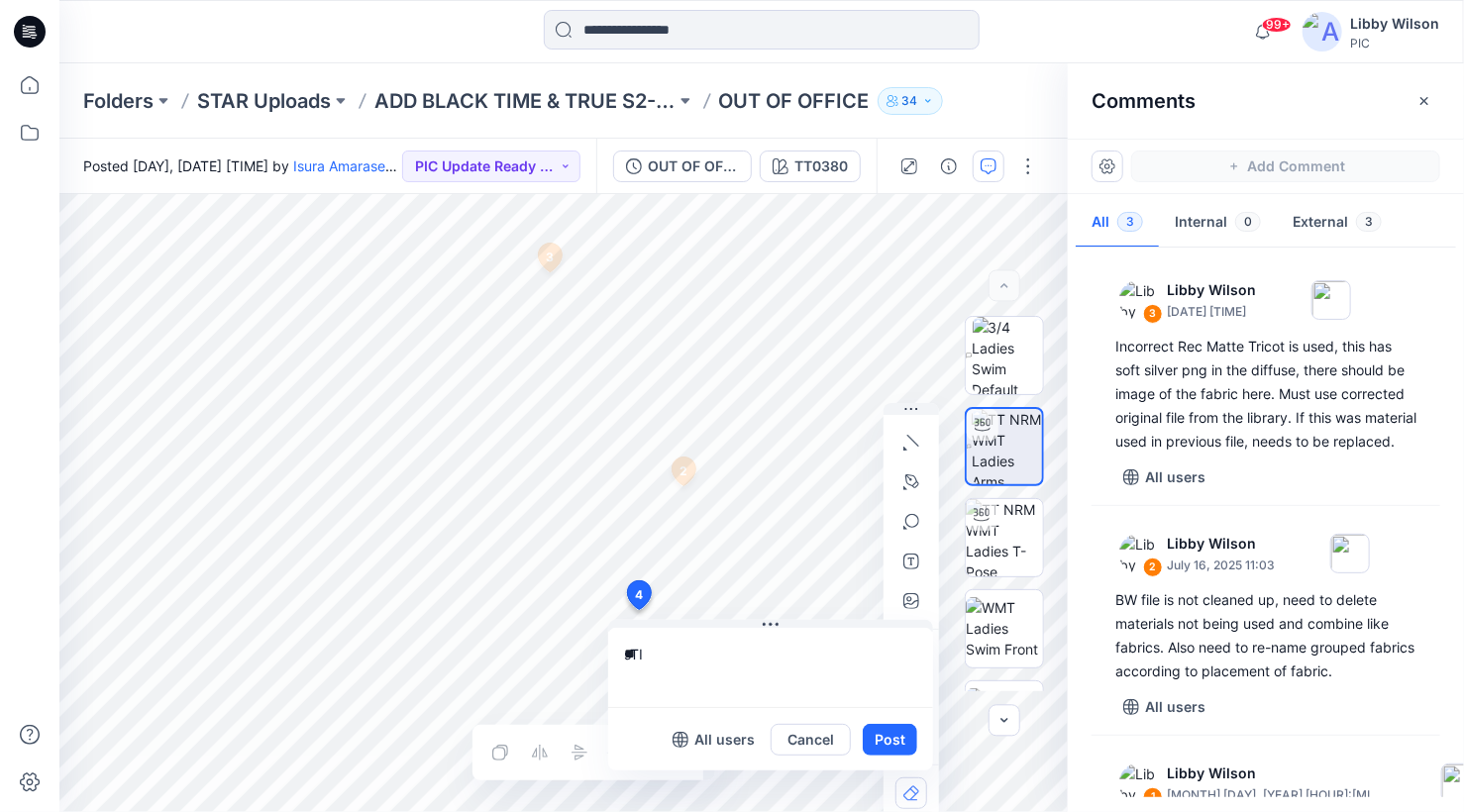 type on "*" 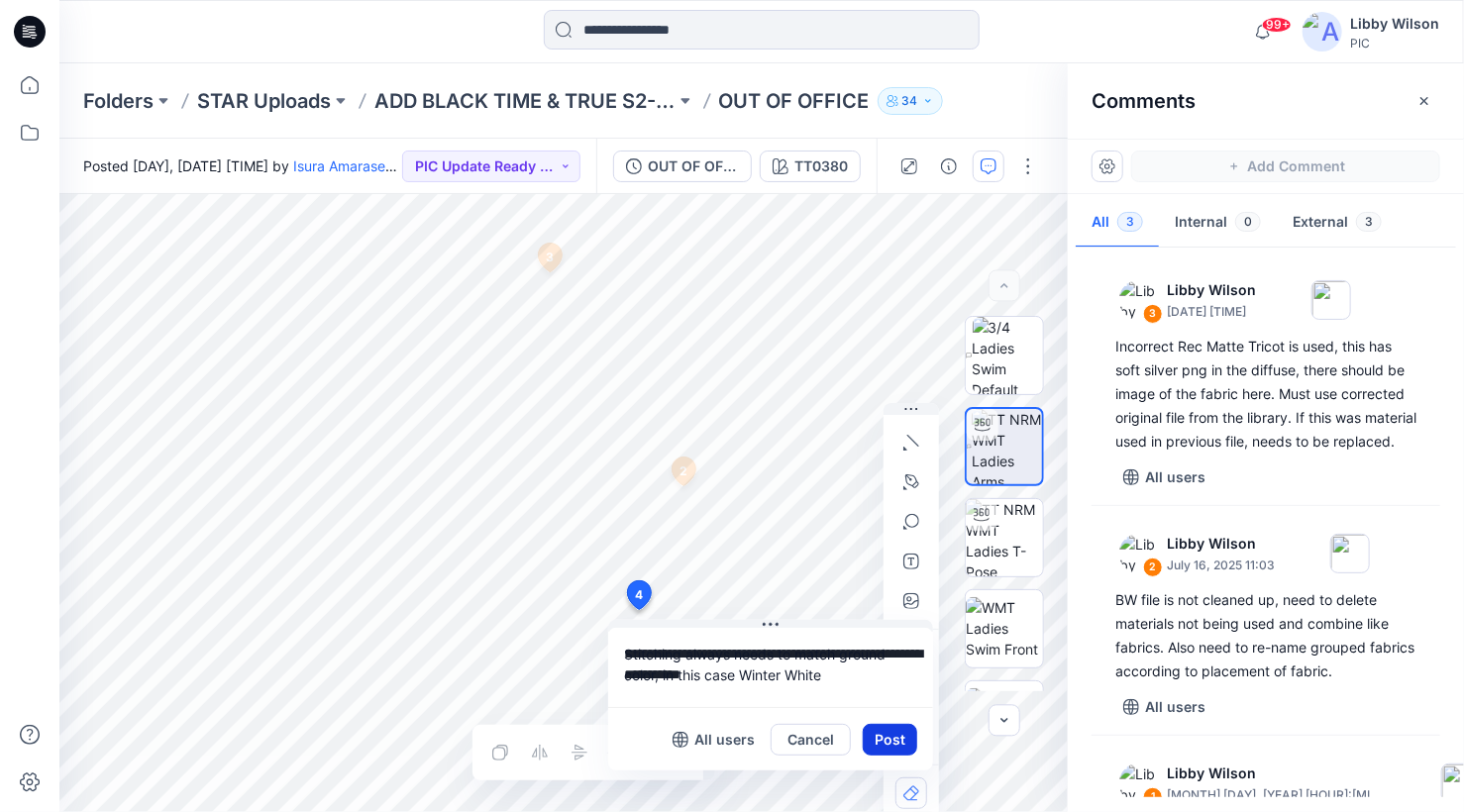 type on "**********" 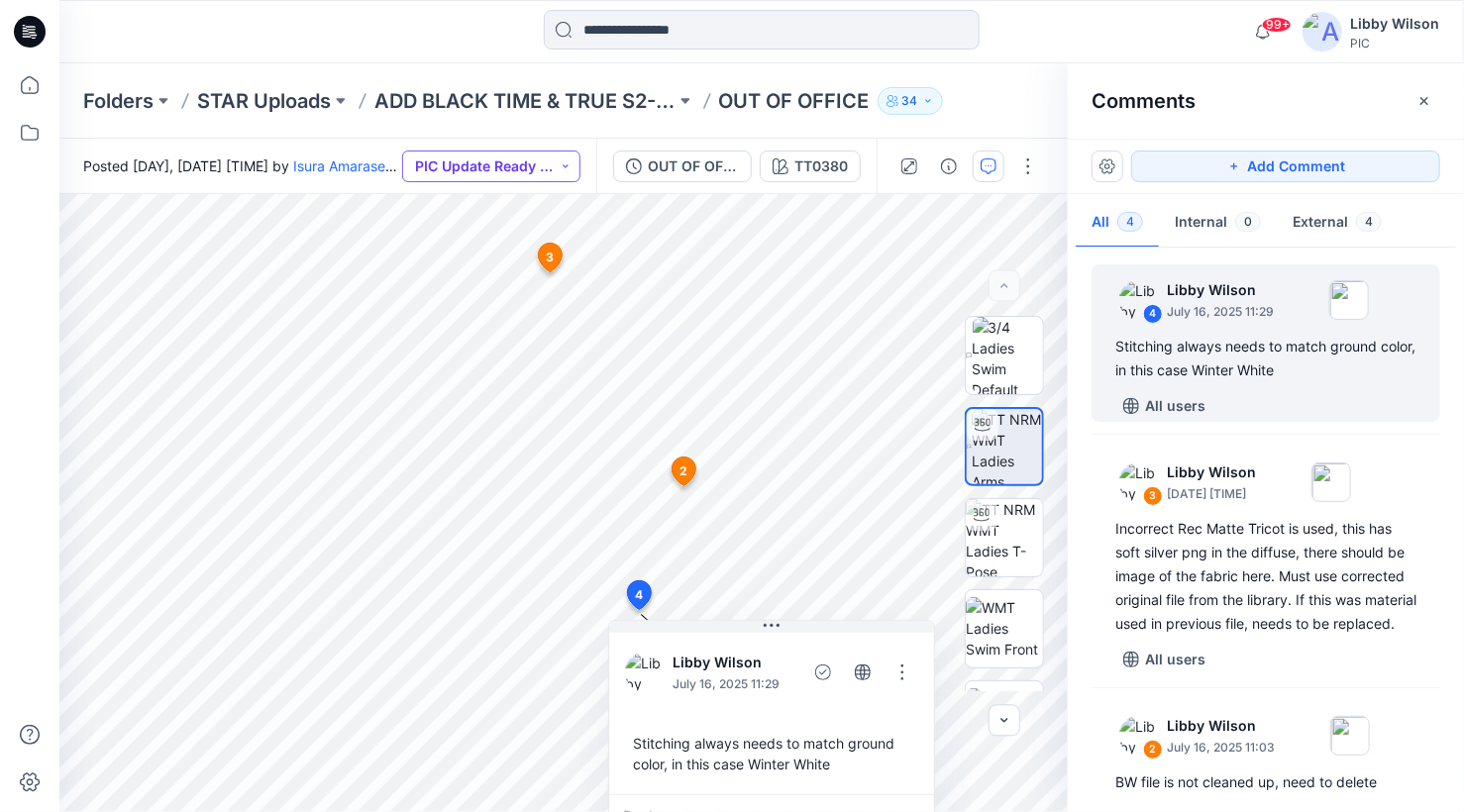 click on "PIC Update Ready to Review" at bounding box center (491, 166) 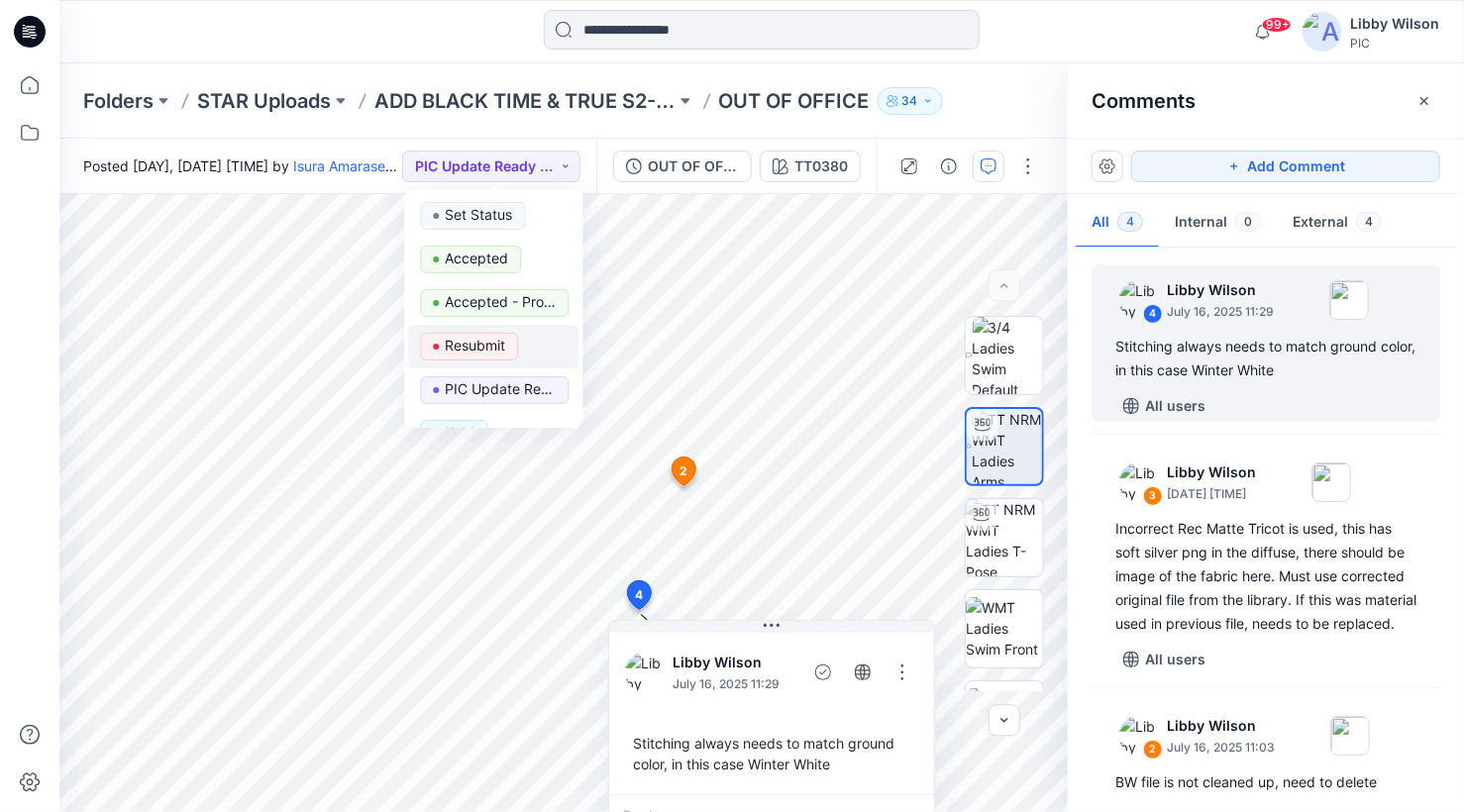 click on "Resubmit" at bounding box center [474, 346] 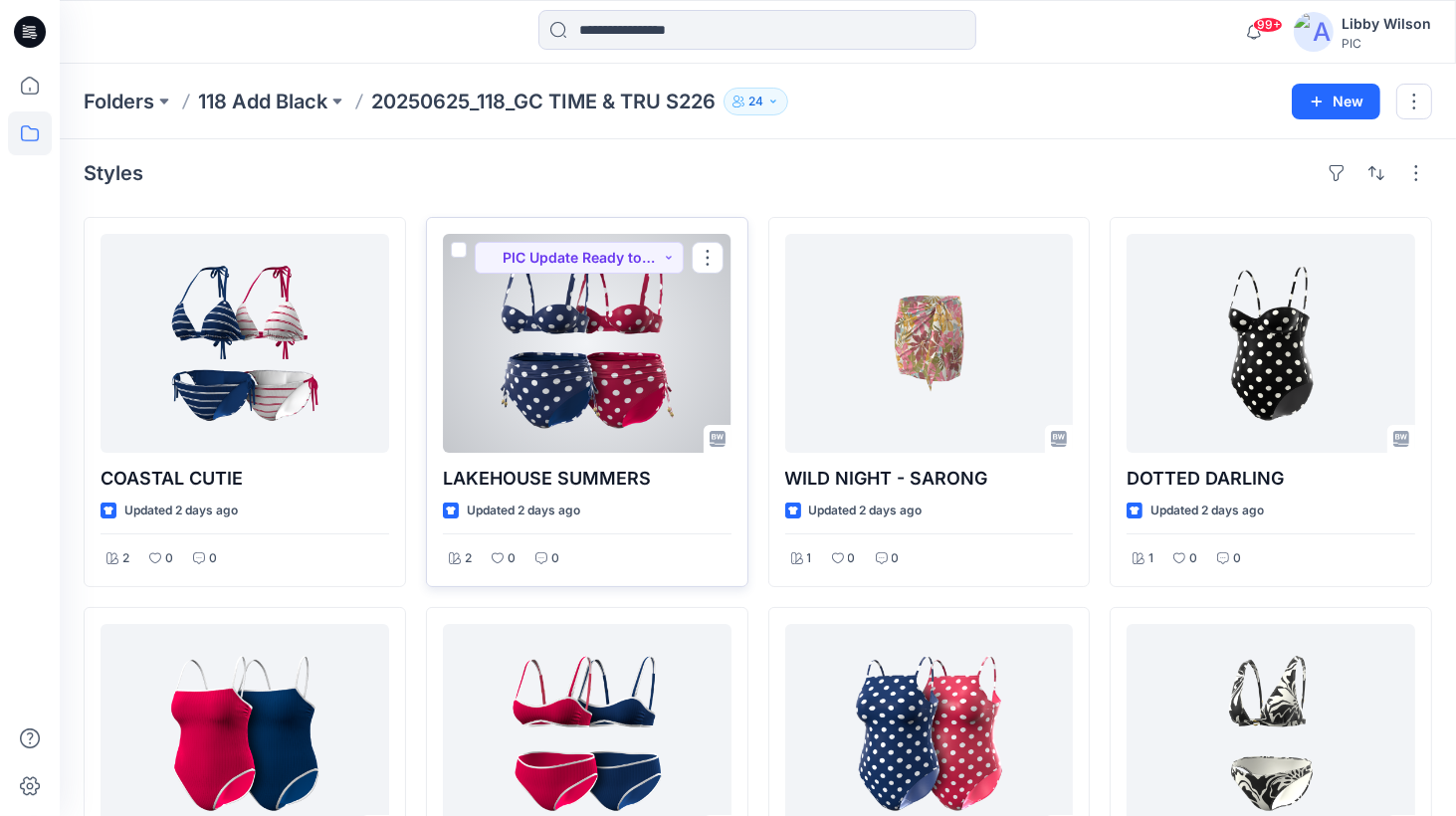 scroll, scrollTop: 0, scrollLeft: 0, axis: both 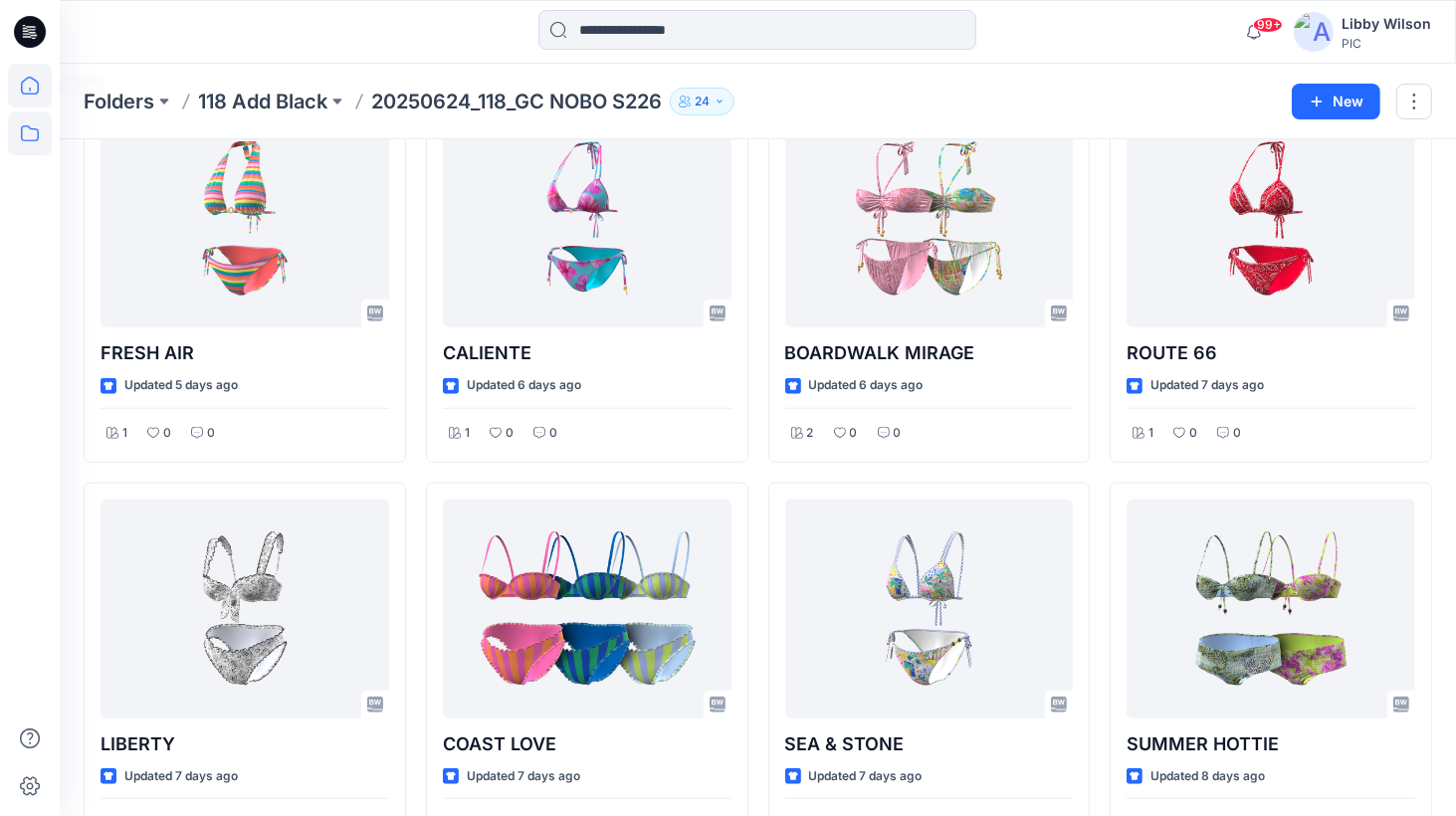 click 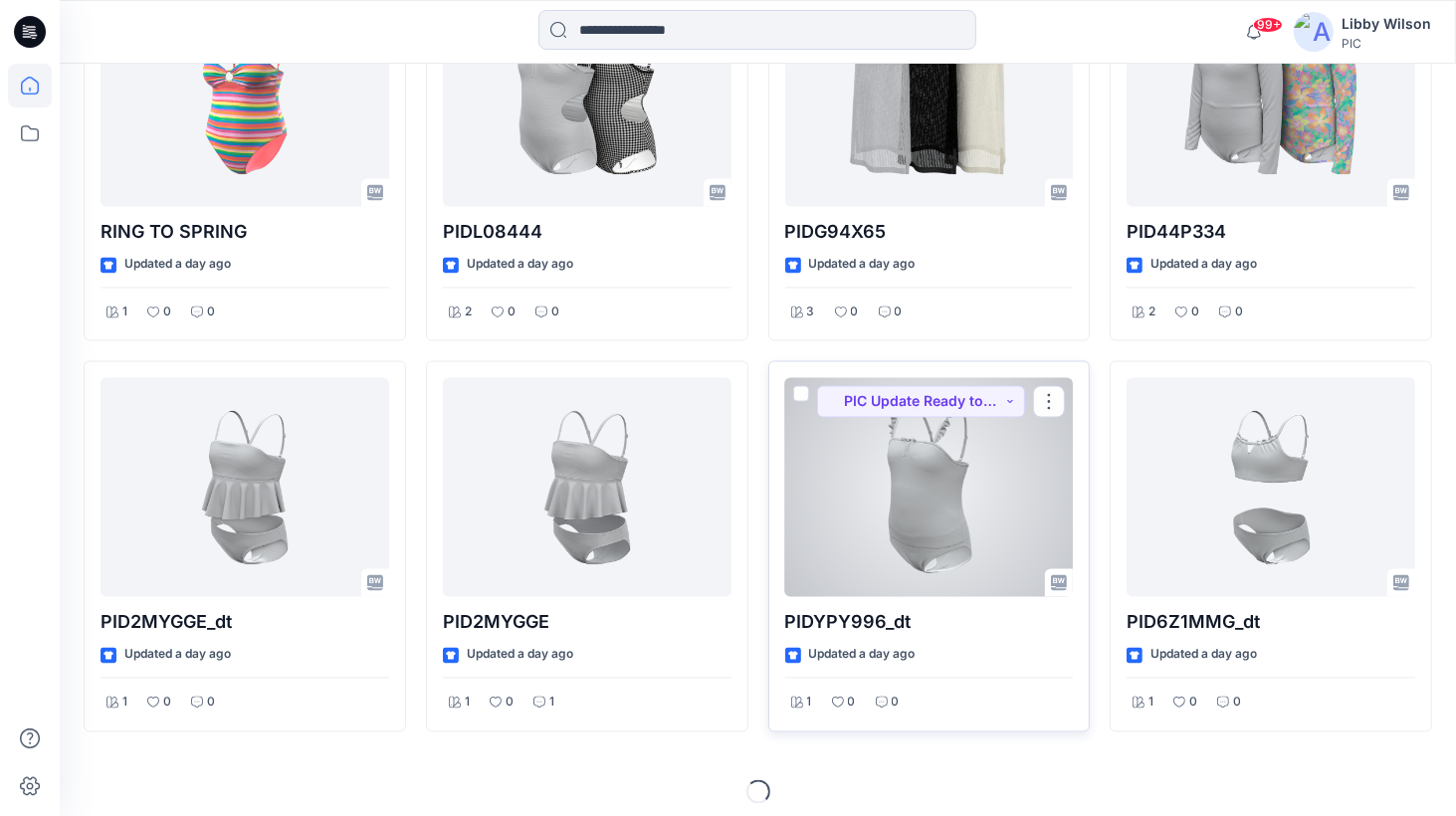 scroll, scrollTop: 3424, scrollLeft: 0, axis: vertical 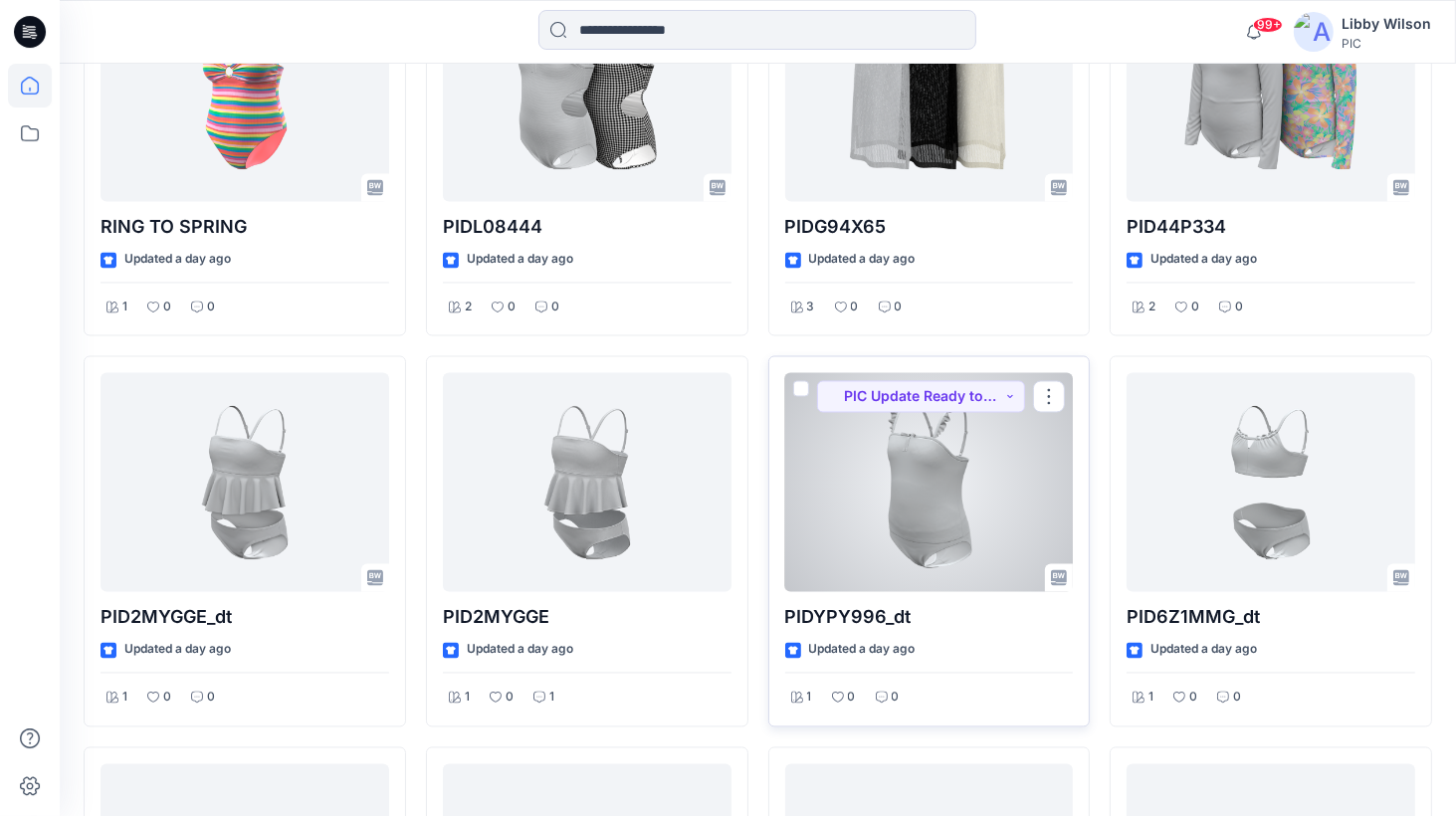 click at bounding box center (930, 483) 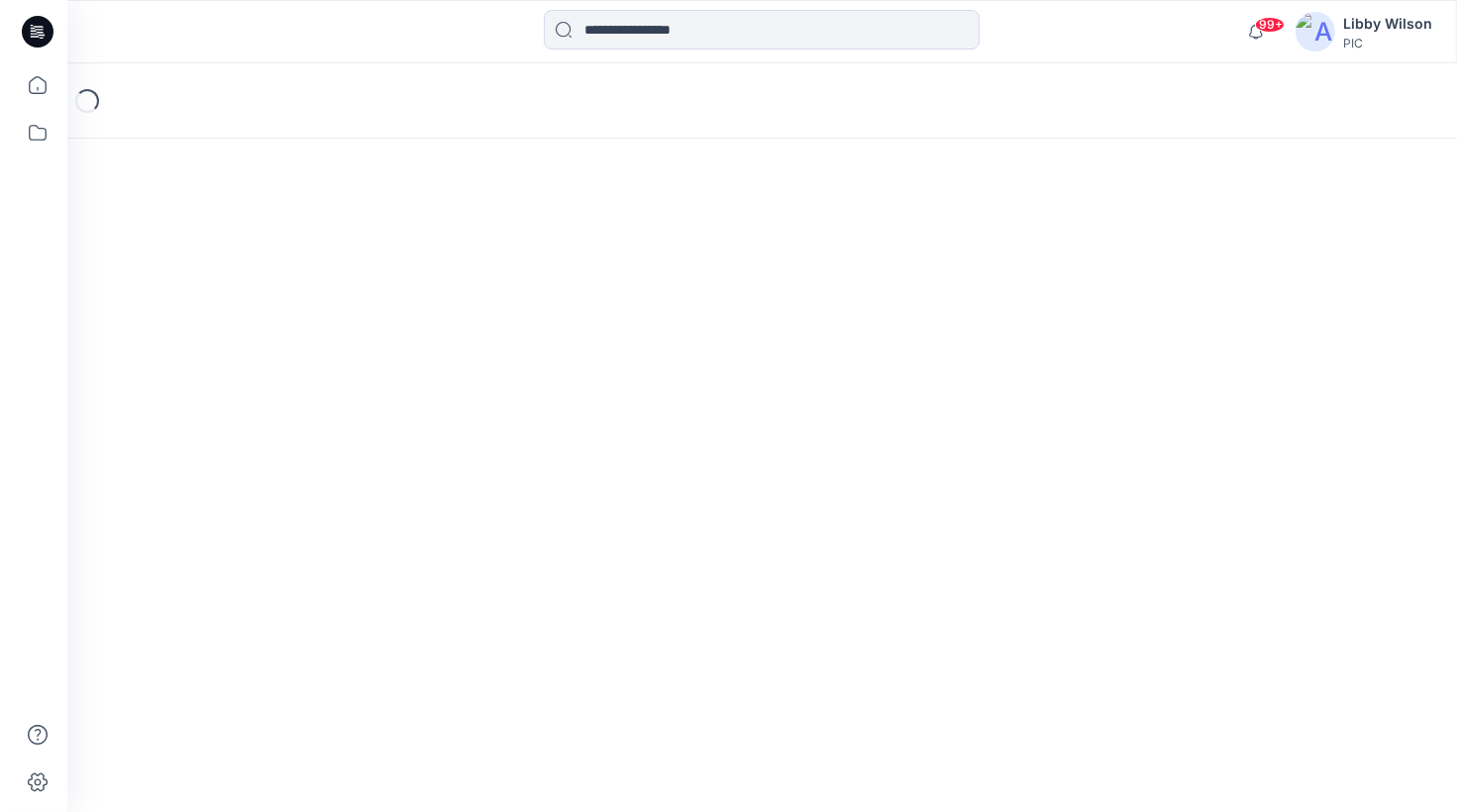 scroll, scrollTop: 0, scrollLeft: 0, axis: both 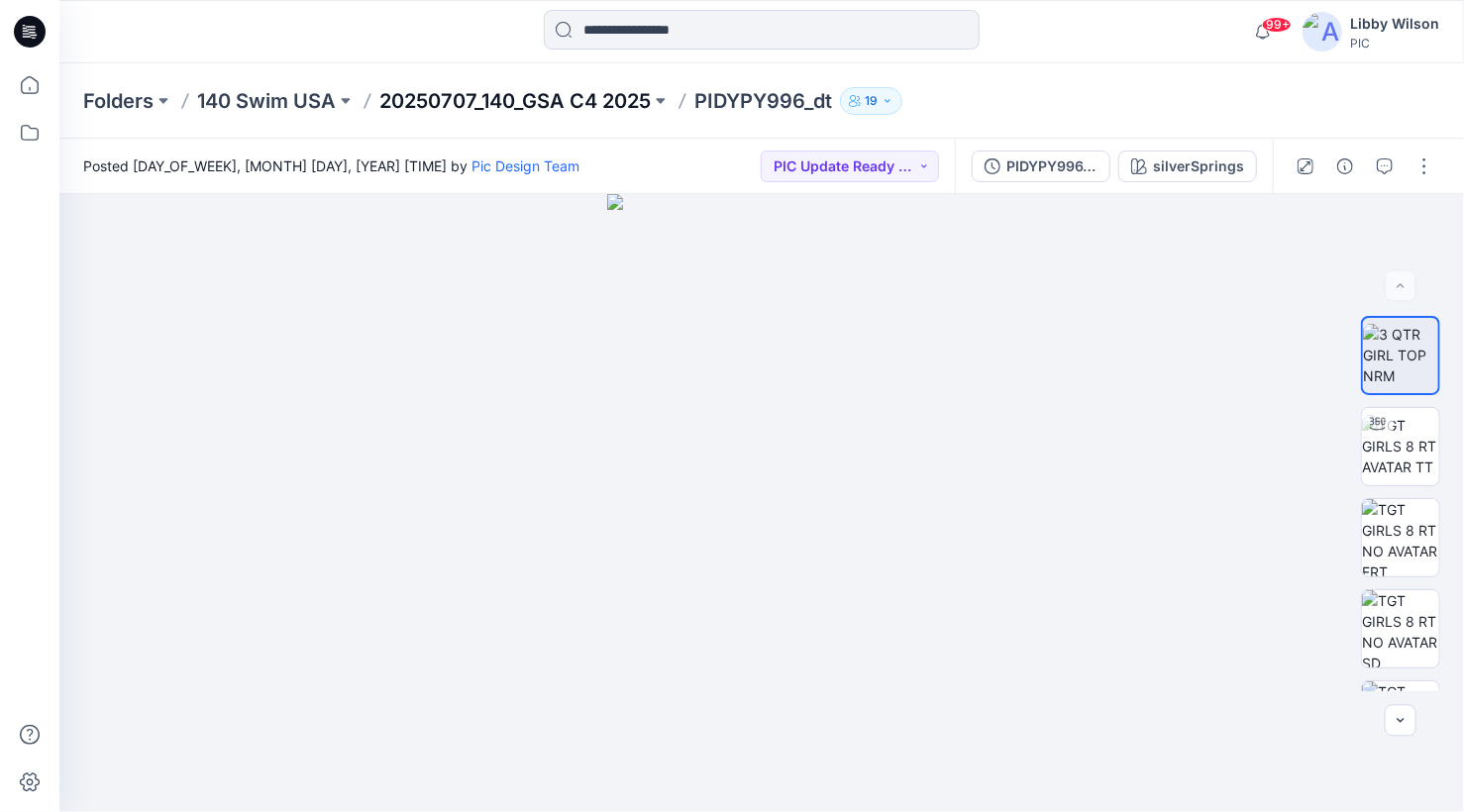 click on "20250707_140_GSA C4 2025" at bounding box center [515, 101] 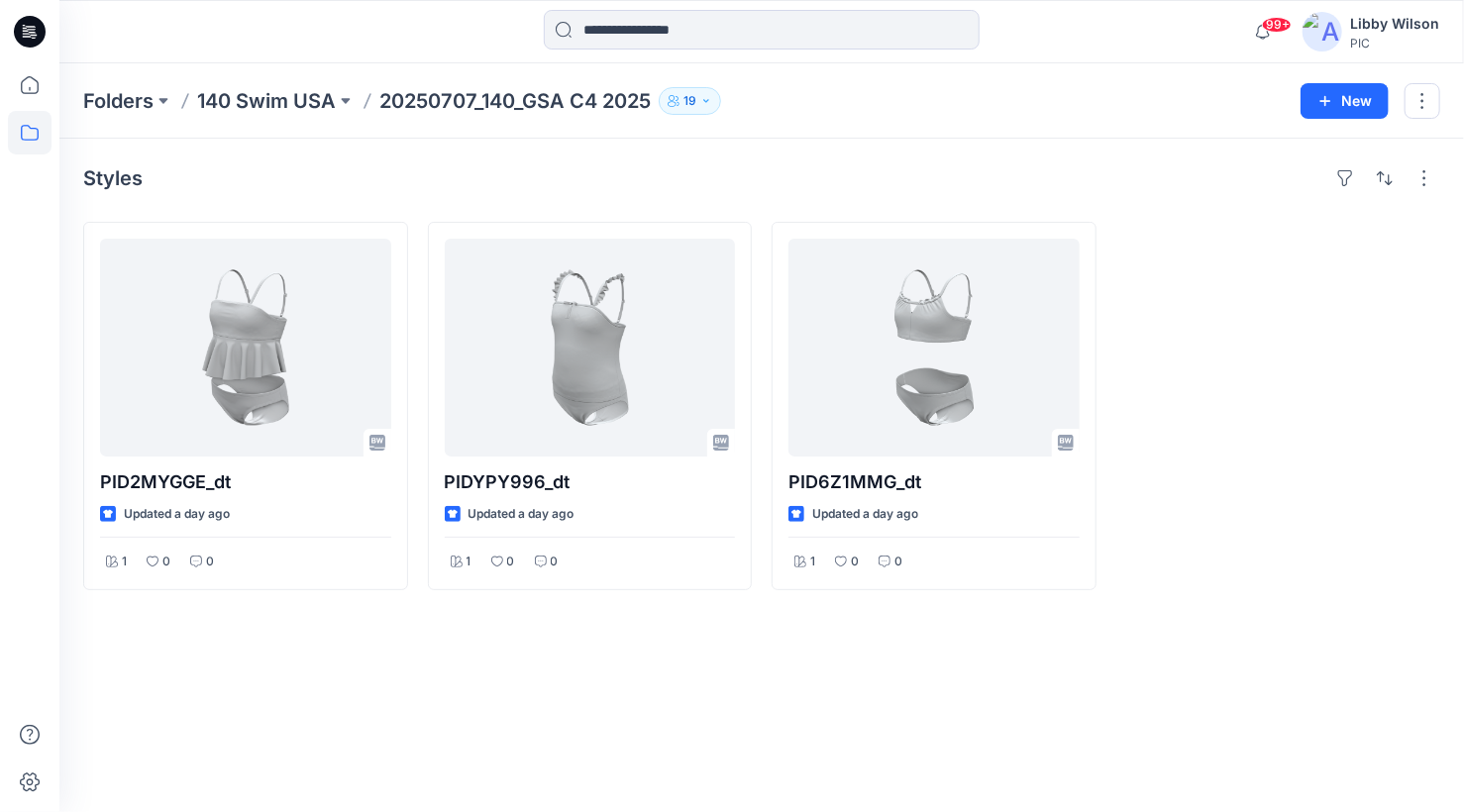click on "20250707_140_GSA C4 2025" at bounding box center [515, 101] 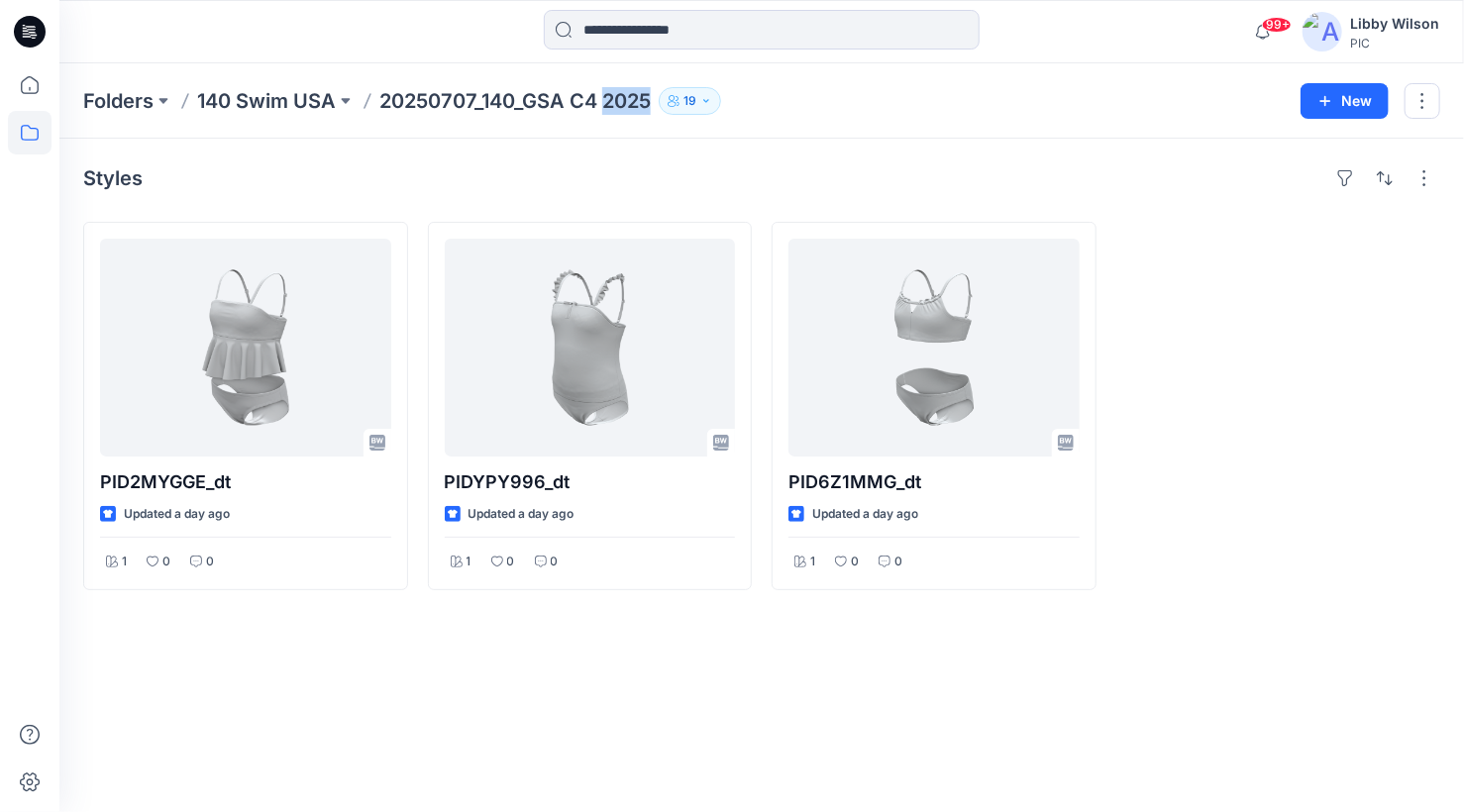 click on "20250707_140_GSA C4 2025" at bounding box center [515, 101] 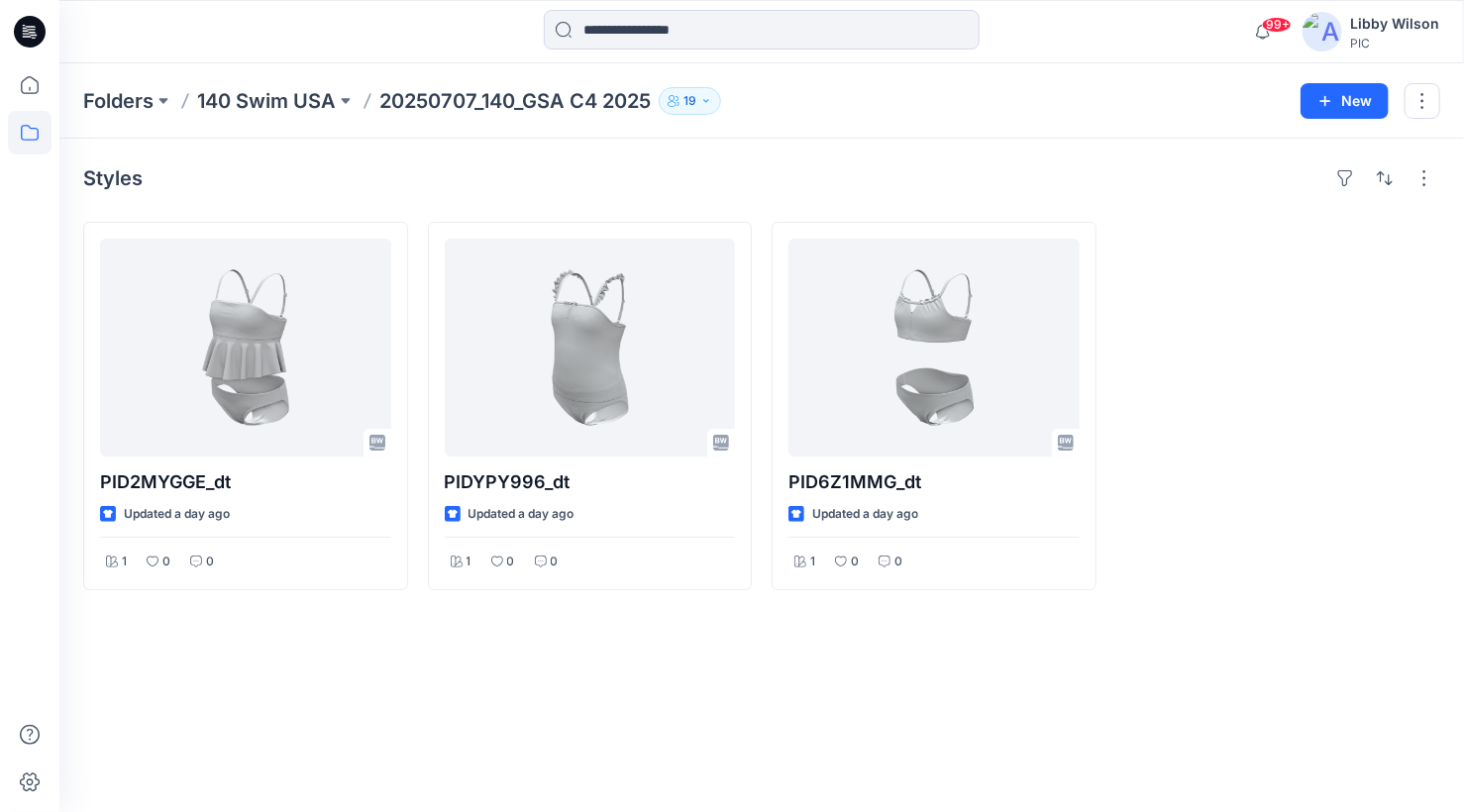 click on "20250707_140_GSA C4 2025" at bounding box center (515, 101) 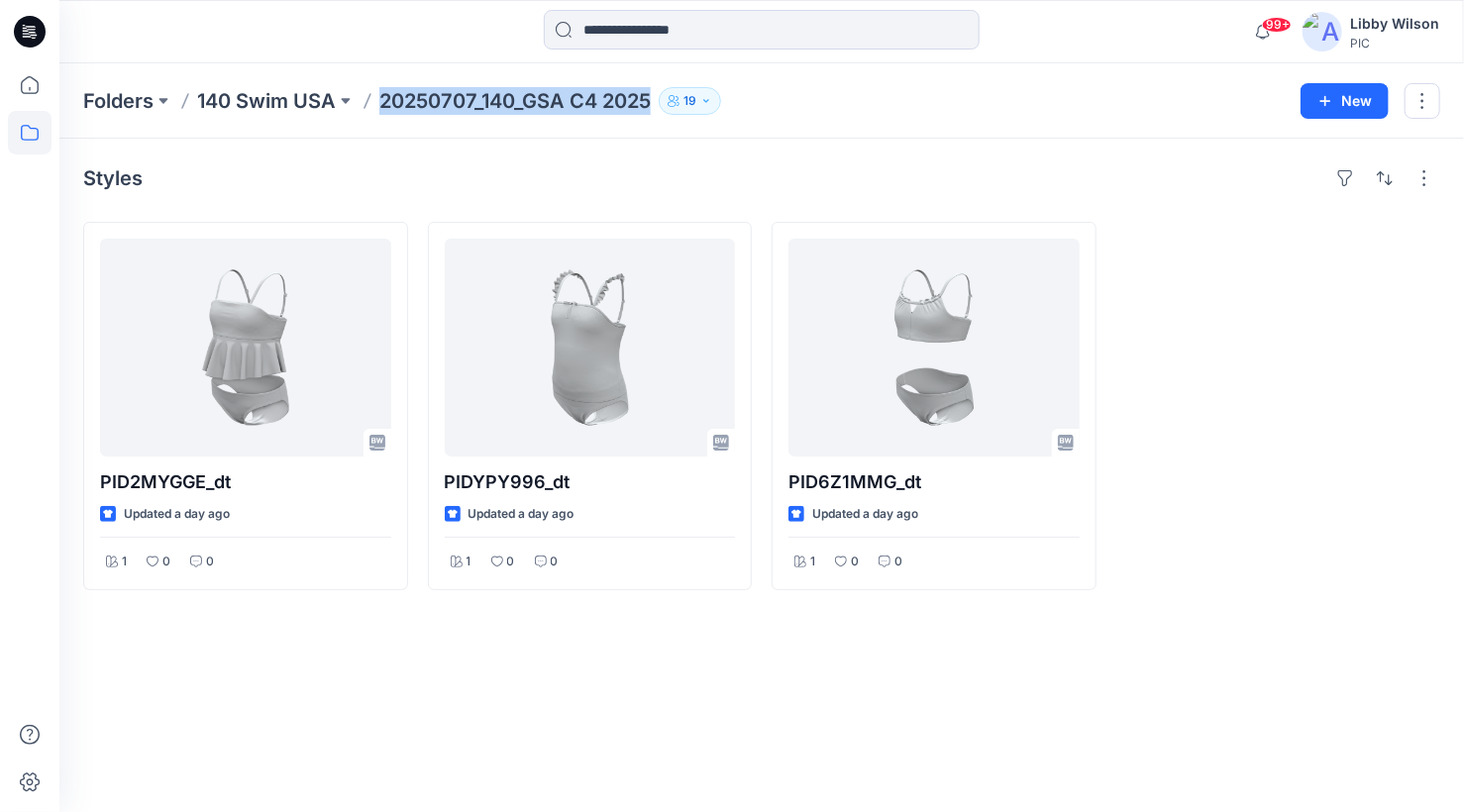 drag, startPoint x: 380, startPoint y: 99, endPoint x: 649, endPoint y: 123, distance: 270.06851 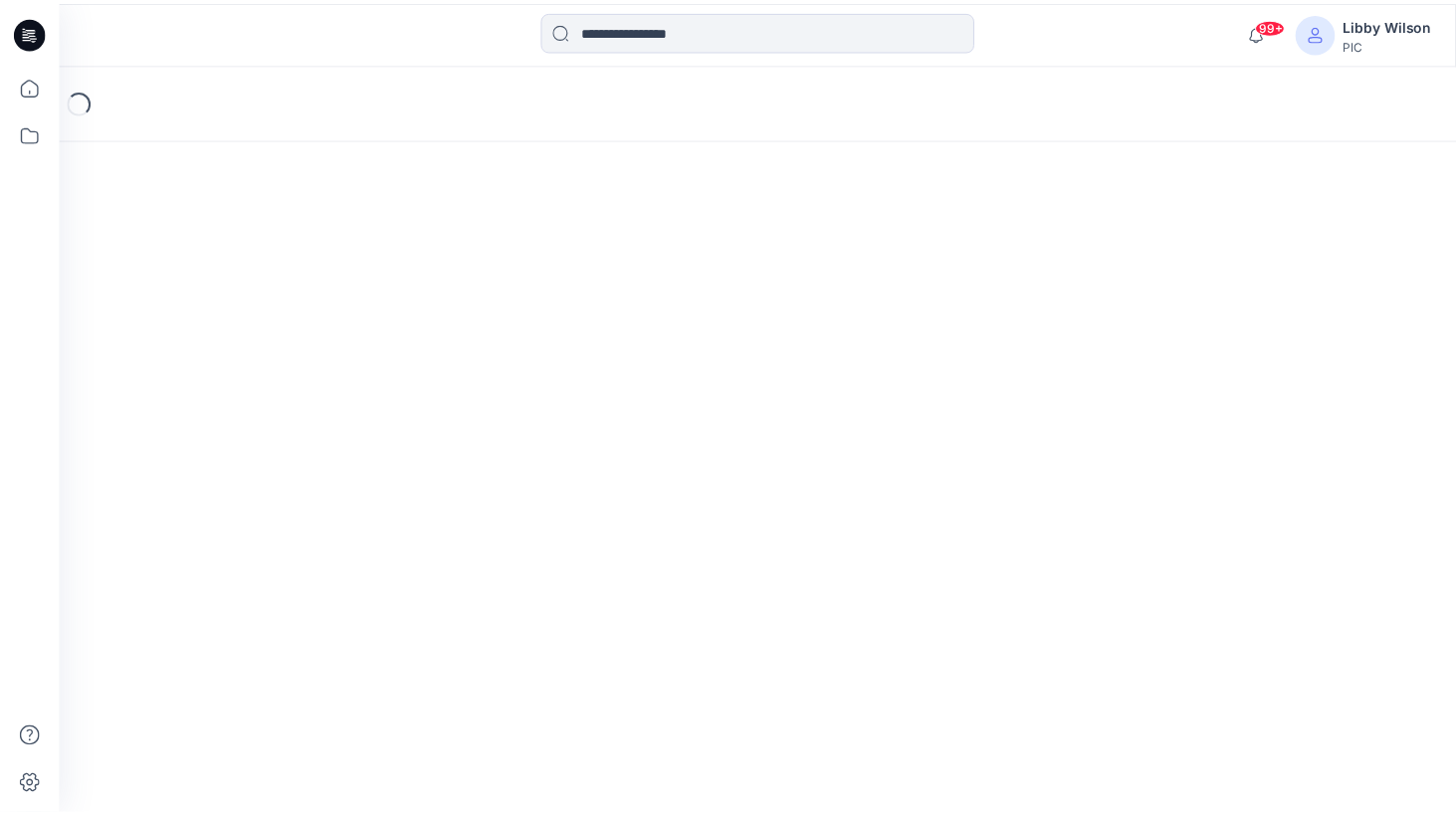 scroll, scrollTop: 0, scrollLeft: 0, axis: both 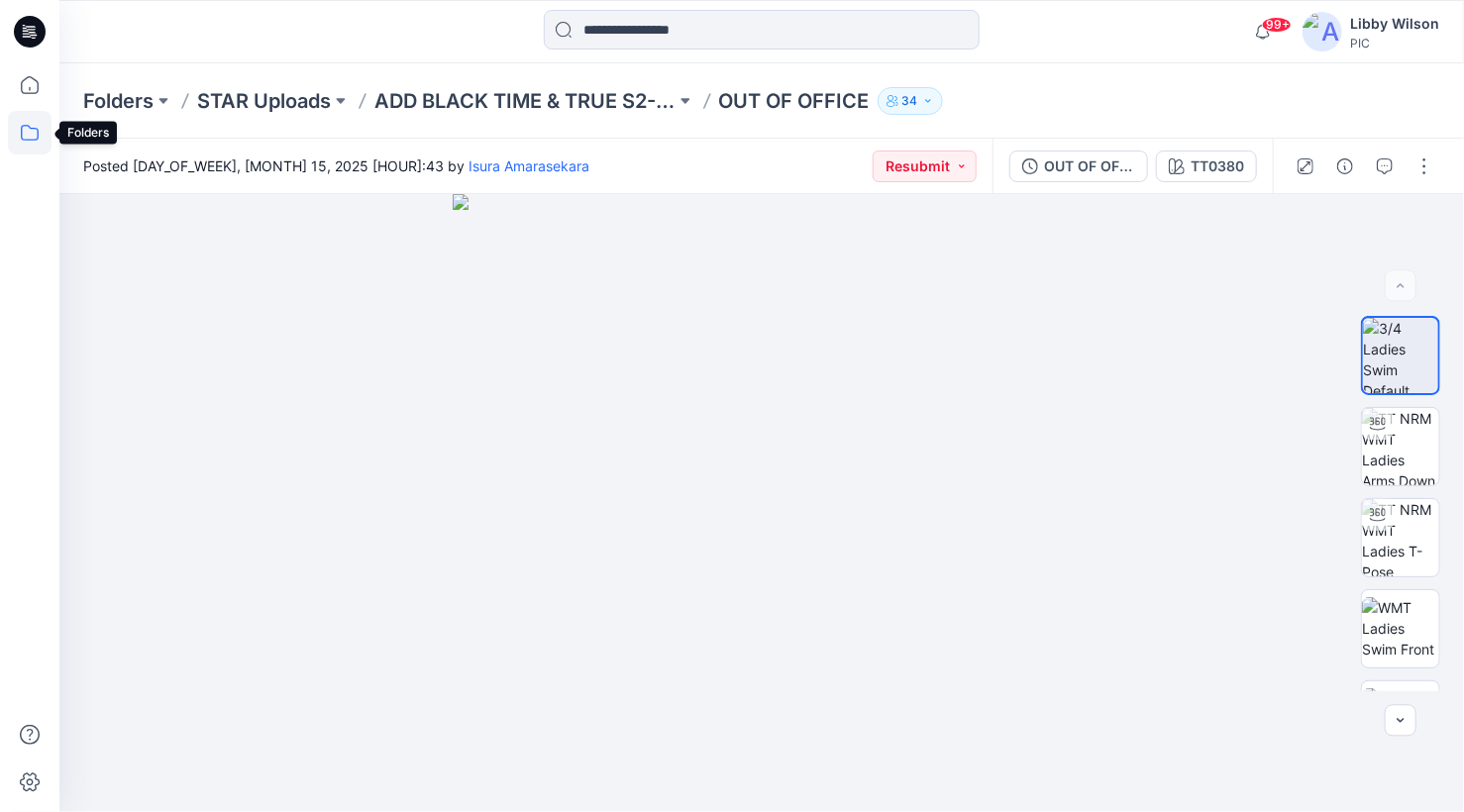 click 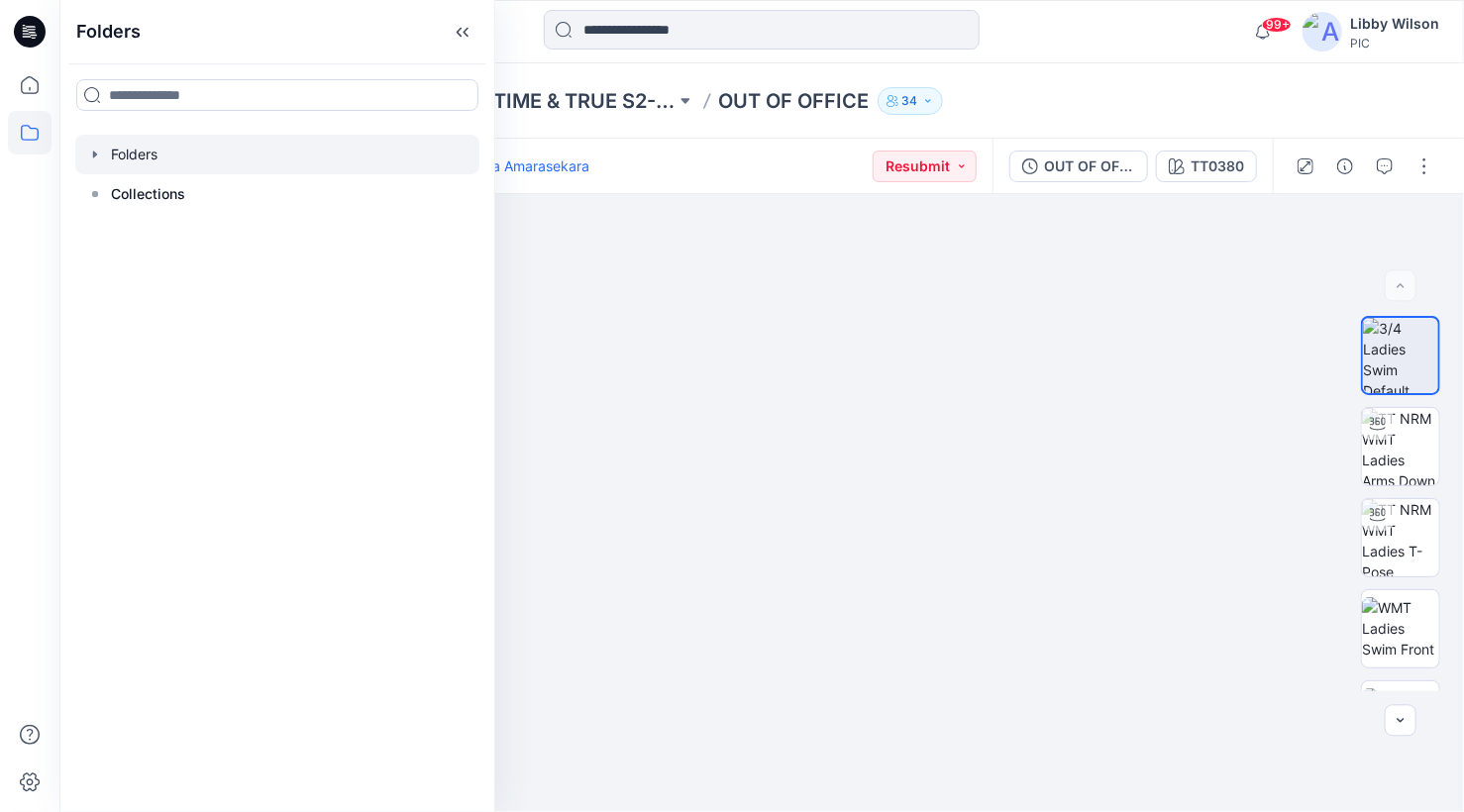 click at bounding box center [277, 154] 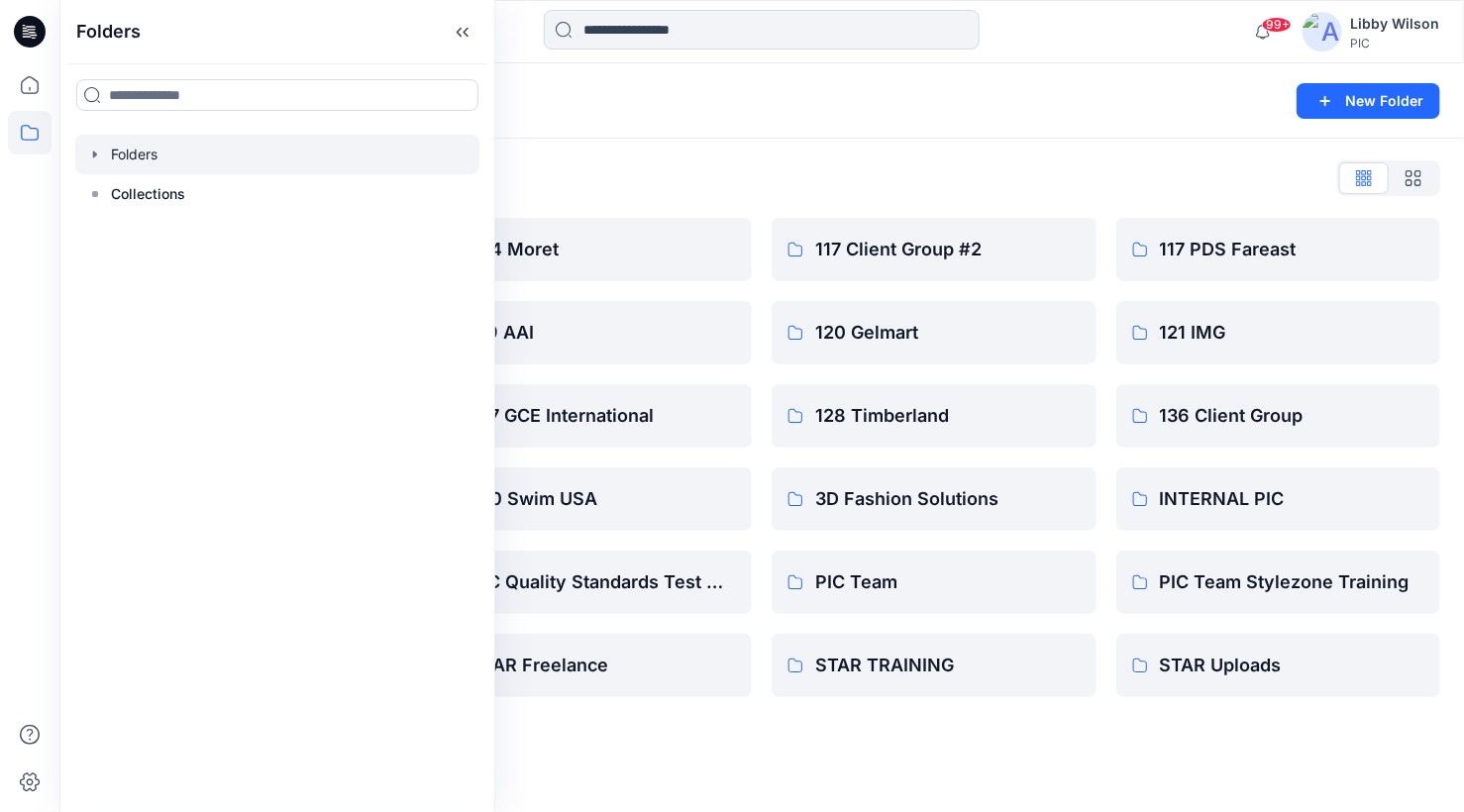 click on "Folders List 103 HIS [FIRST] 118 Add Black 121 IMG Client Group 137 [FIRST] [LAST] [FIRST] Love - Freelance STAR Client Blocks 104 Moret 119 AAI 127 GCE International 140 Swim [COUNTRY] PIC Quality Standards Test Group STAR Freelance 117 Client Group #2 120 Gelmart 128 Timberland 3D Fashion Solutions PIC Team STAR TRAINING 117 PDS Fareast 121 IMG 136 Client Group INTERNAL PIC PIC Team Stylezone Training STAR Uploads" at bounding box center [762, 430] 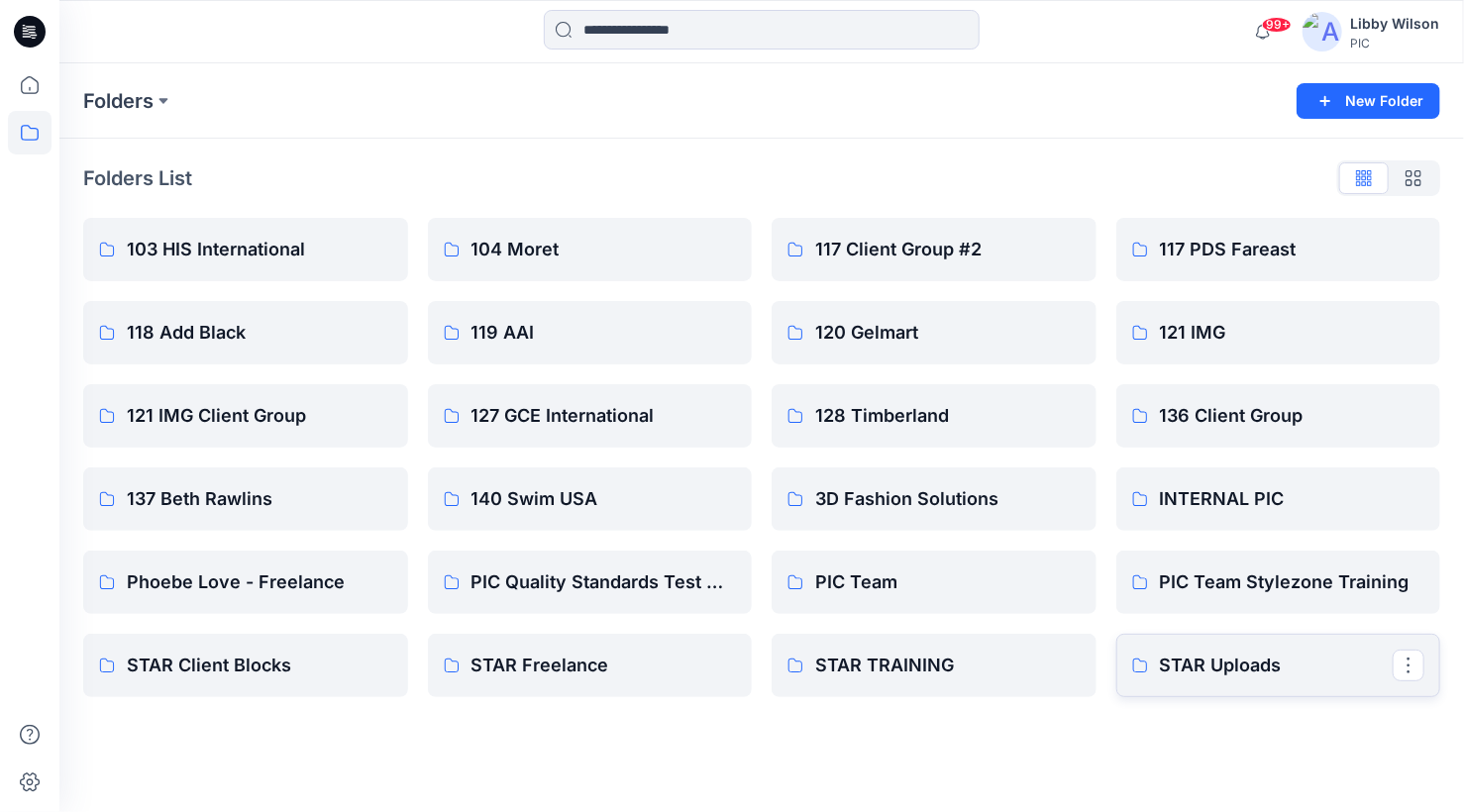 click on "STAR Uploads" at bounding box center [1277, 665] 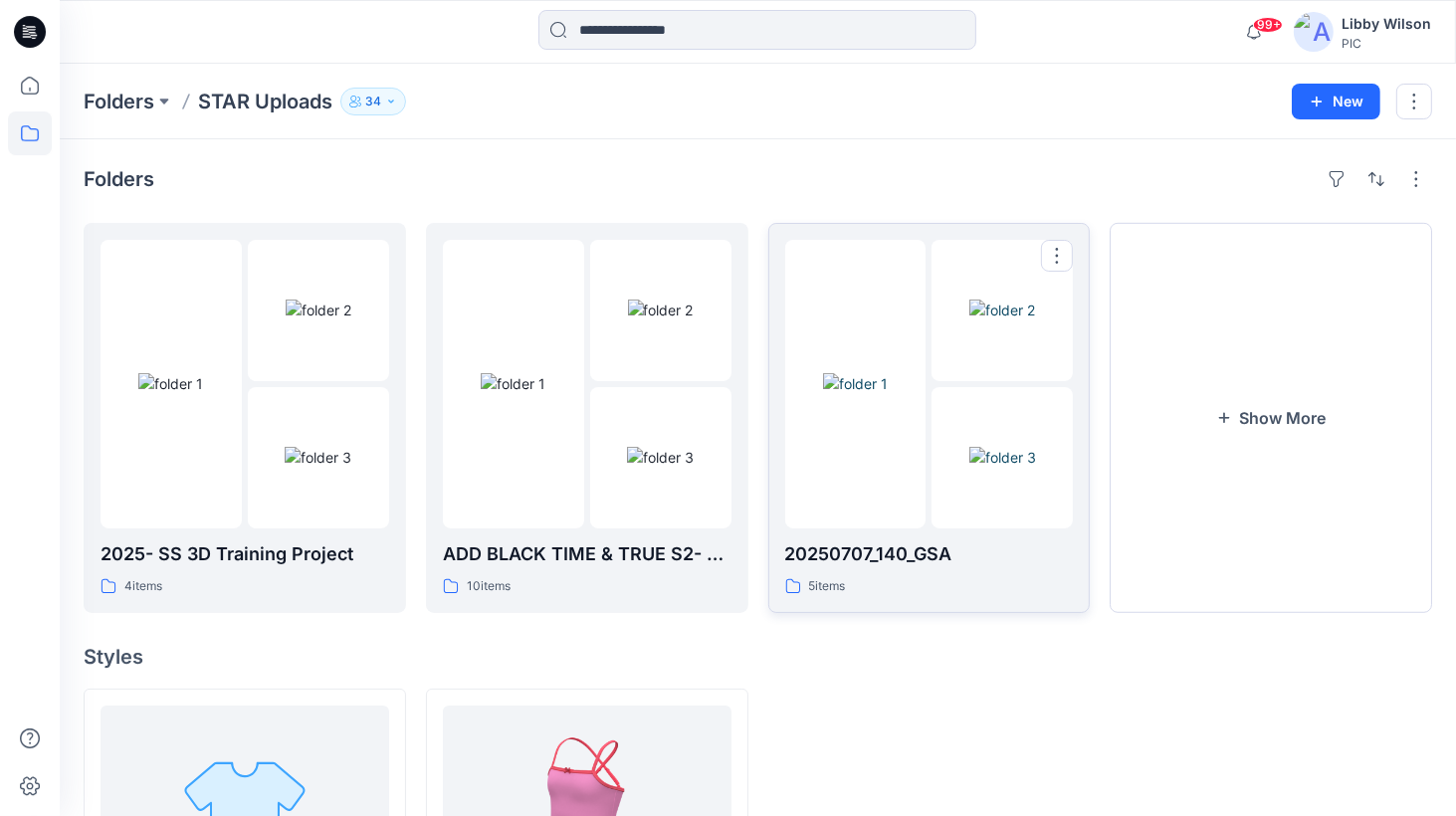 click at bounding box center (855, 383) 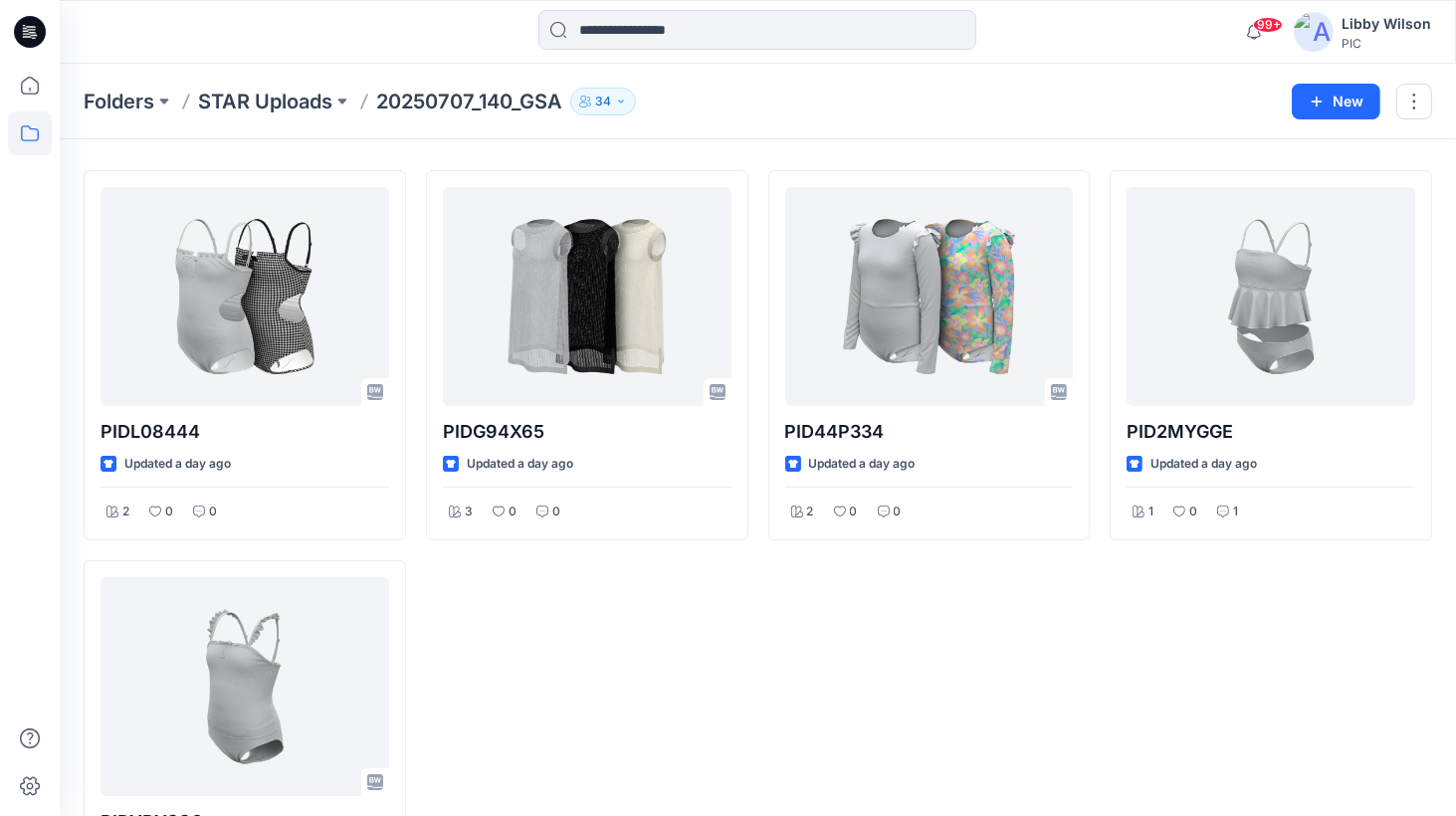 scroll, scrollTop: 100, scrollLeft: 0, axis: vertical 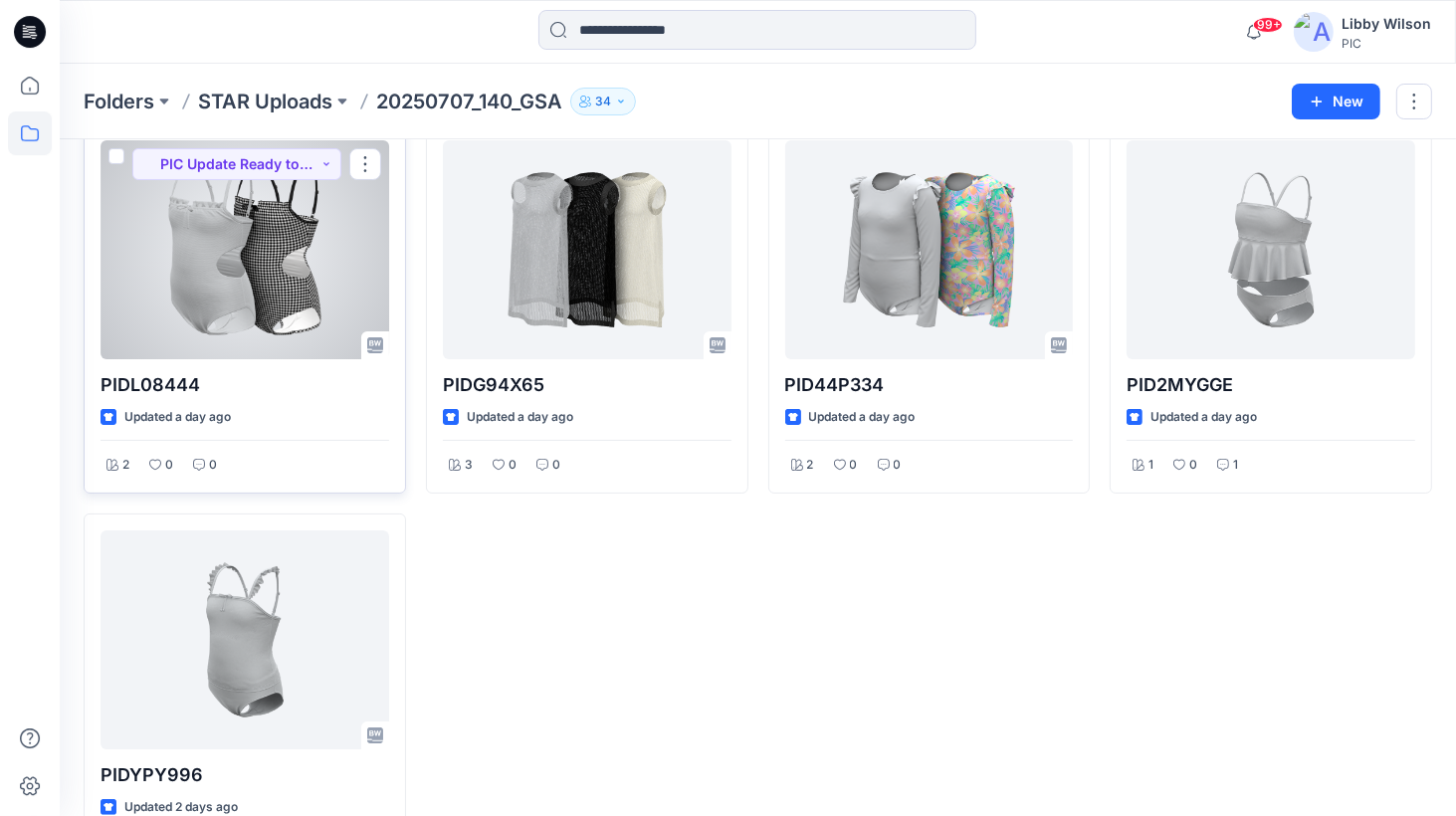 click at bounding box center (245, 250) 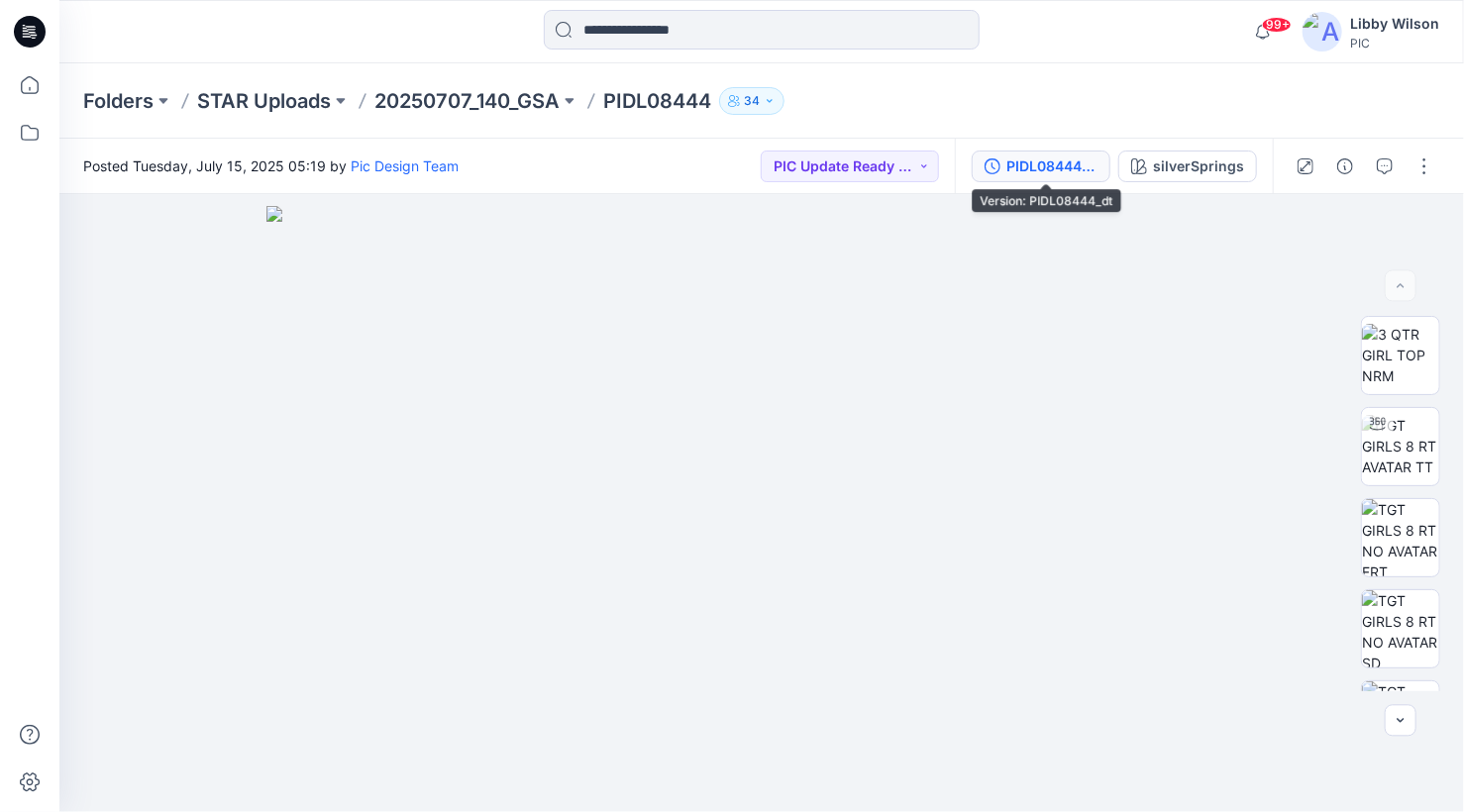 click on "PIDL08444_dt" at bounding box center (1041, 166) 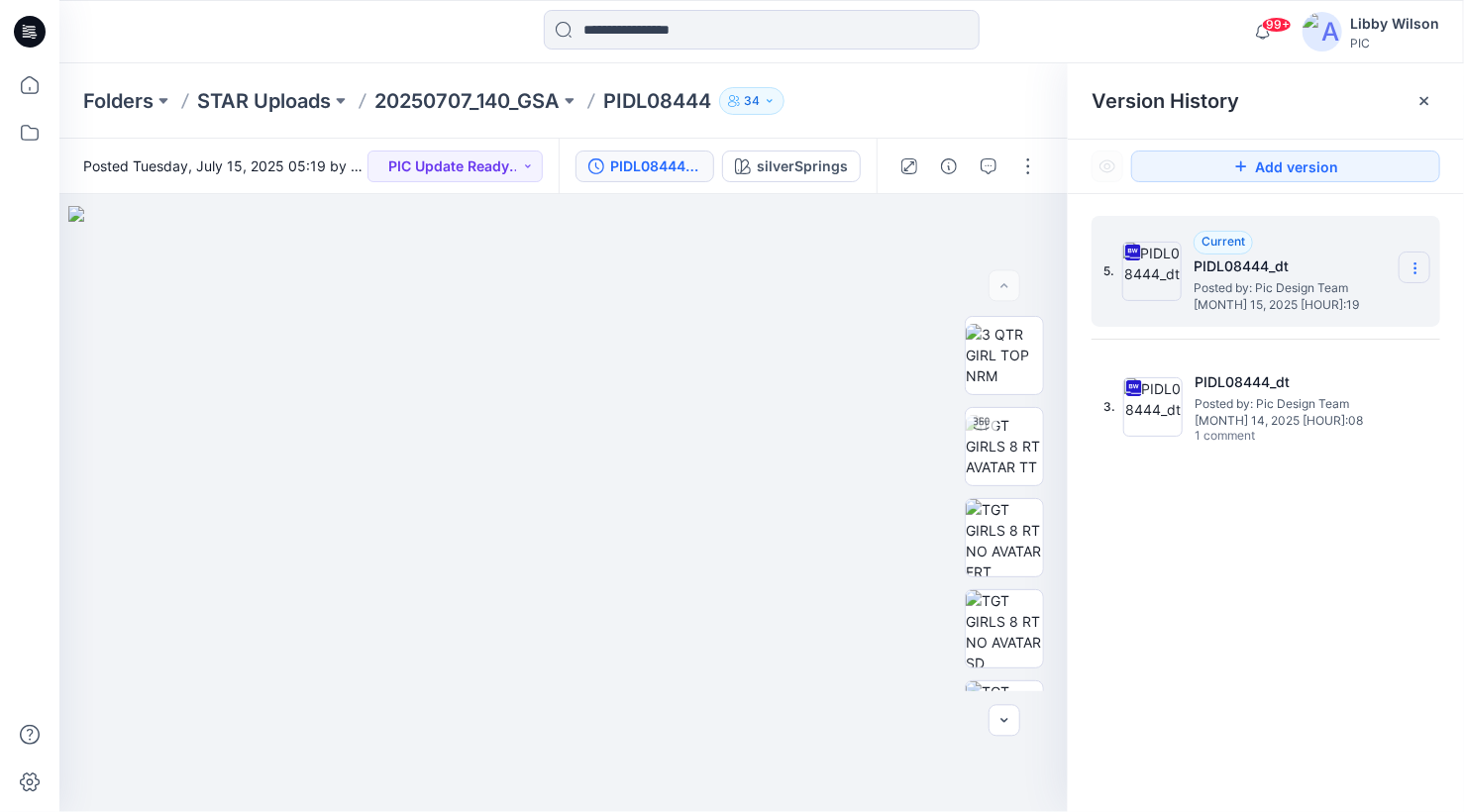 click at bounding box center (1414, 267) 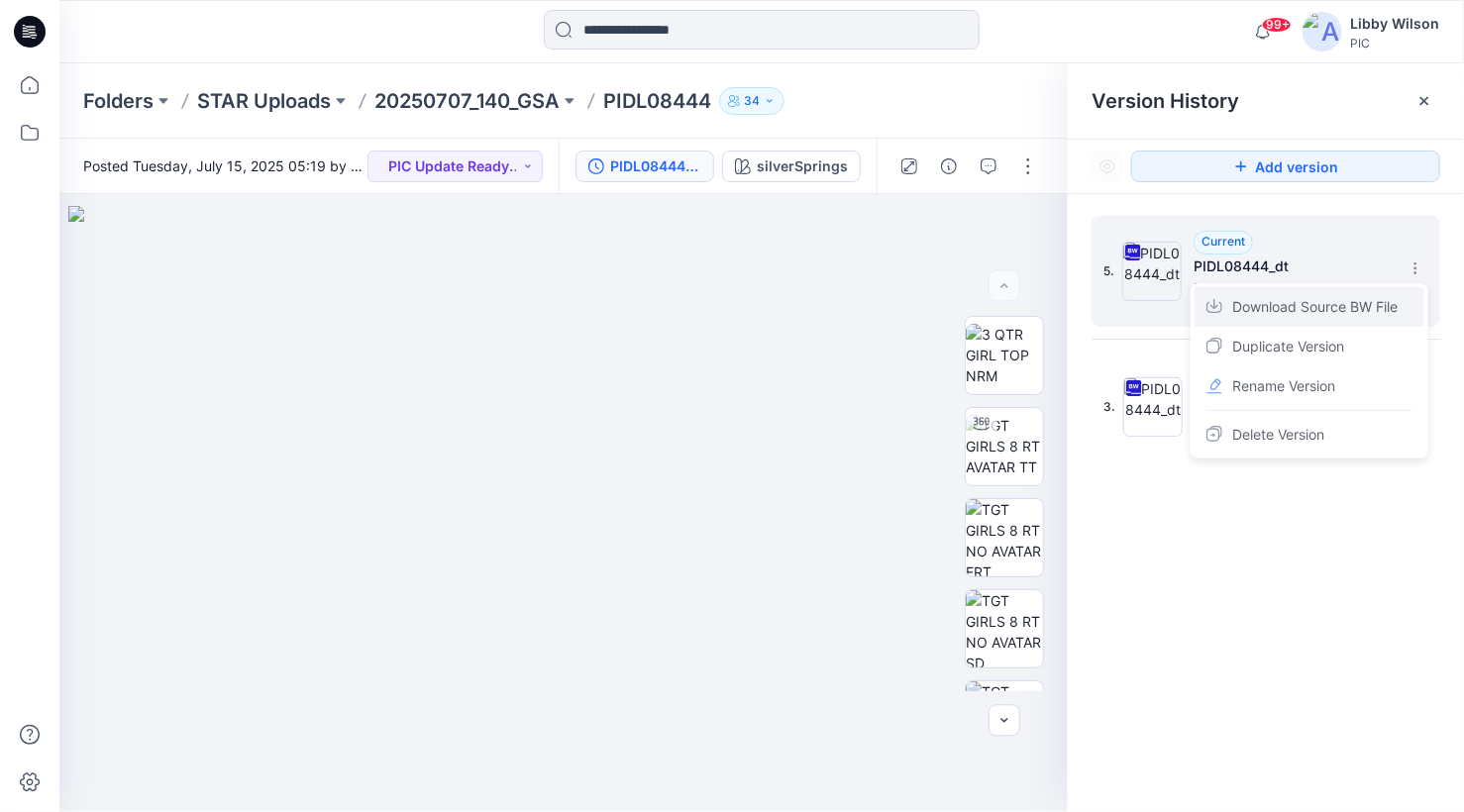 click 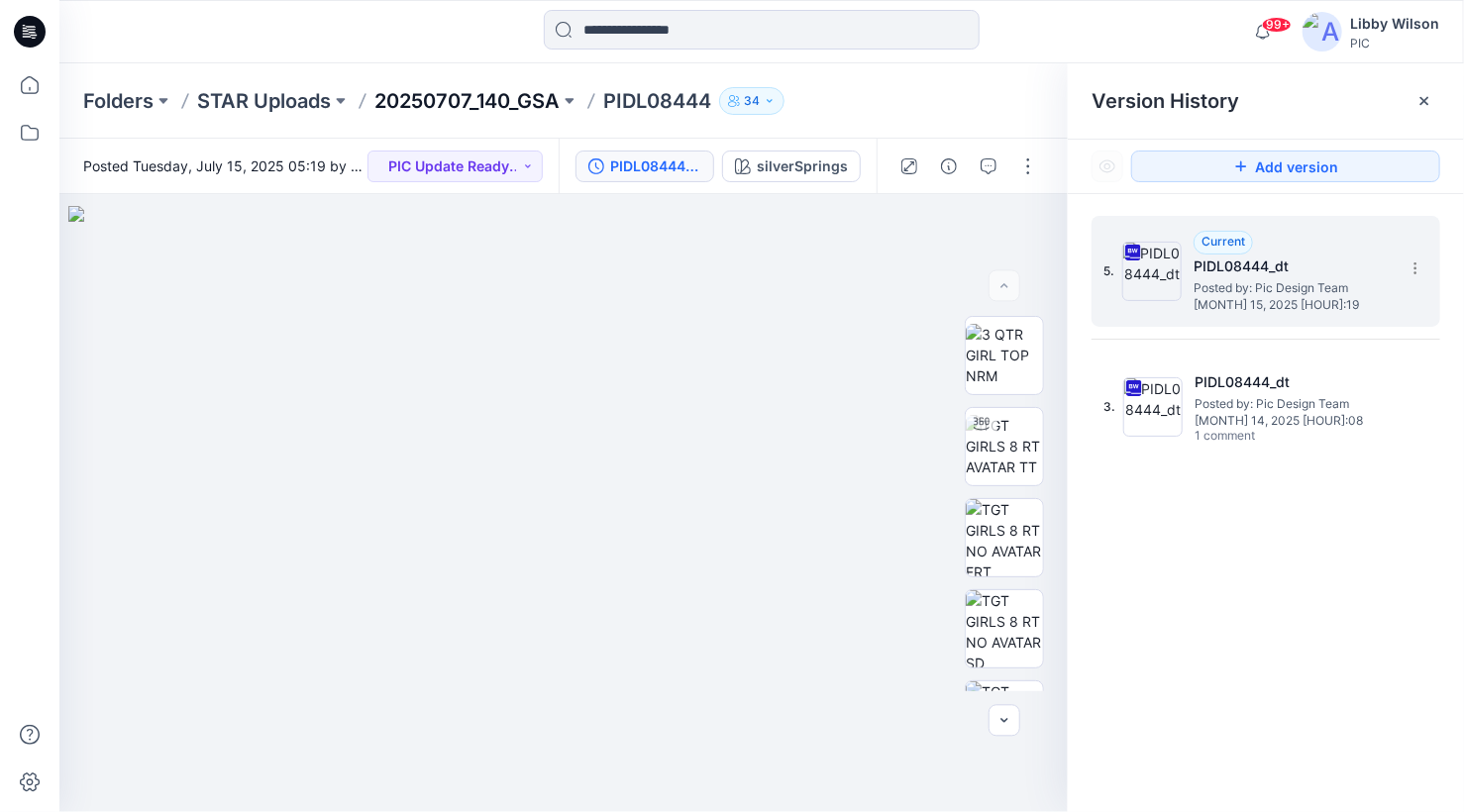 click on "20250707_140_GSA" at bounding box center (467, 101) 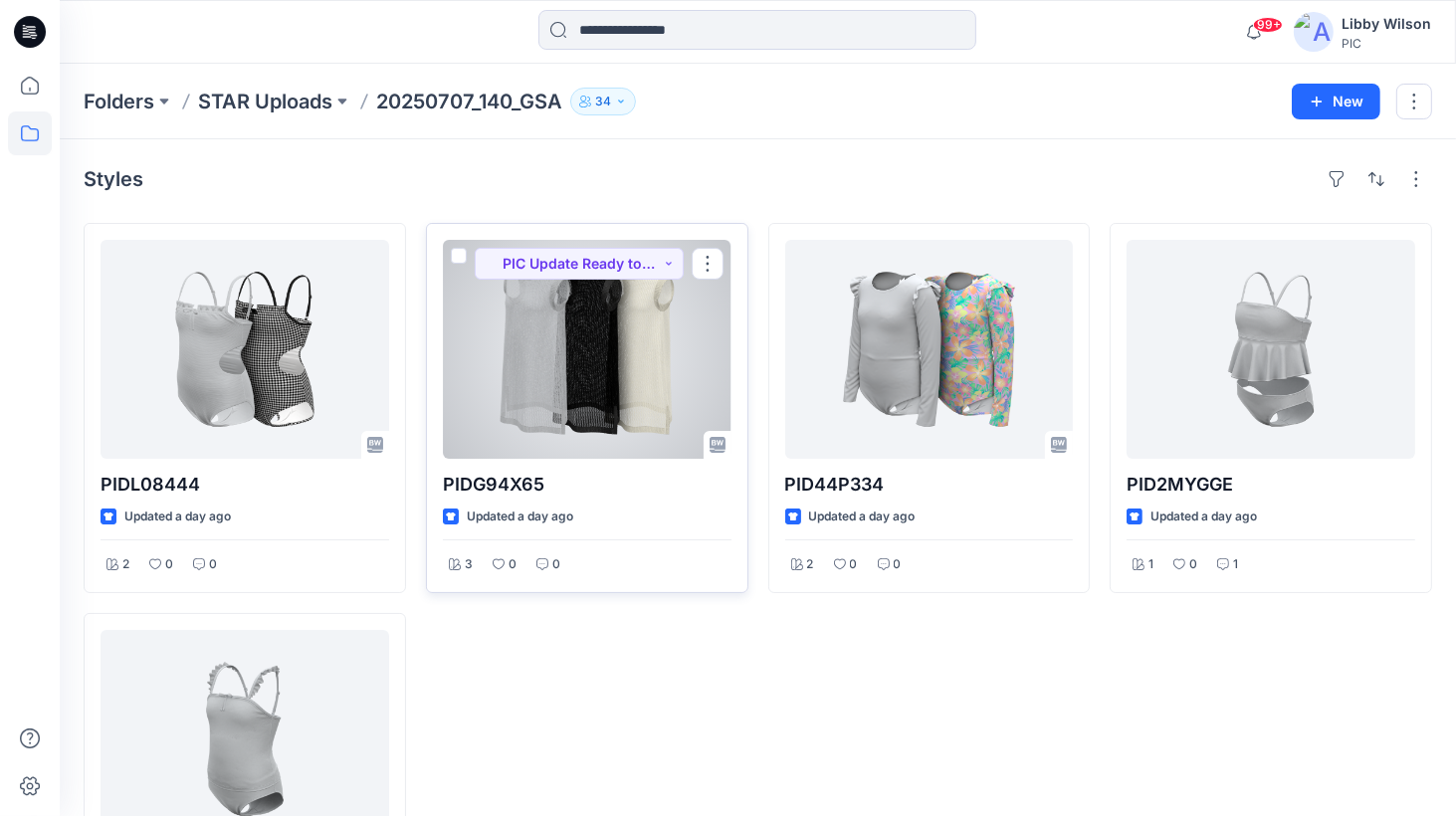 click at bounding box center (587, 349) 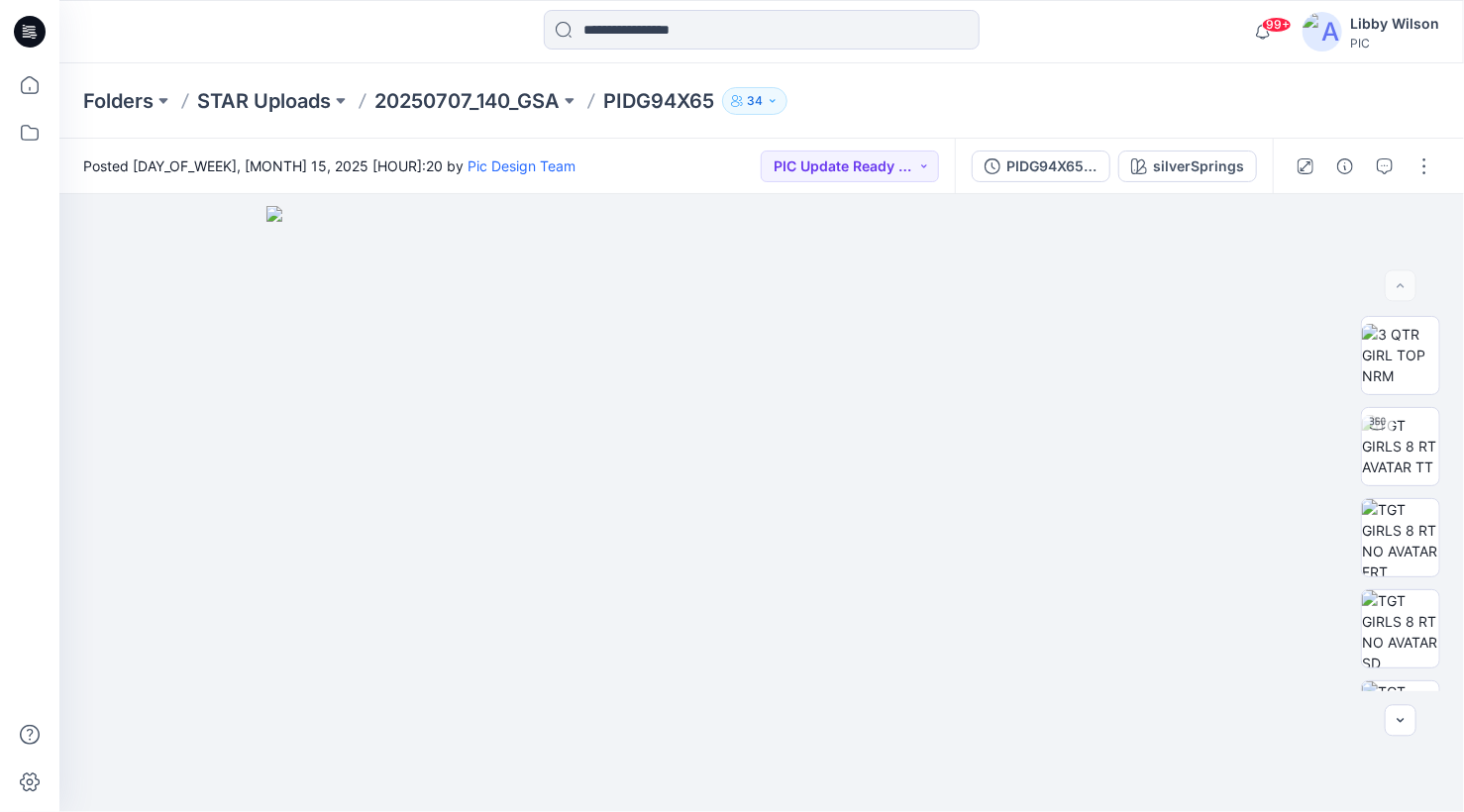 click on "Folders STAR Uploads 20250707_140_GSA PIDG94X65 34" at bounding box center (762, 101) 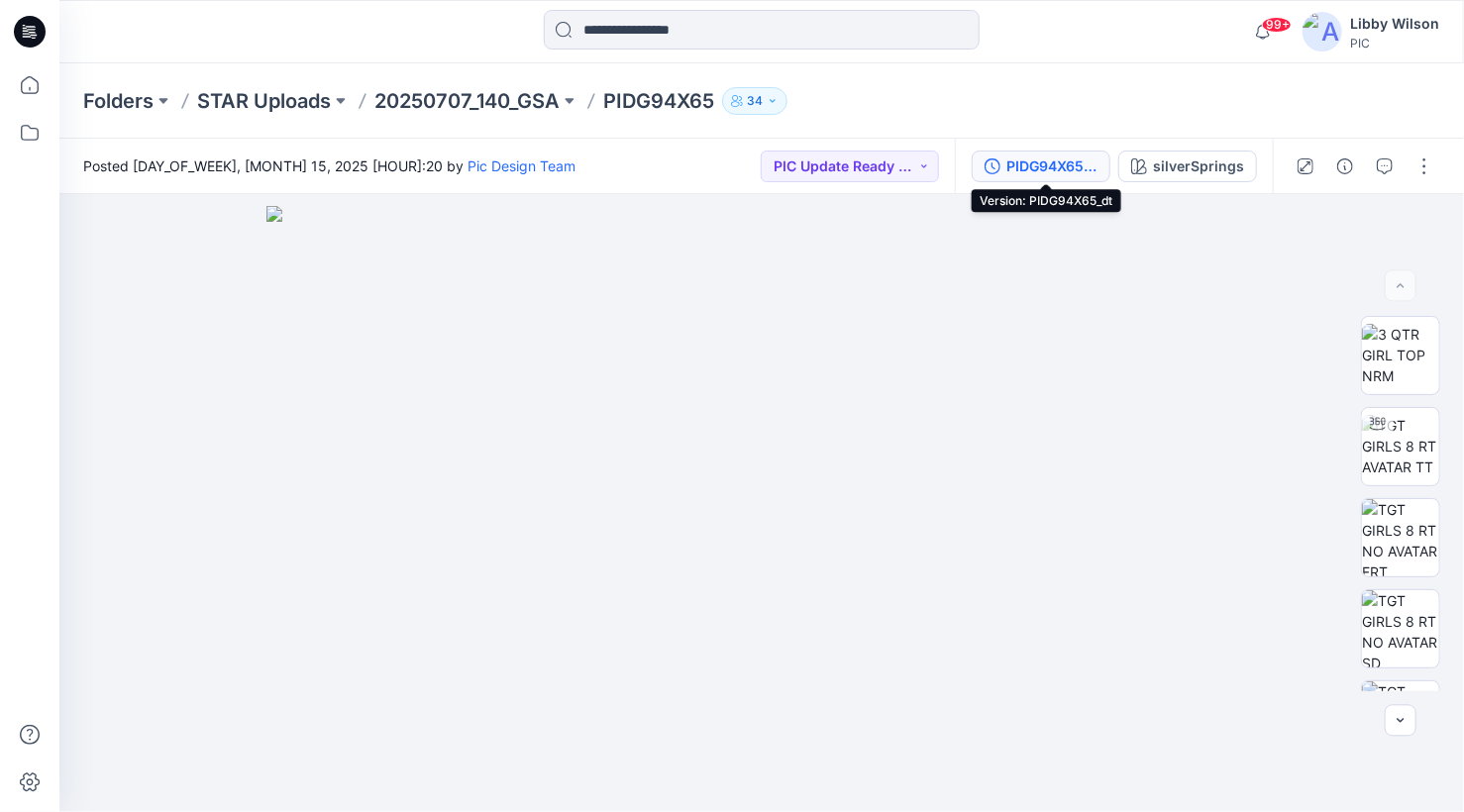 click on "PIDG94X65_dt" at bounding box center [1052, 166] 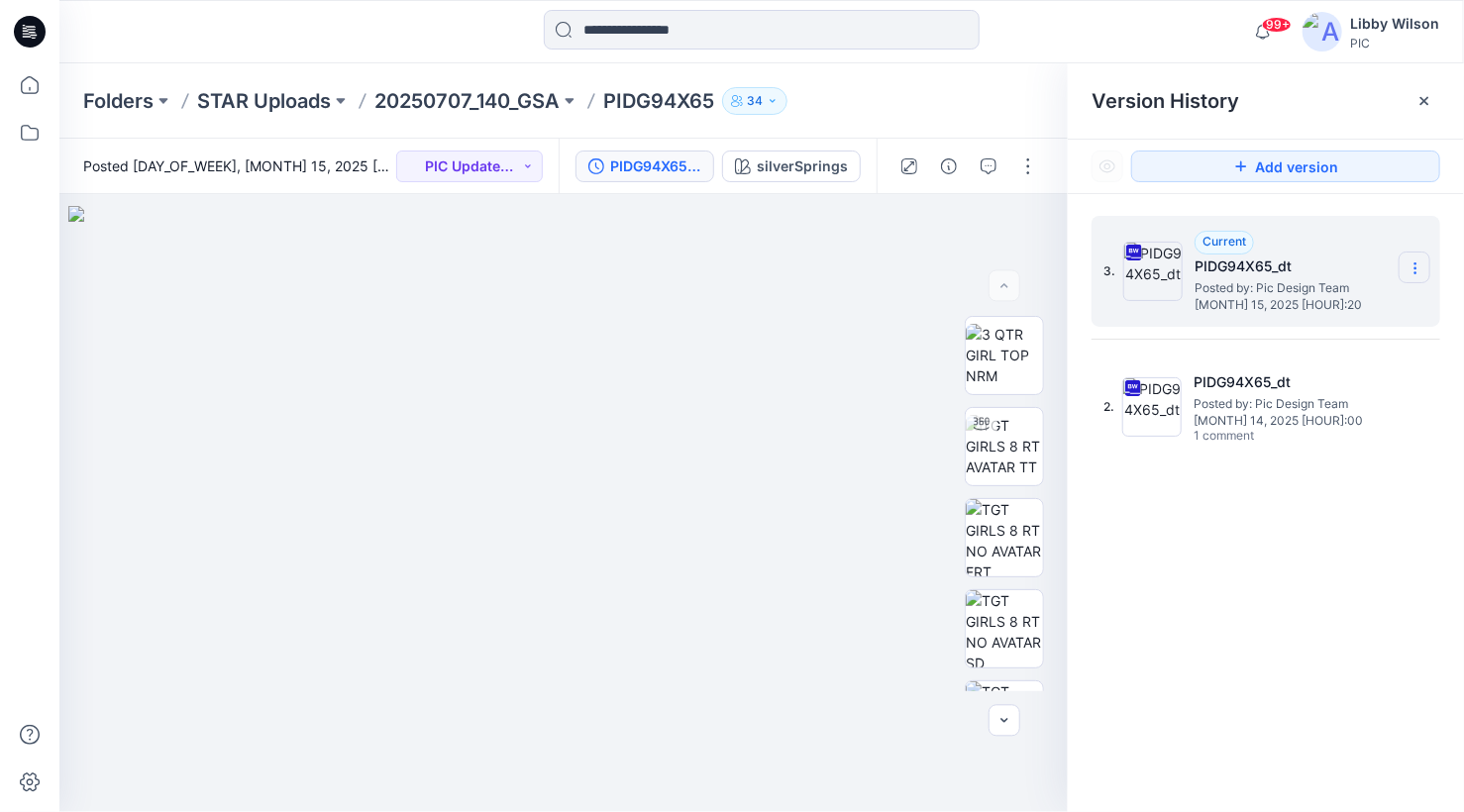 click 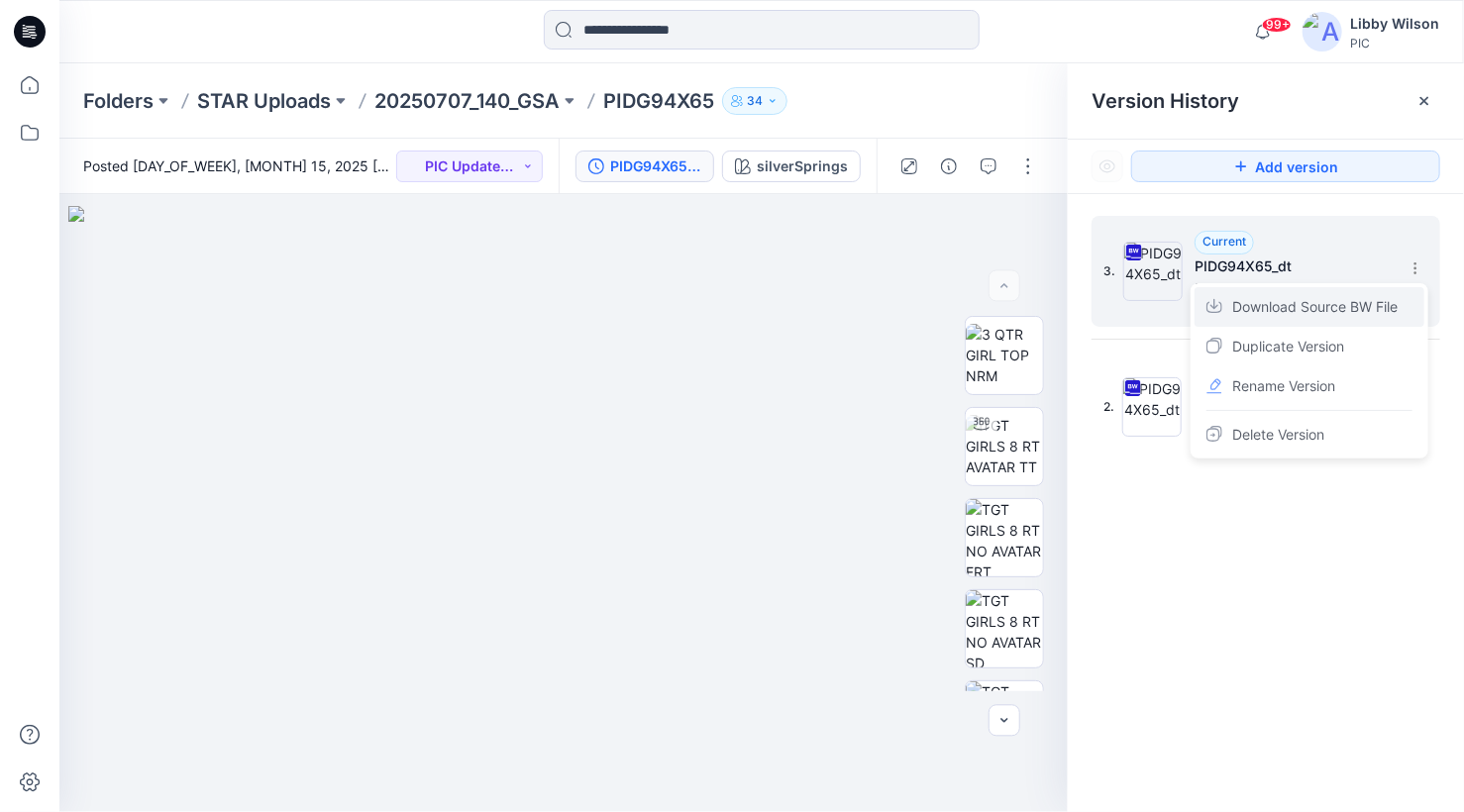 click 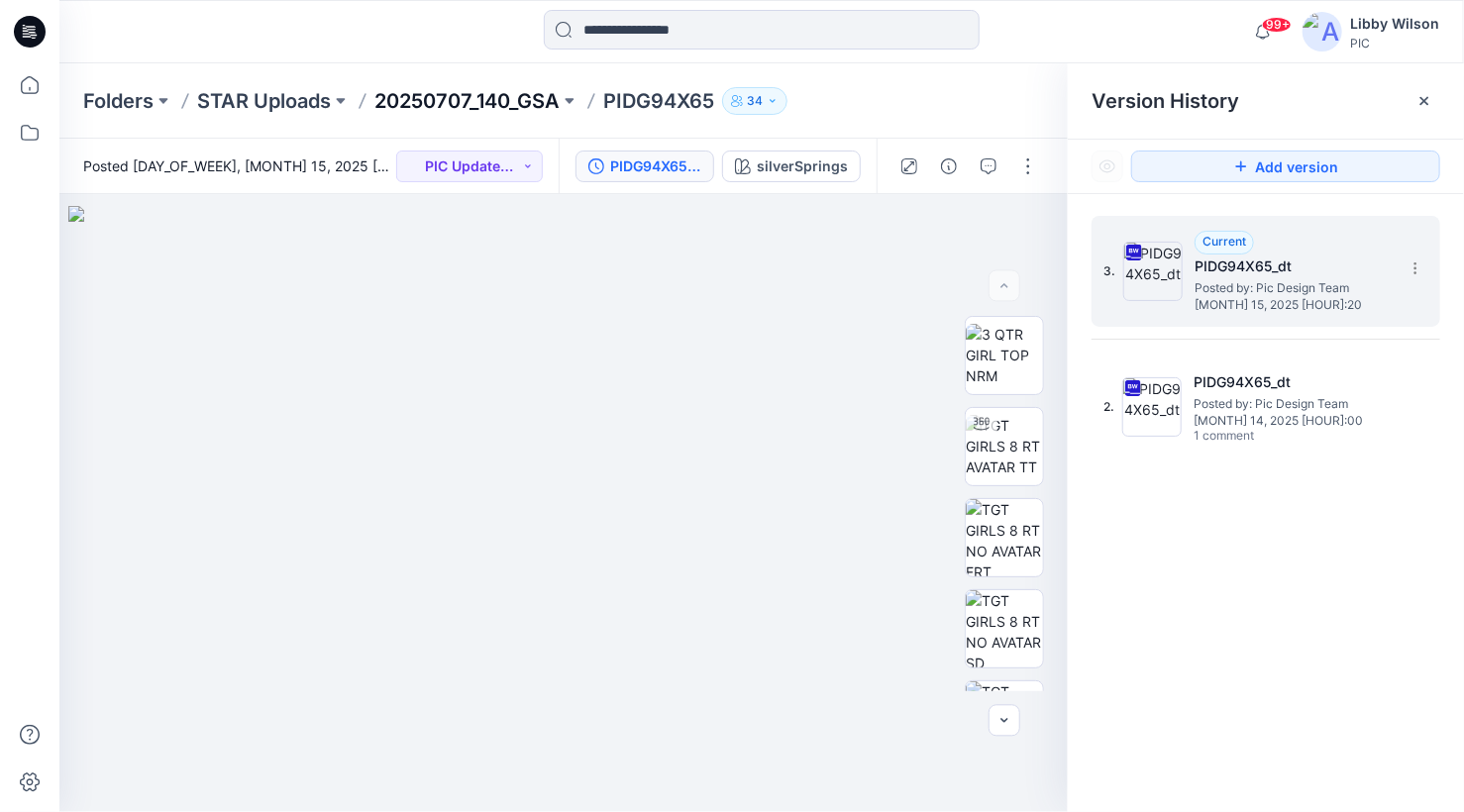 click on "20250707_140_GSA" at bounding box center (467, 101) 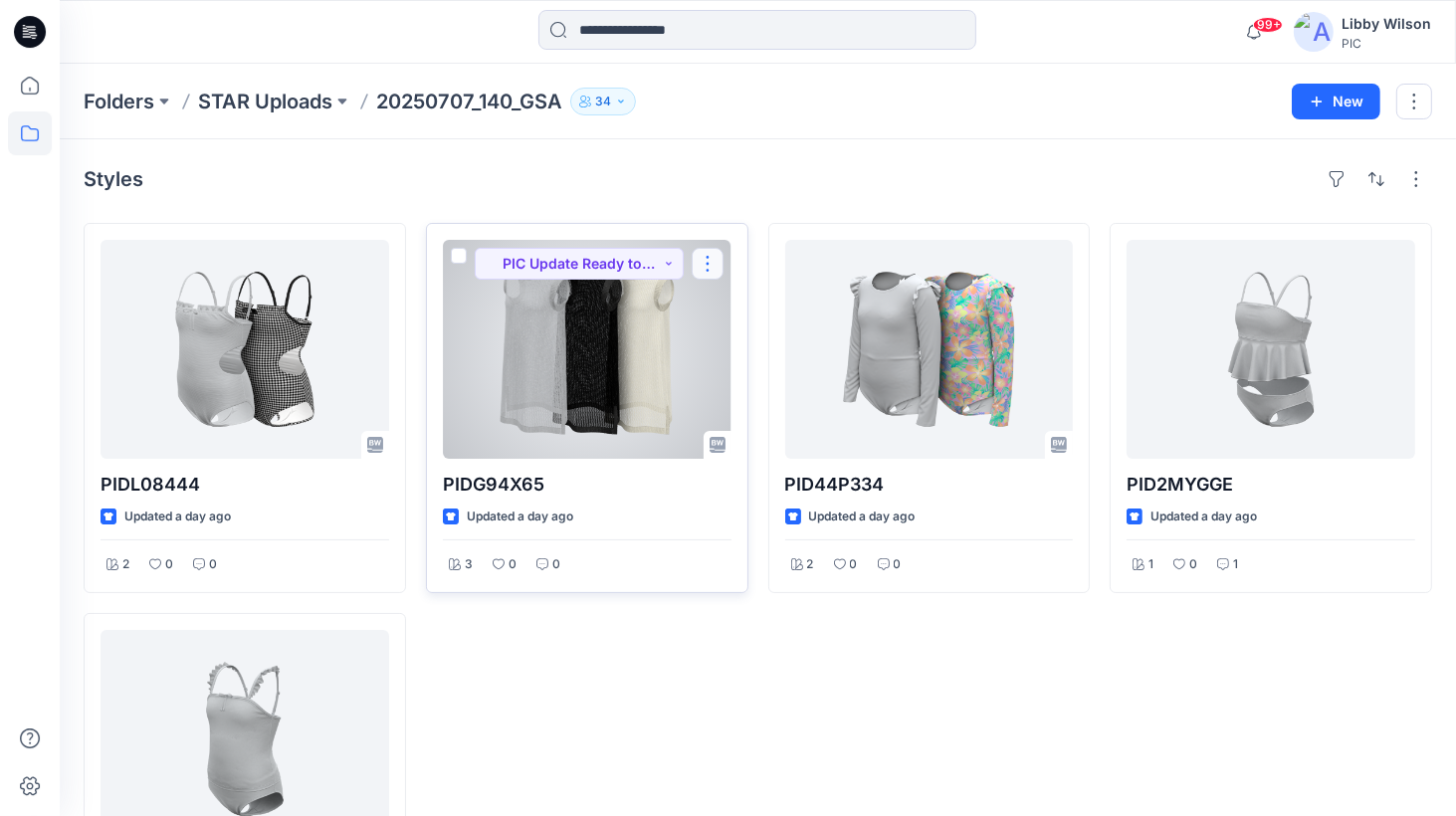 click at bounding box center [708, 264] 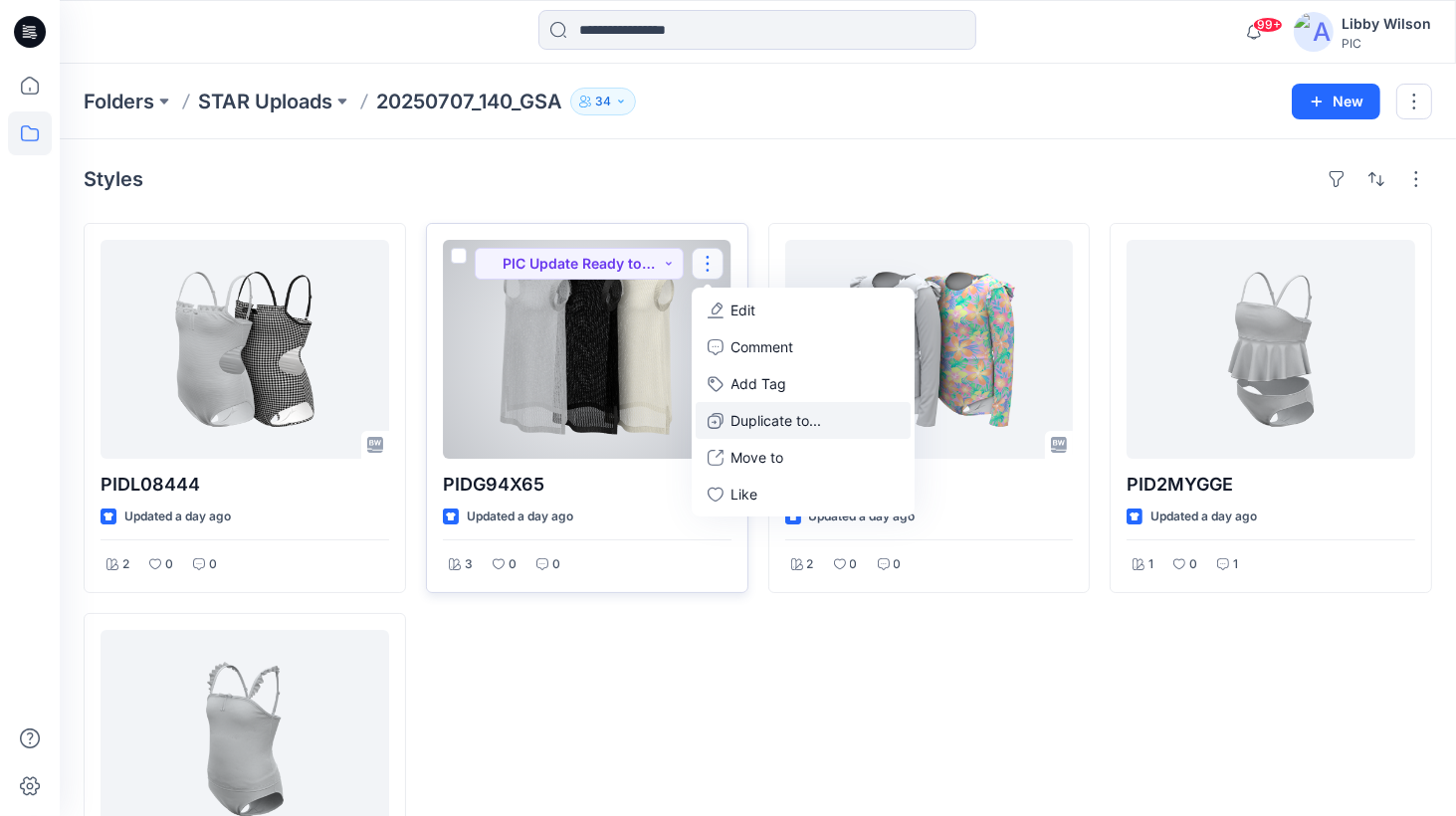 click on "Duplicate to..." at bounding box center (776, 420) 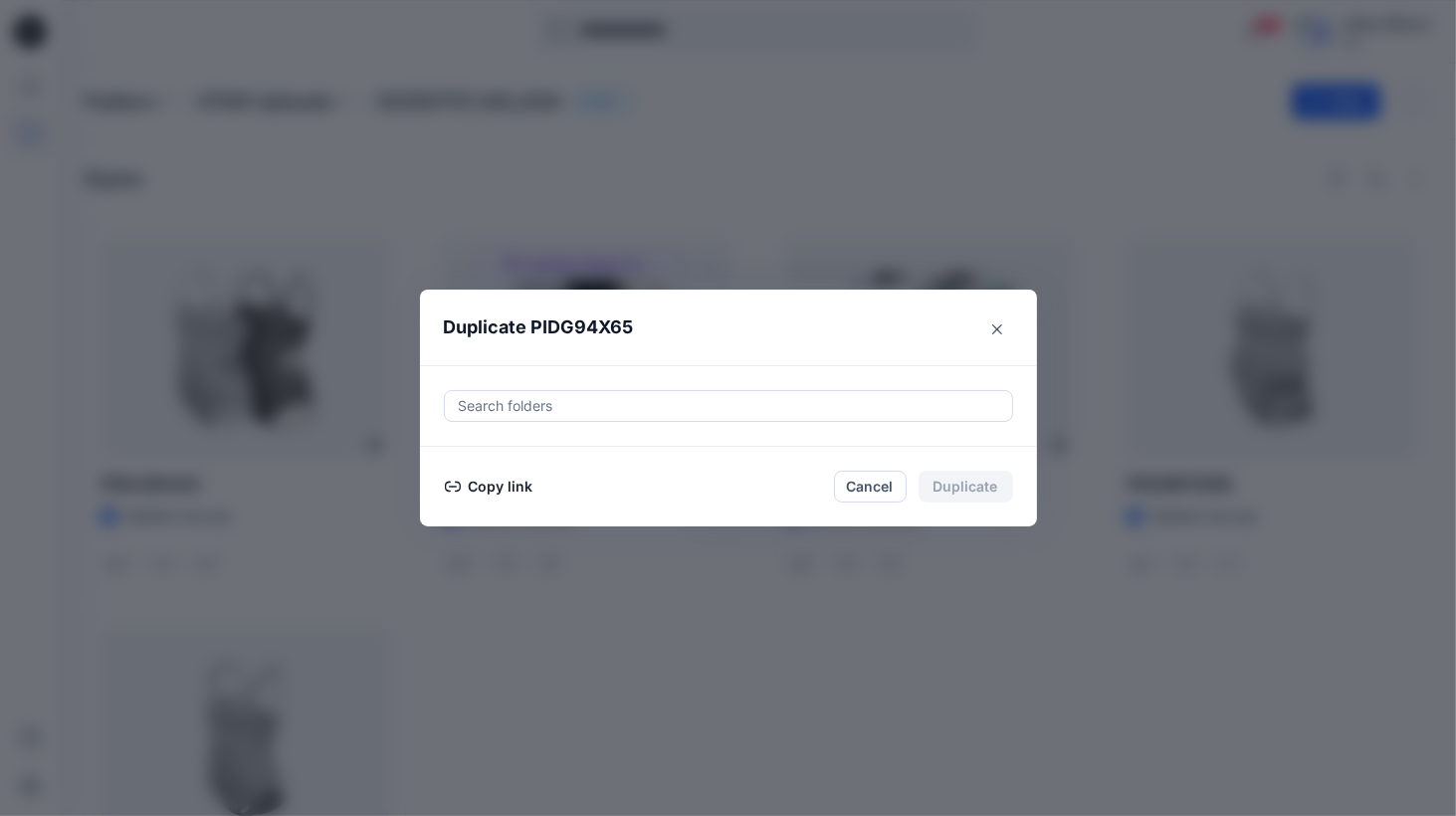 click at bounding box center [728, 406] 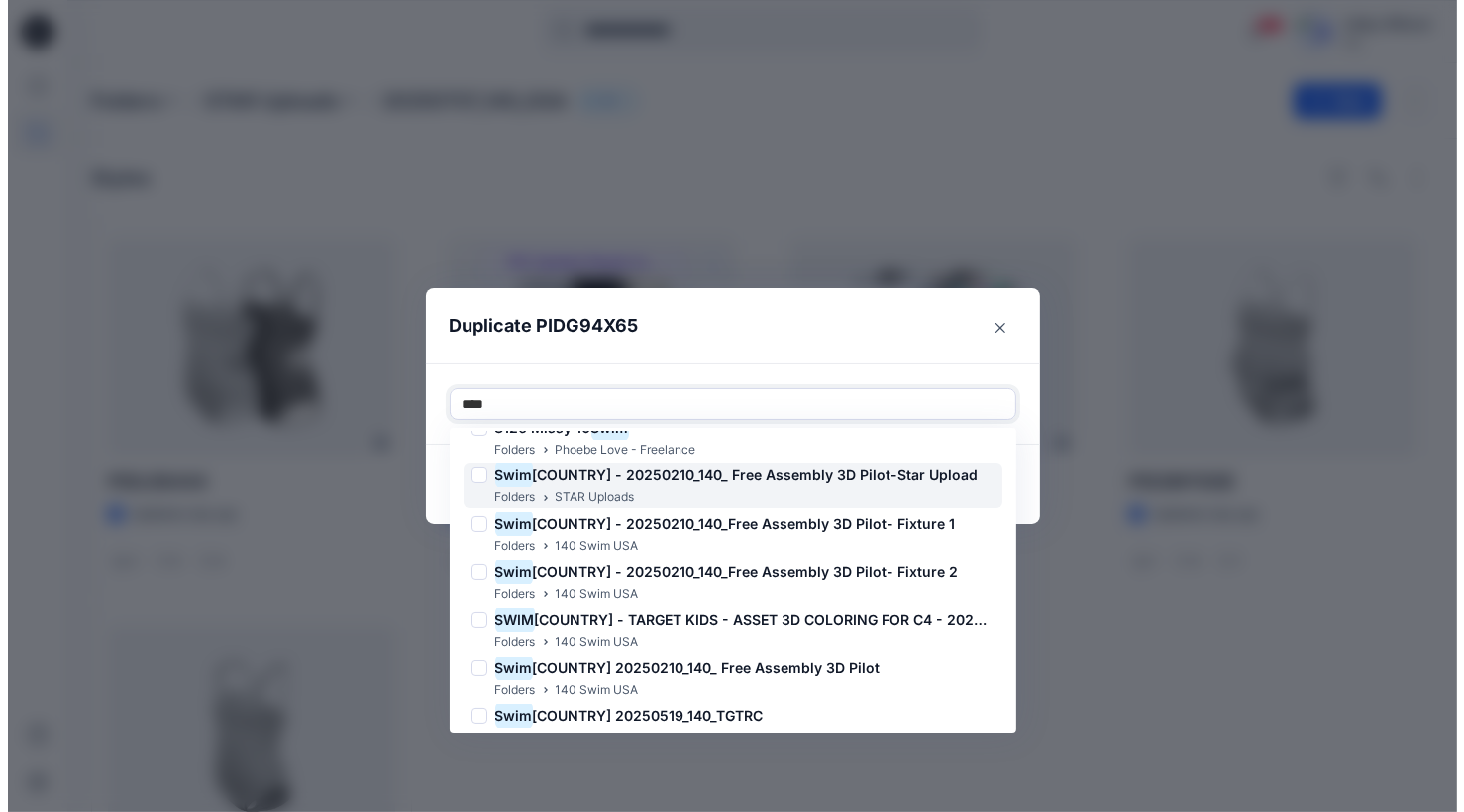 scroll, scrollTop: 392, scrollLeft: 0, axis: vertical 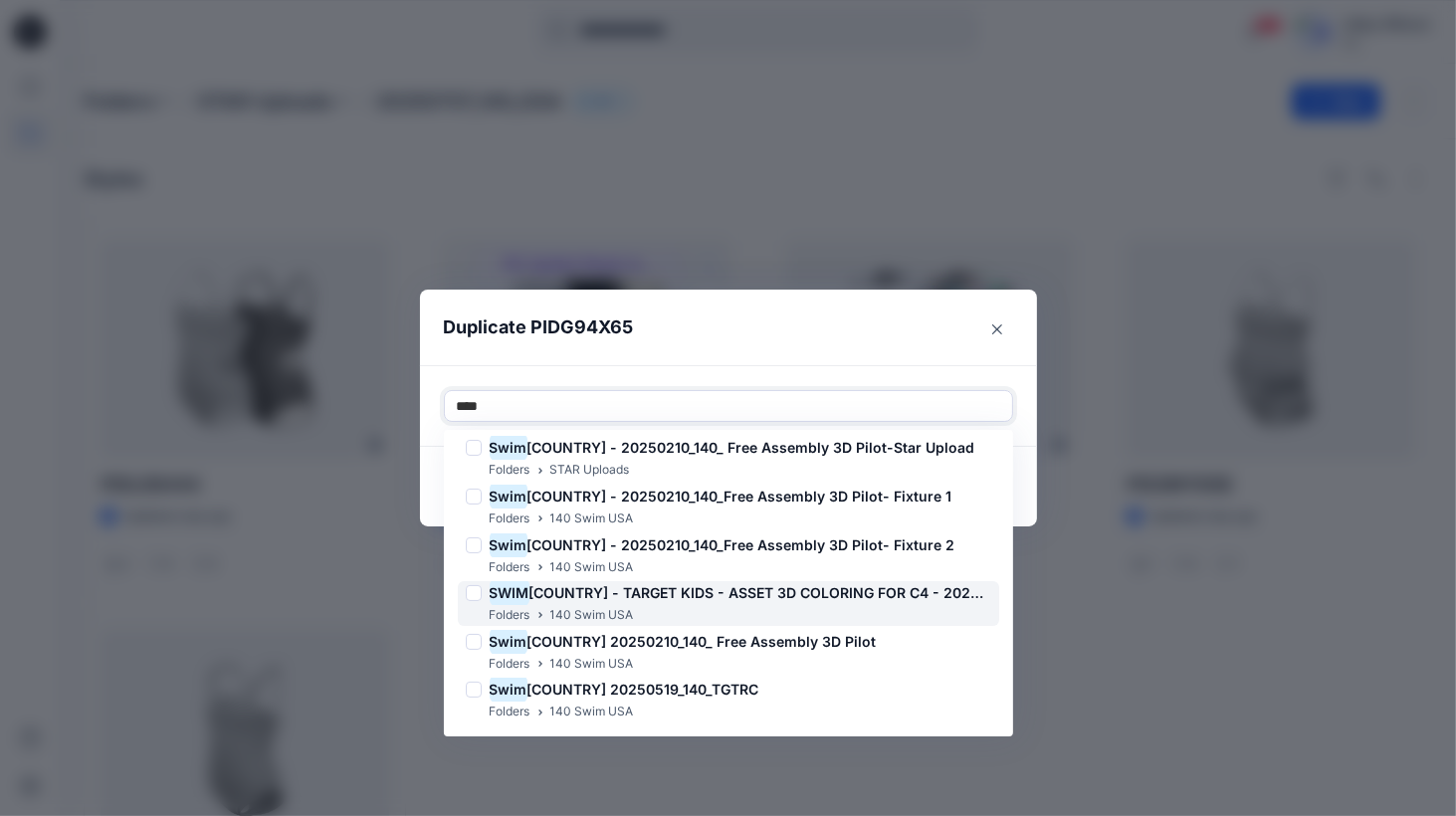 click on "[COUNTRY] - TARGET KIDS - ASSET 3D COLORING FOR C4 - 20250325_140_RC" at bounding box center (799, 592) 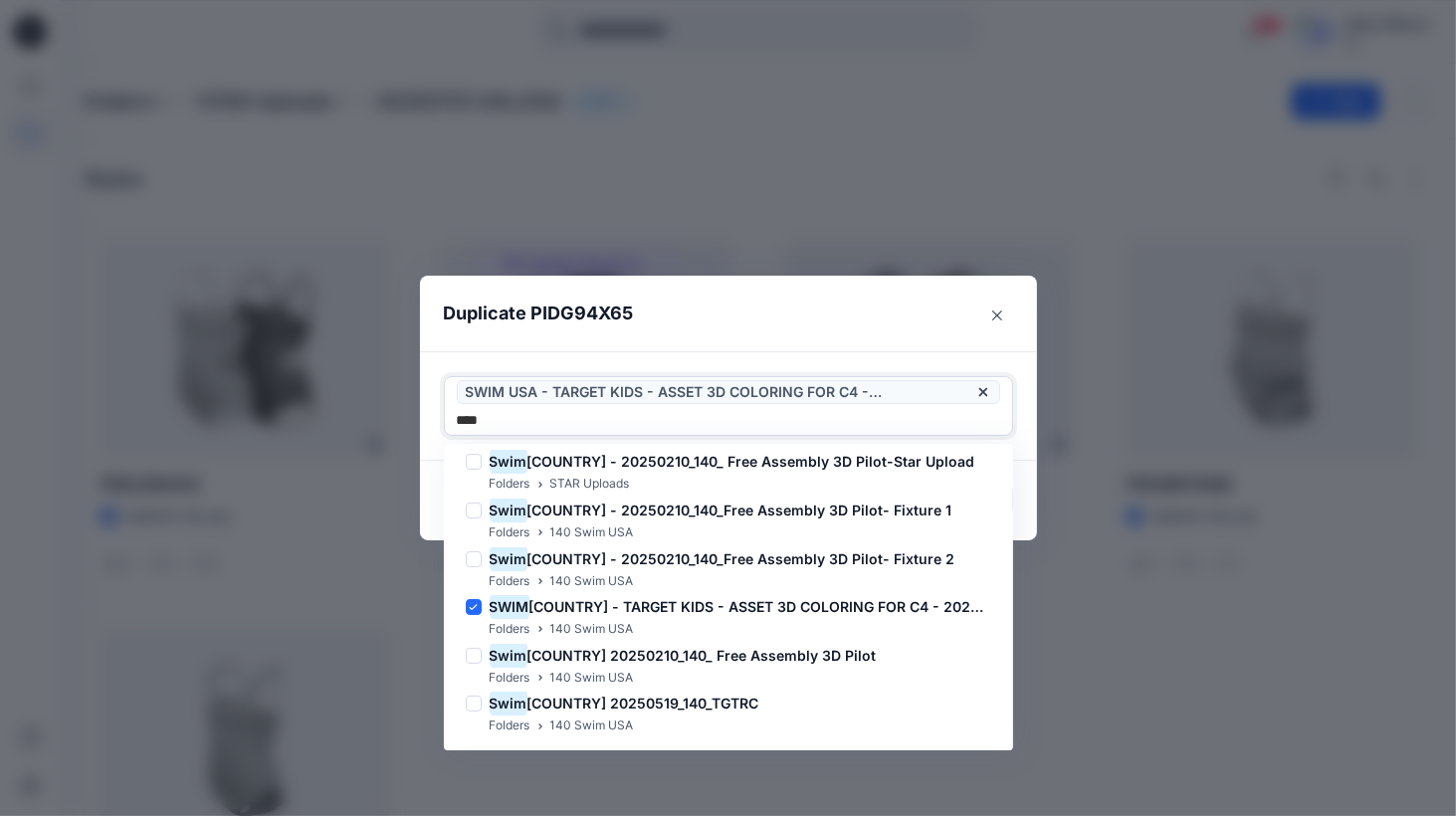 type on "****" 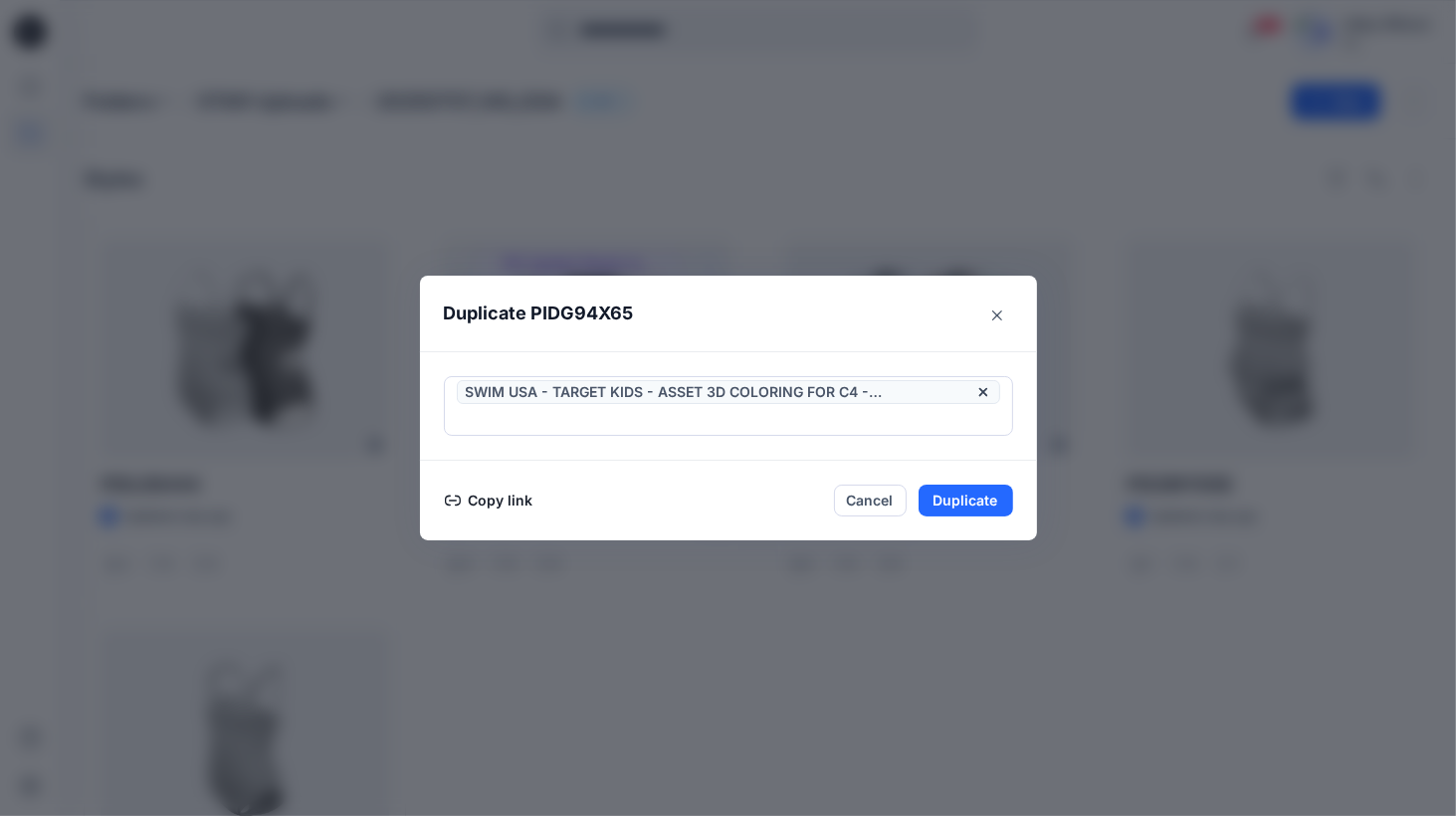 click on "Duplicate PIDG94X65" at bounding box center (709, 313) 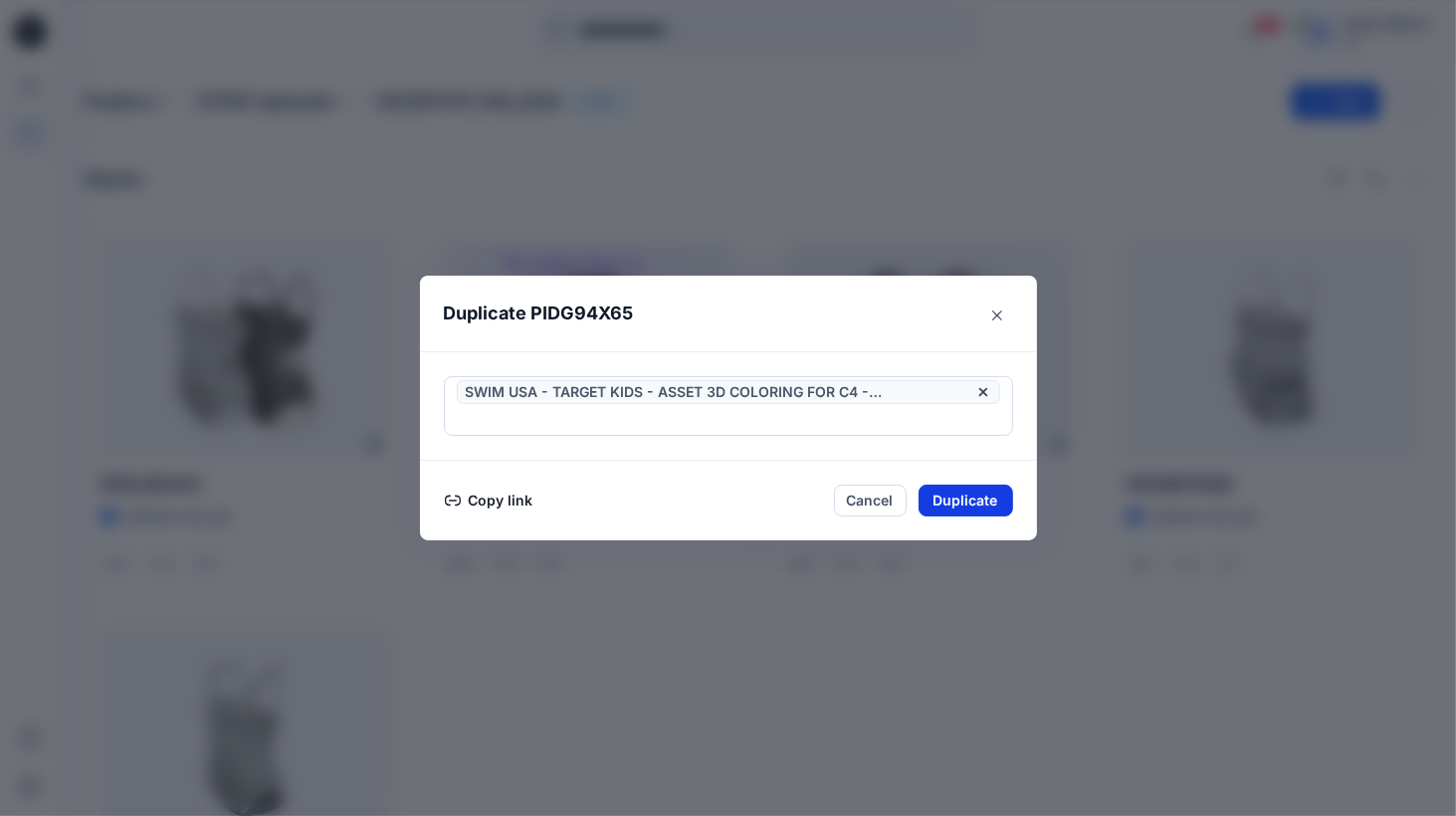 click on "Duplicate" at bounding box center [965, 501] 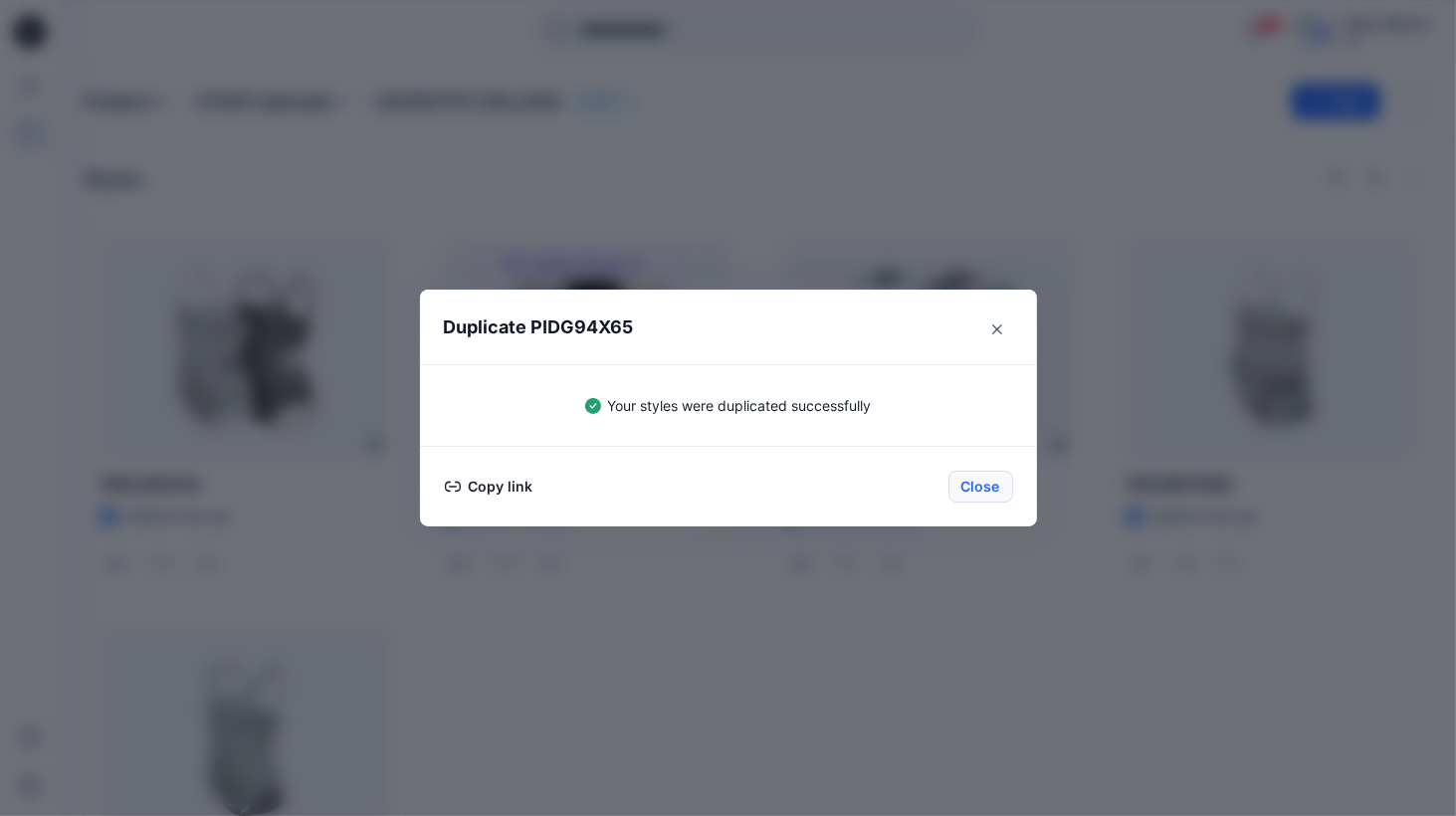 click on "Close" at bounding box center [980, 487] 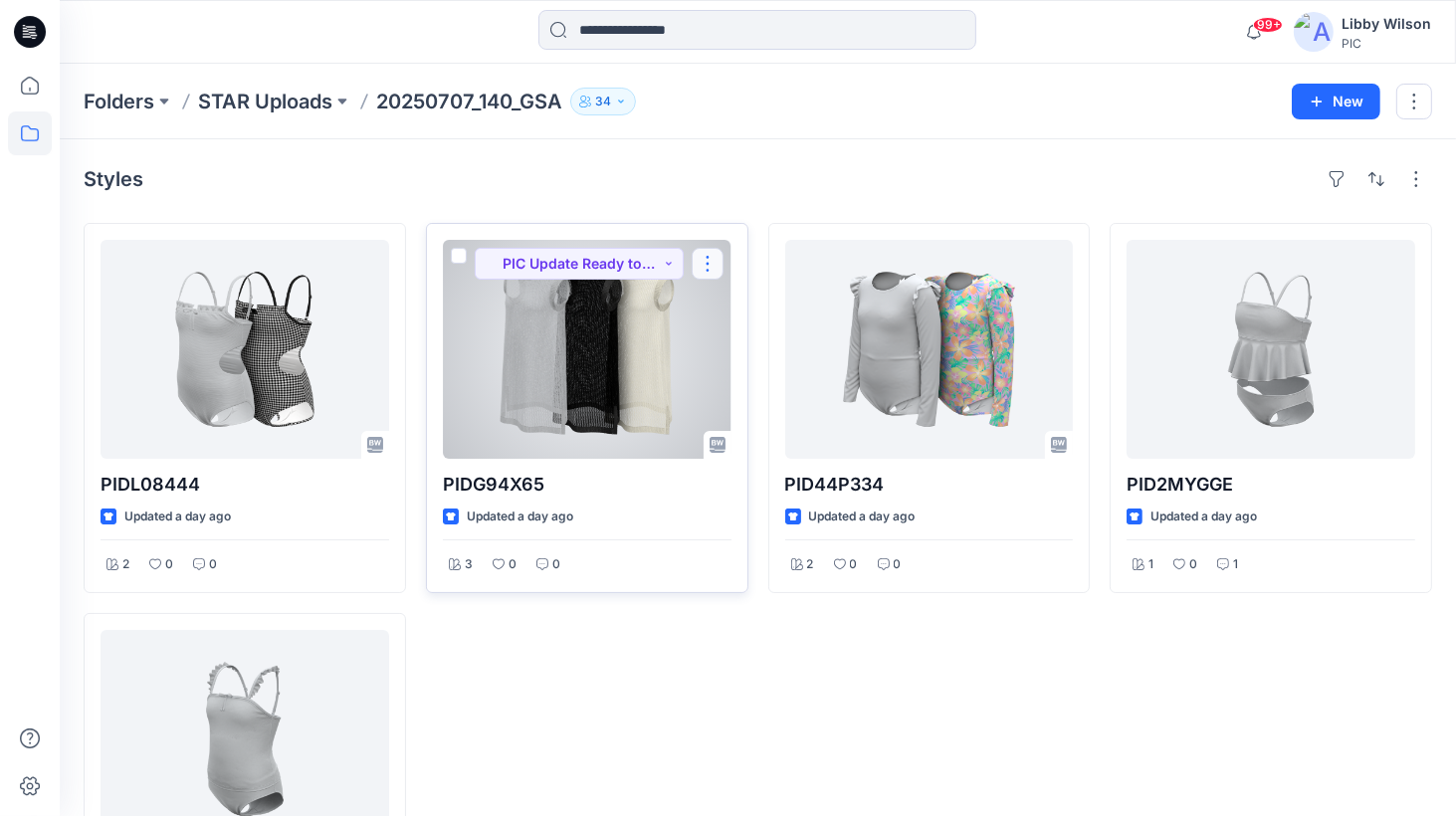 click at bounding box center (708, 264) 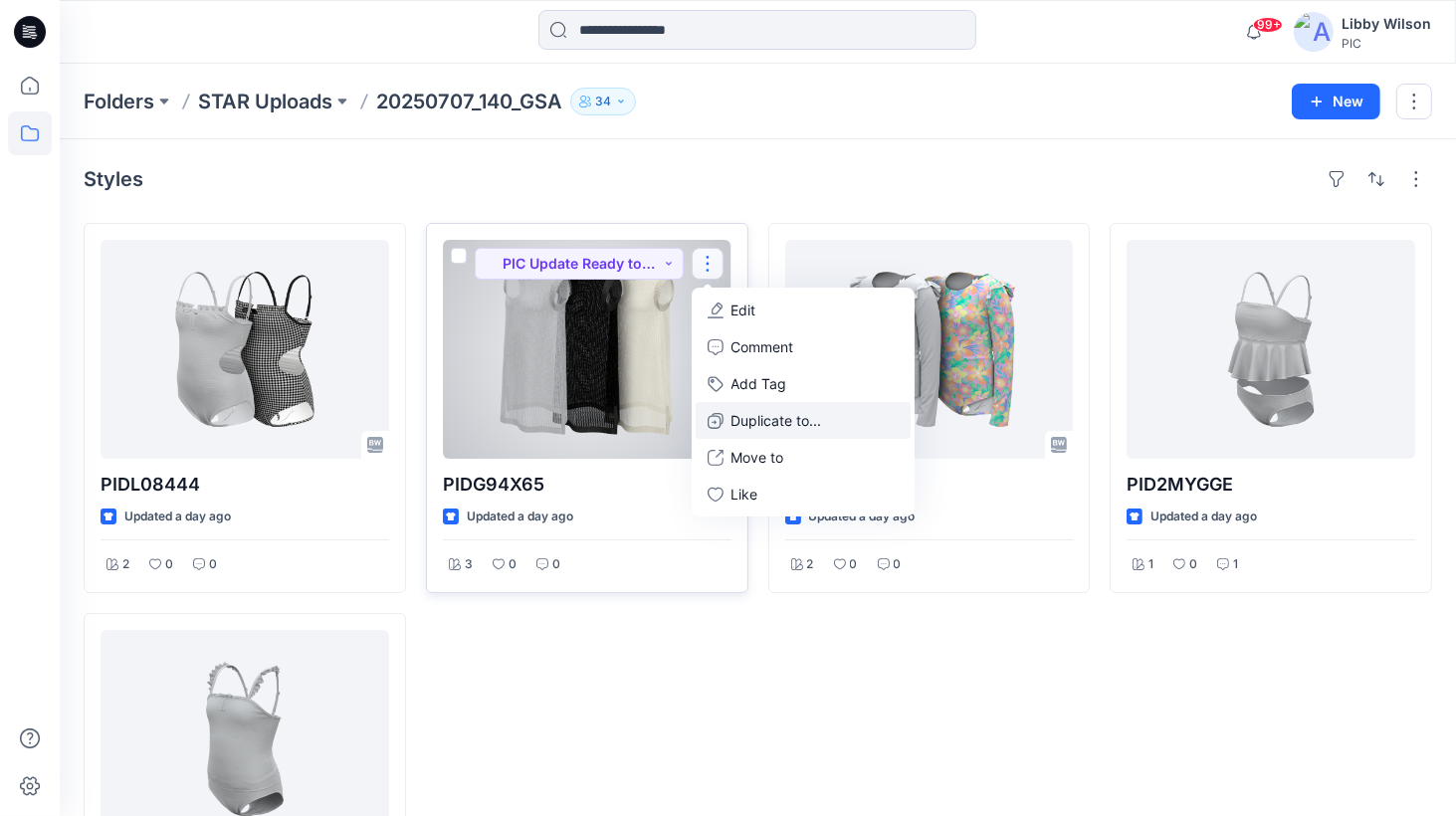 click on "Duplicate to..." at bounding box center [803, 420] 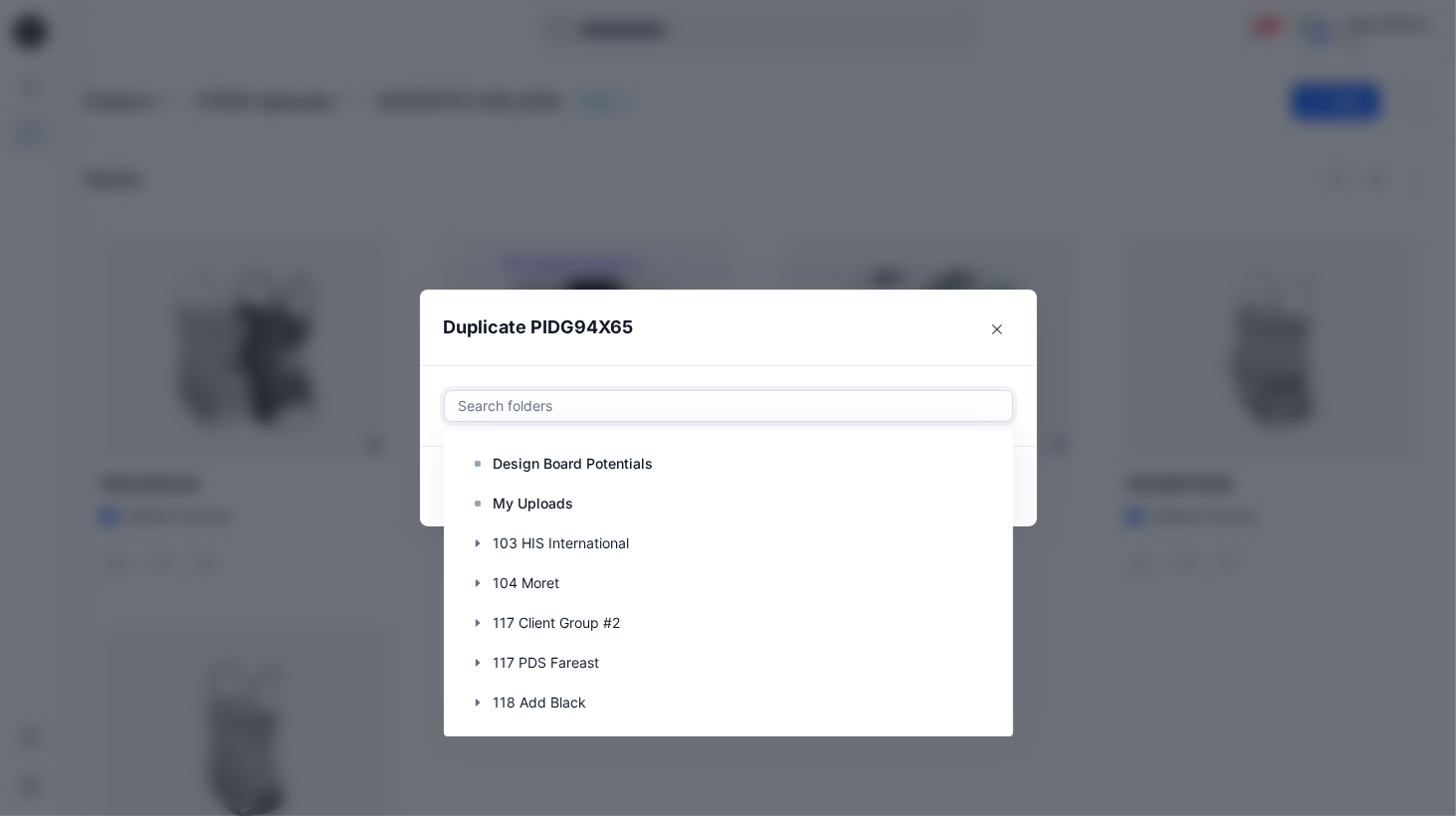 click at bounding box center [728, 406] 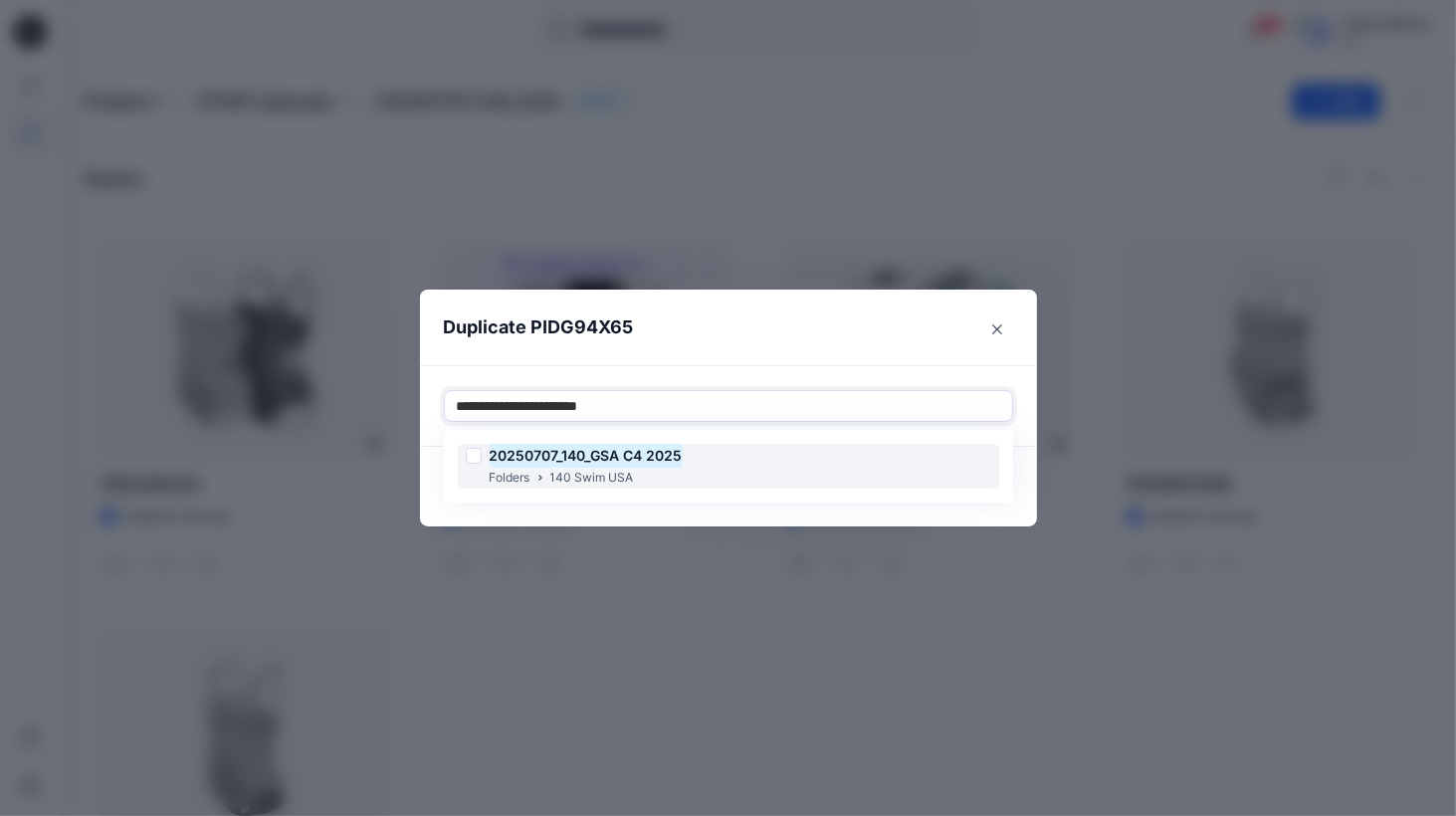 click on "20250707_140_GSA C4 2025" at bounding box center (586, 455) 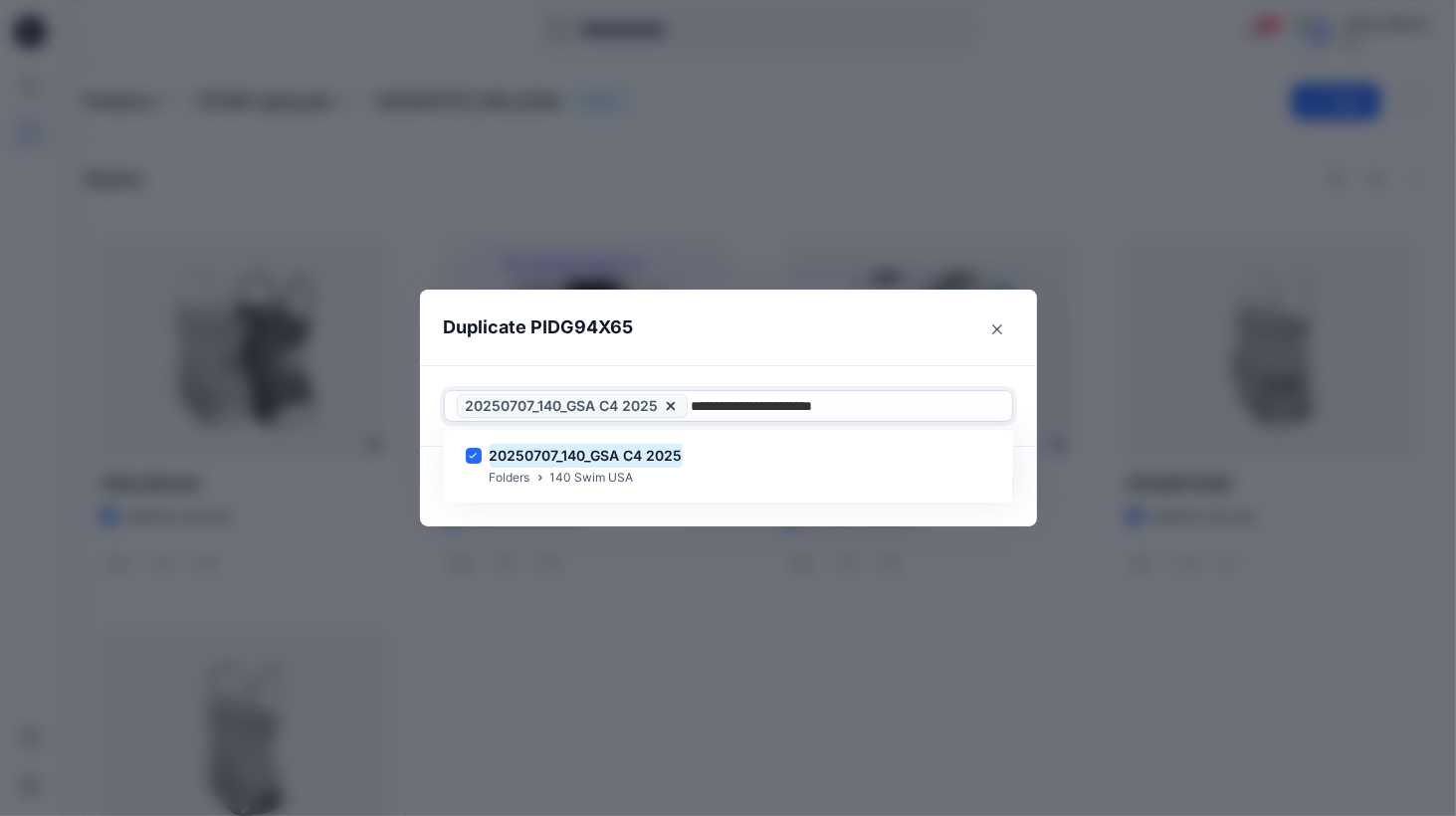 type on "**********" 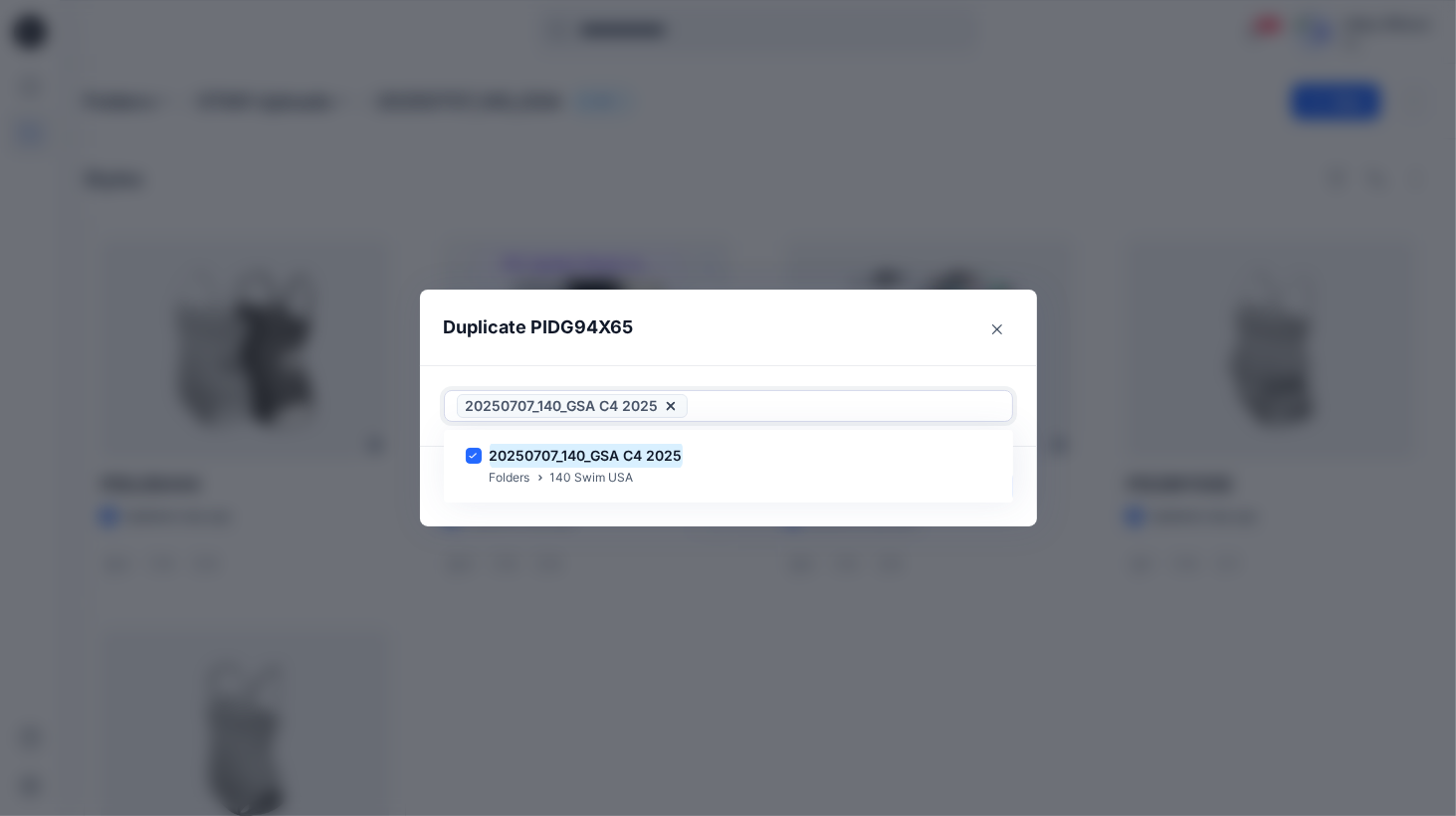 click on "Duplicate PIDG94X65" at bounding box center (709, 327) 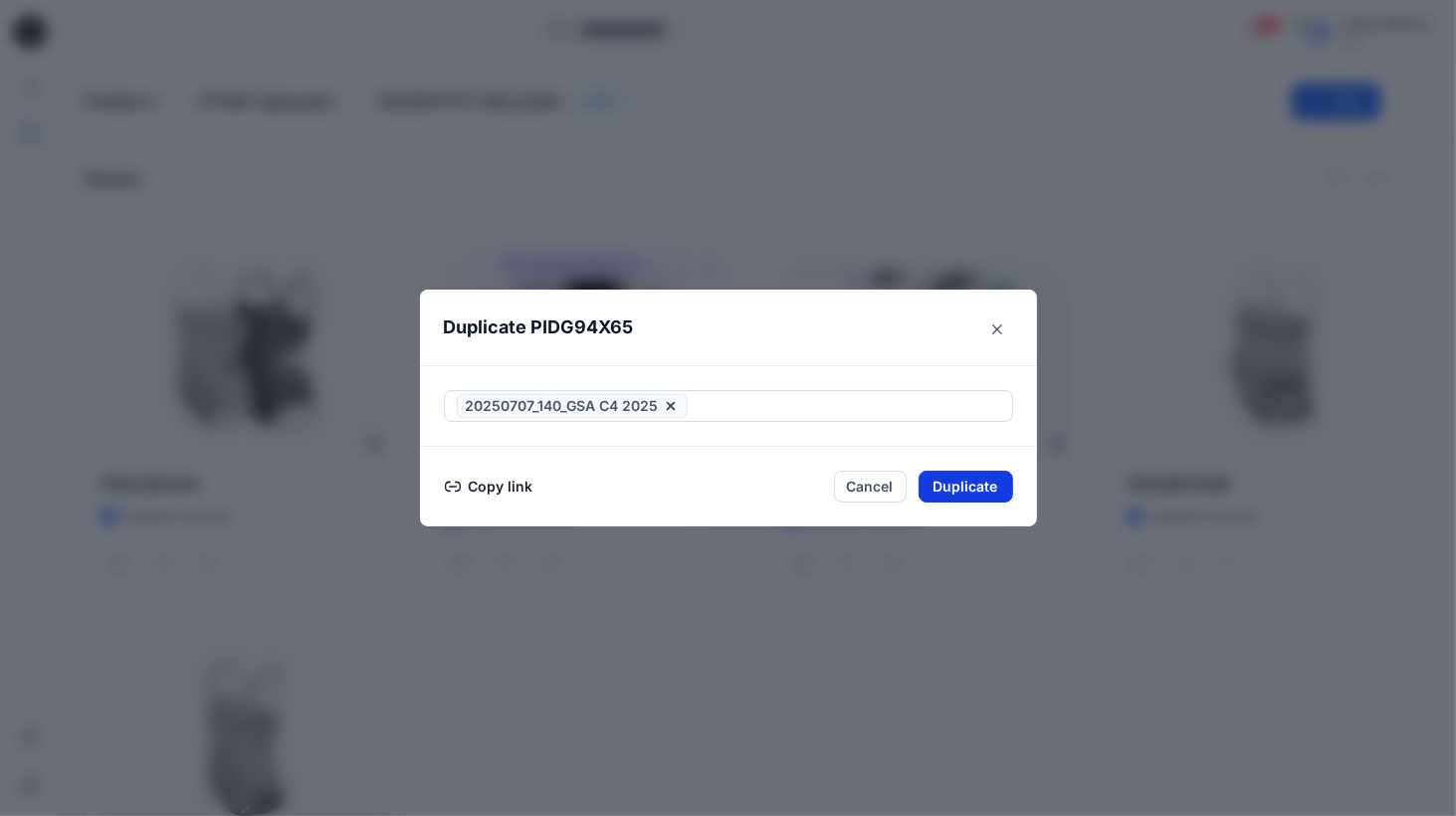 click on "Duplicate" at bounding box center [965, 487] 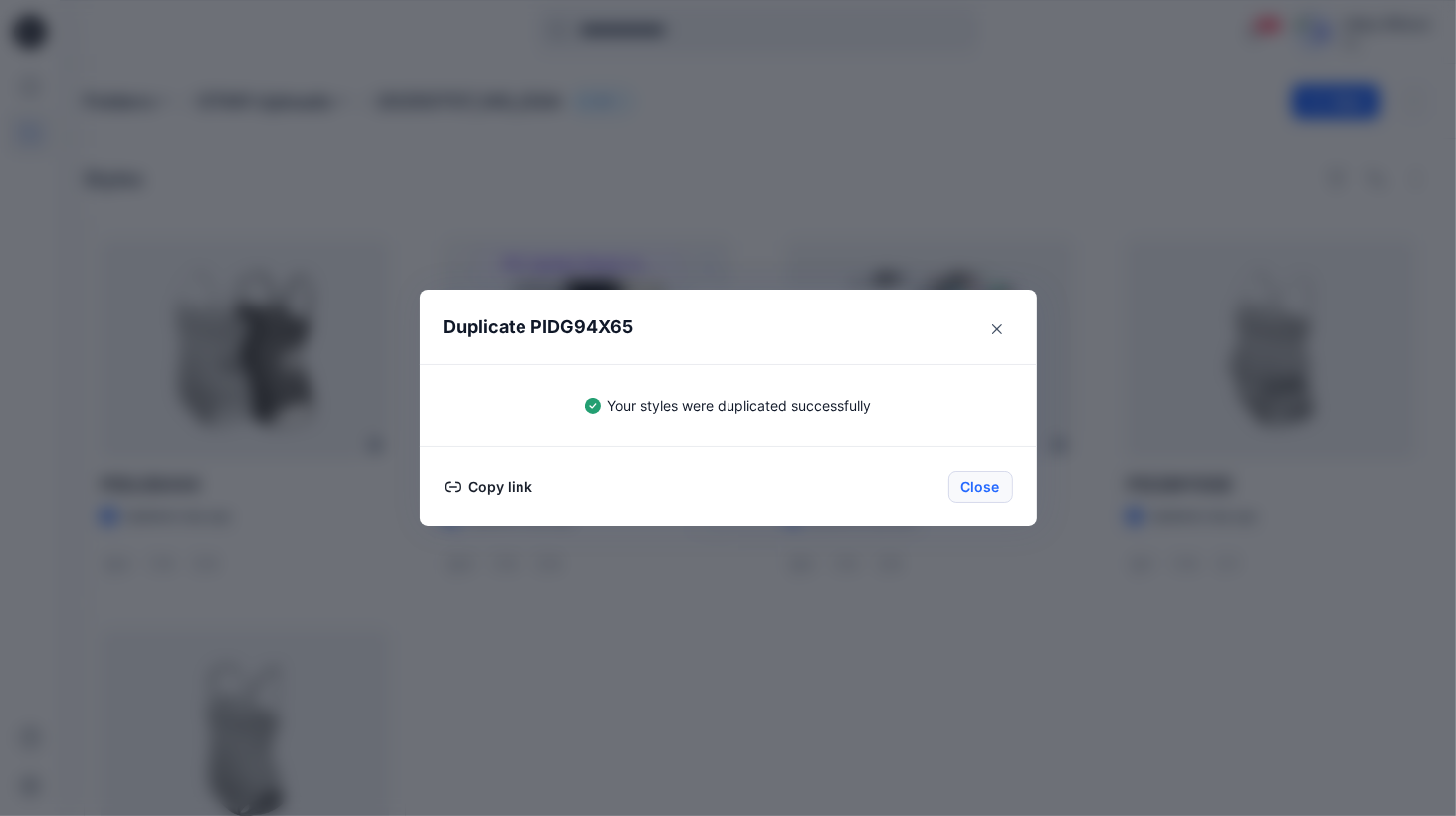 click on "Close" at bounding box center (980, 487) 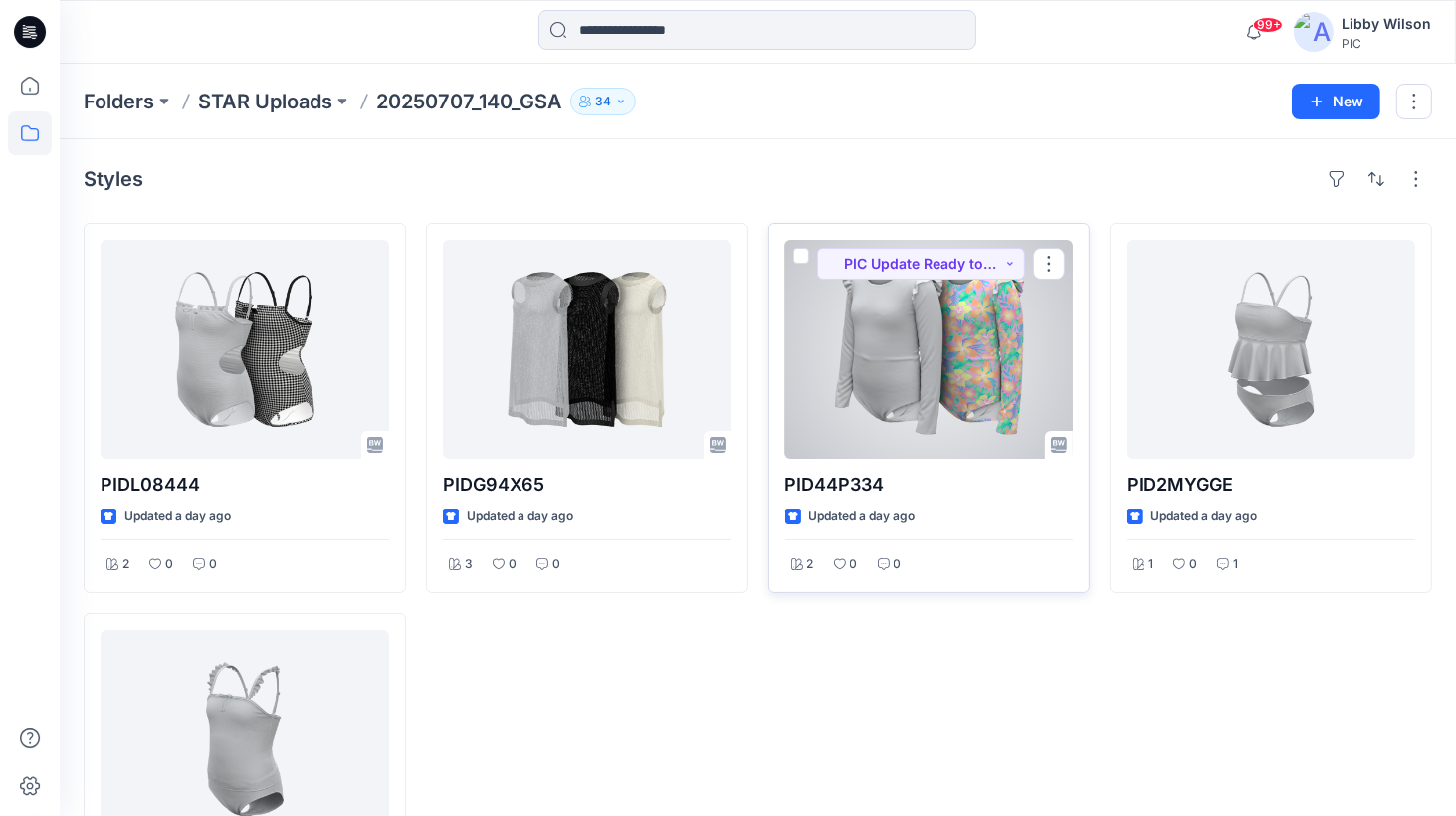 click at bounding box center (930, 349) 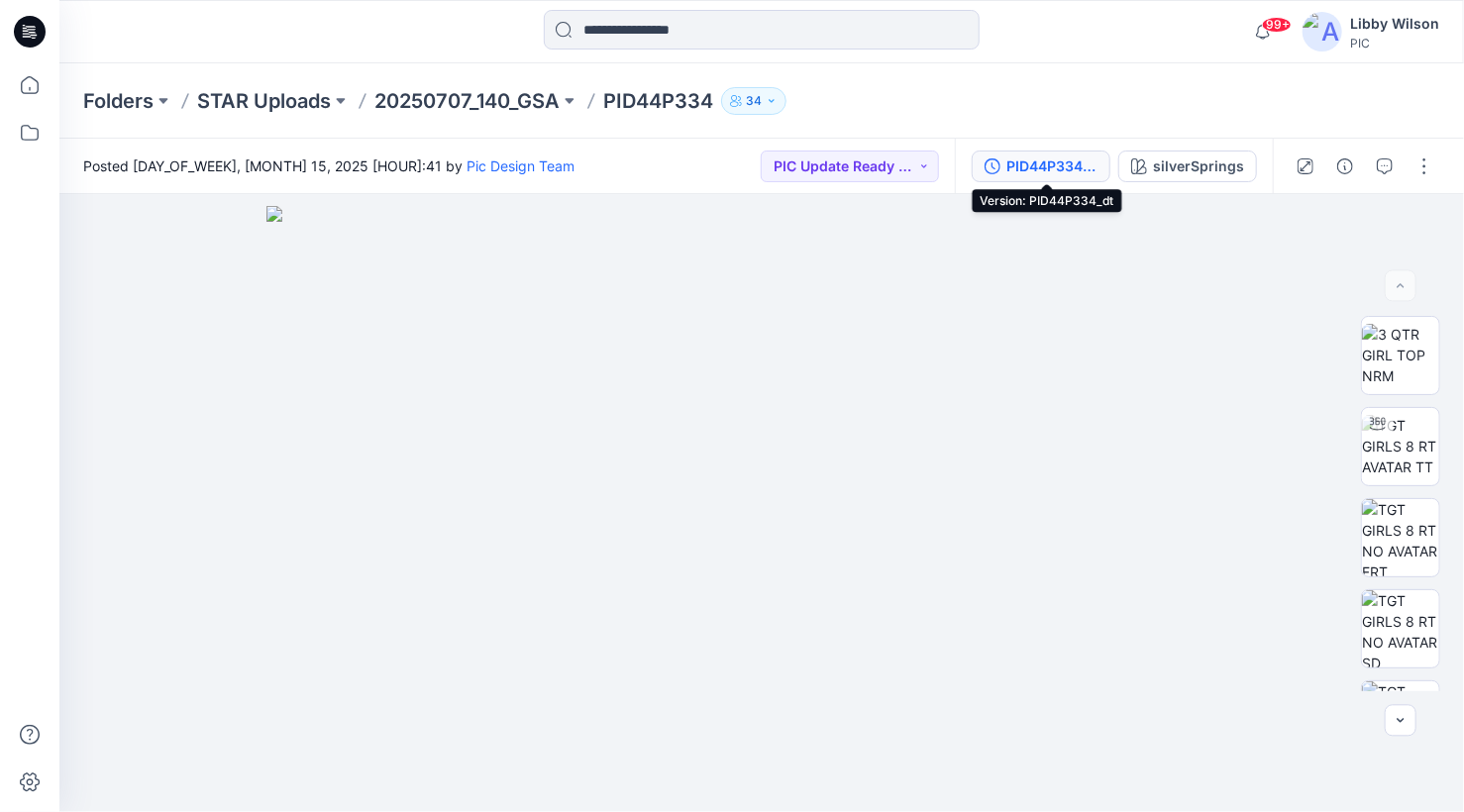 click on "PID44P334_dt" at bounding box center [1052, 166] 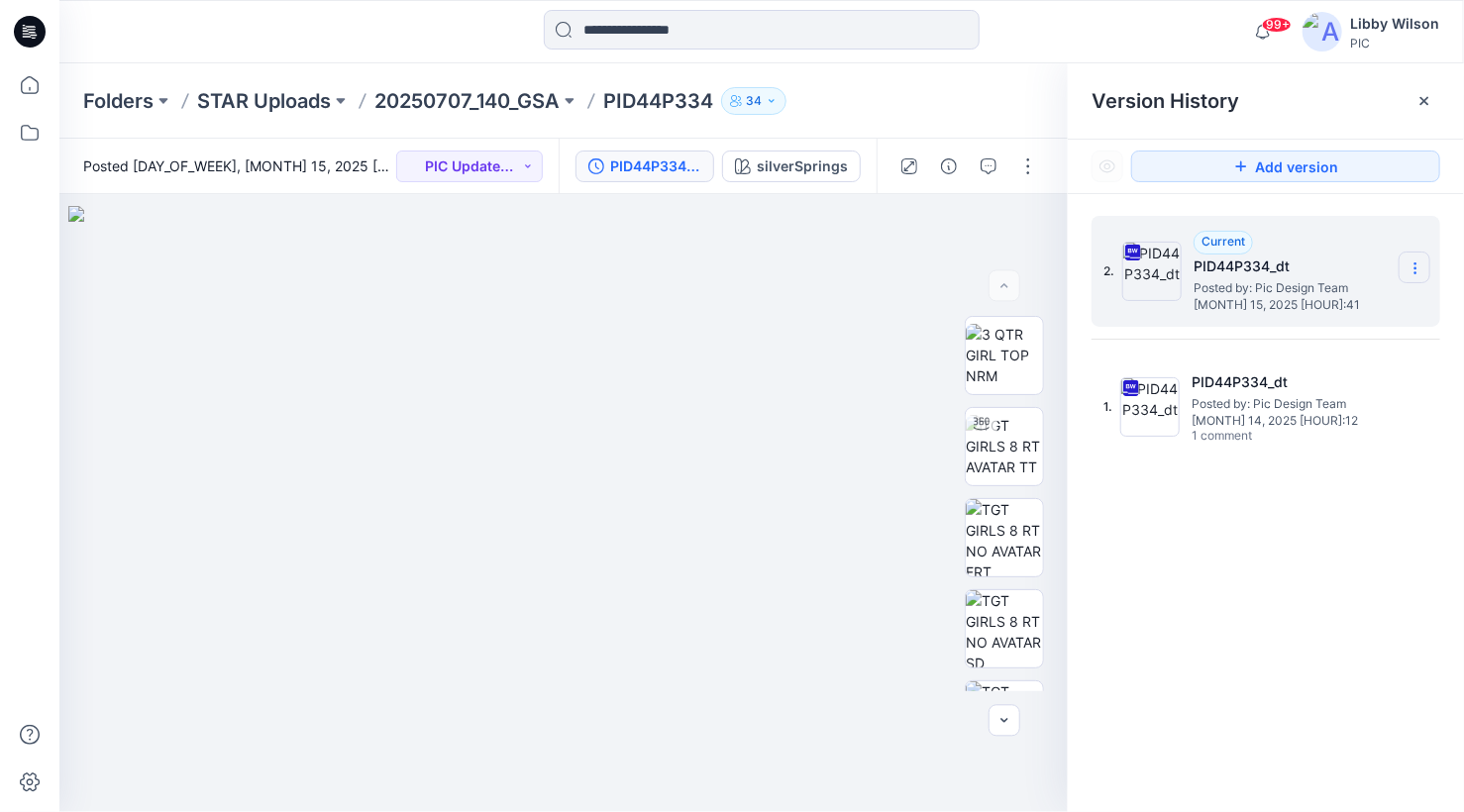 click 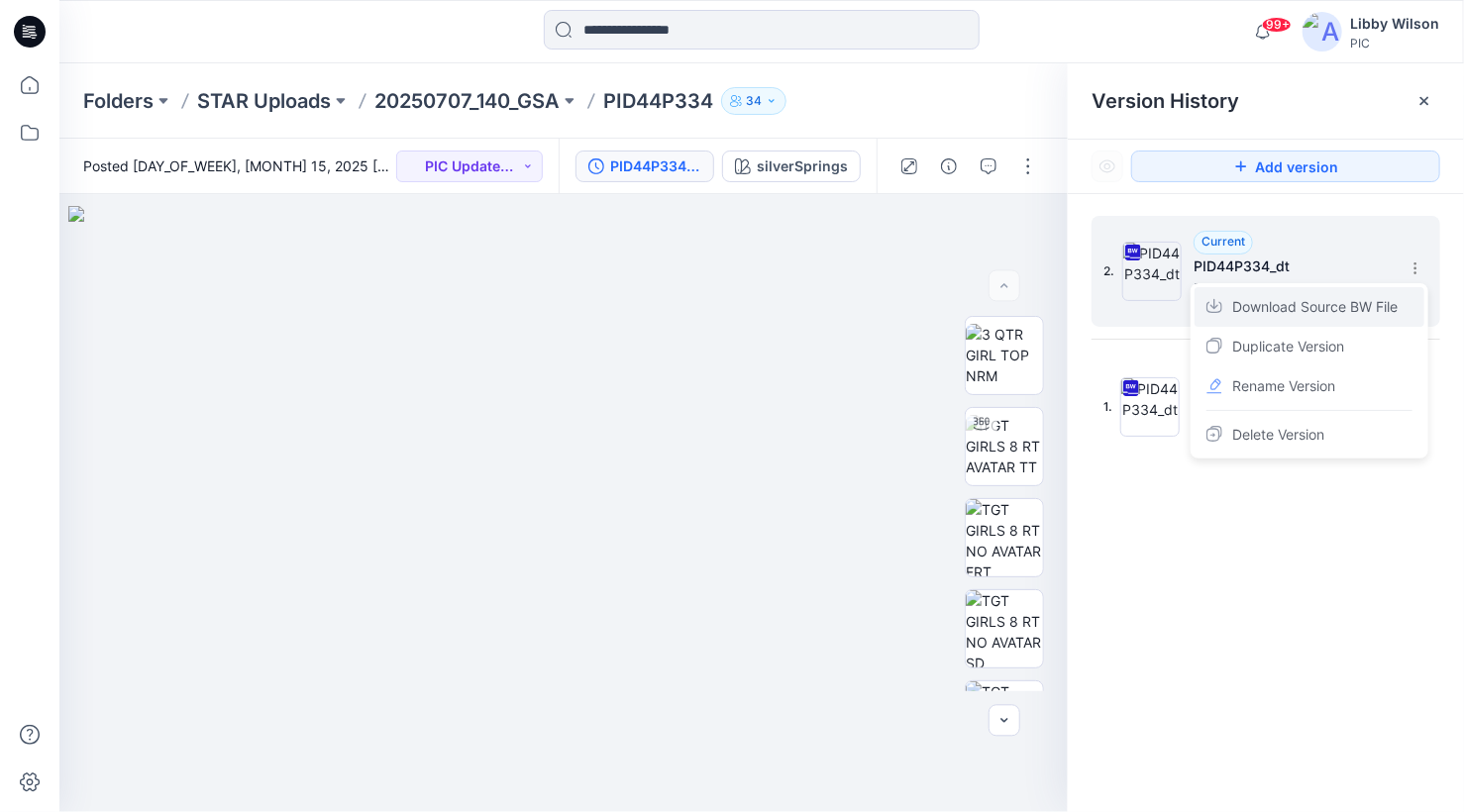 click 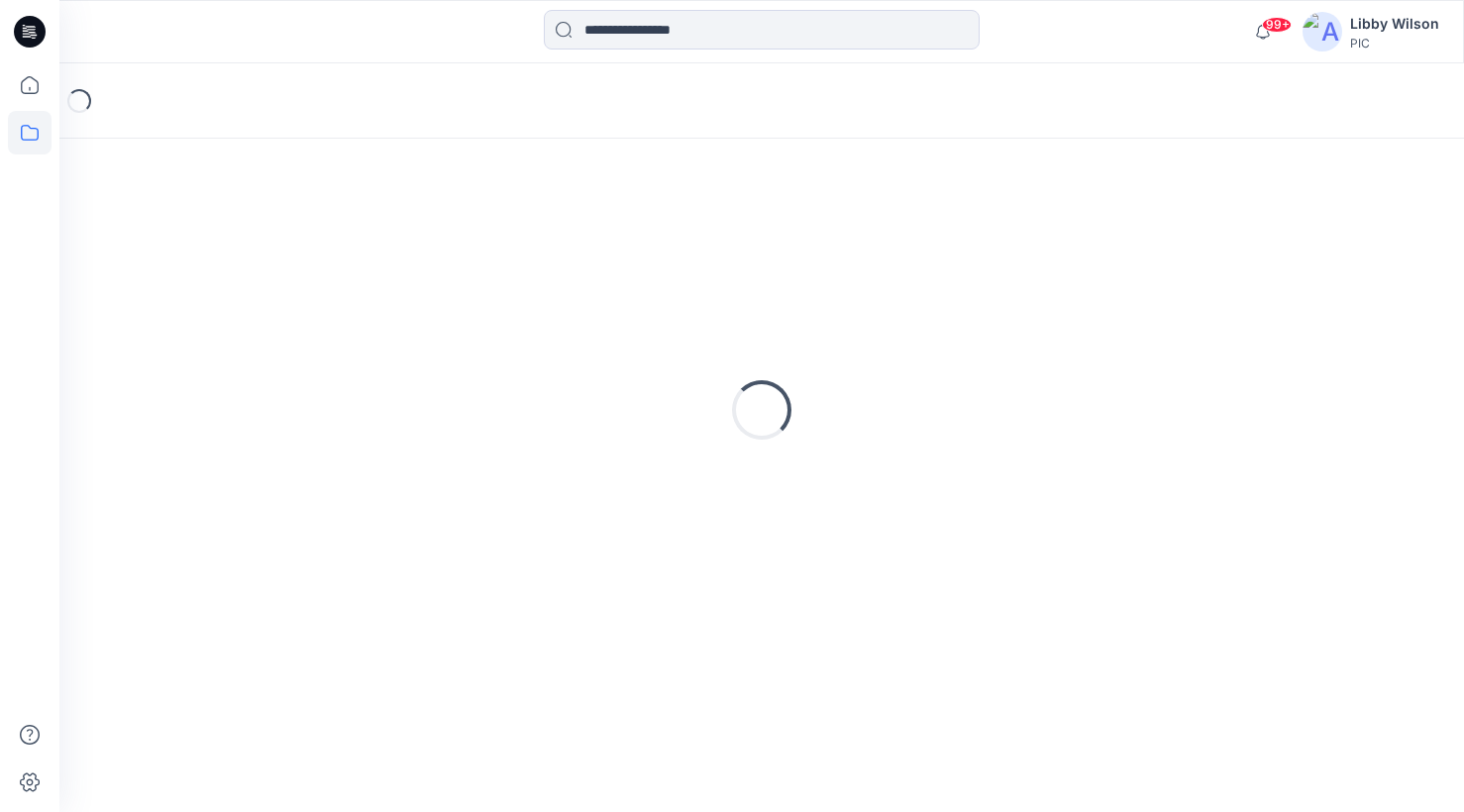 scroll, scrollTop: 0, scrollLeft: 0, axis: both 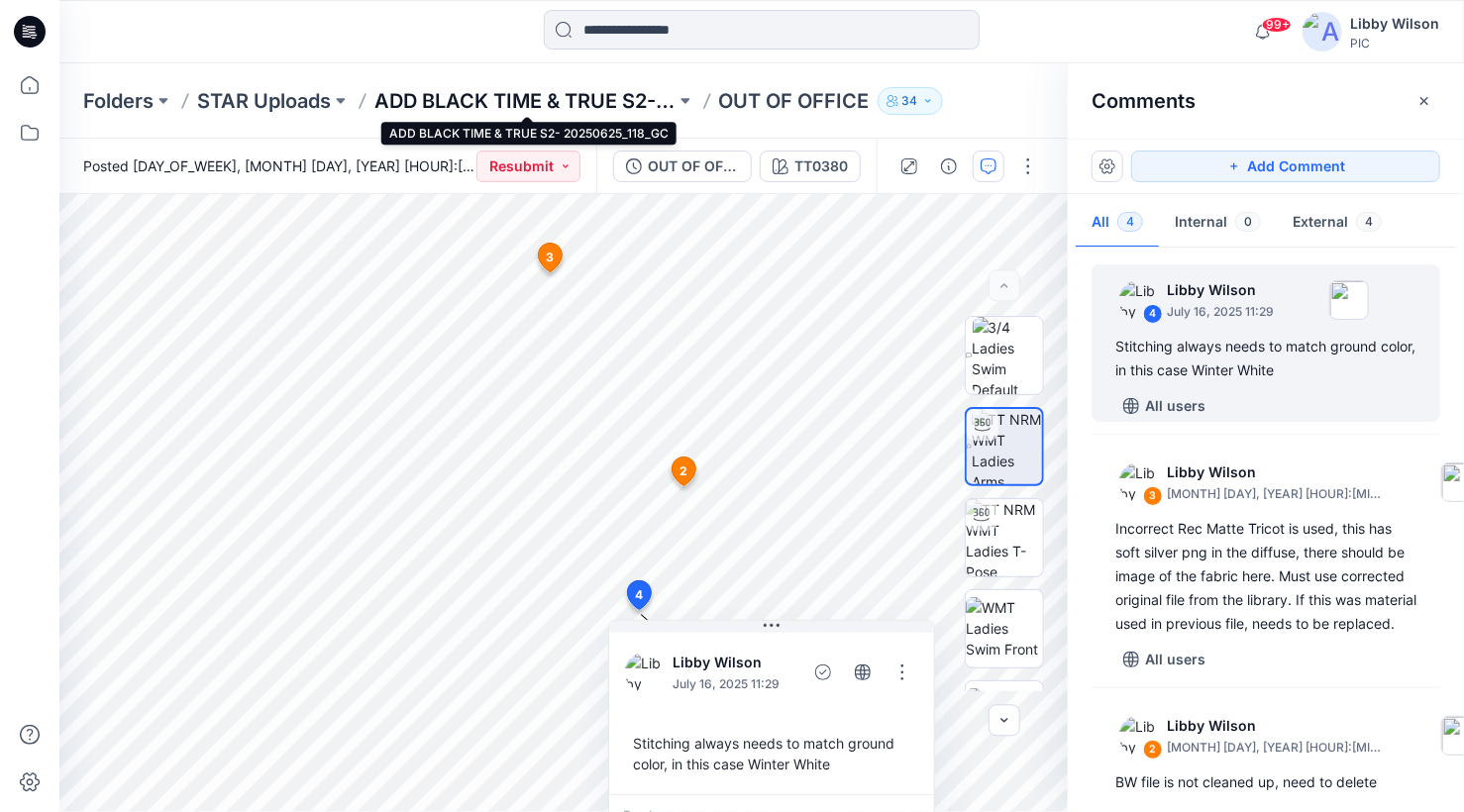 click on "ADD BLACK TIME & TRUE S2- 20250625_118_GC" at bounding box center [525, 101] 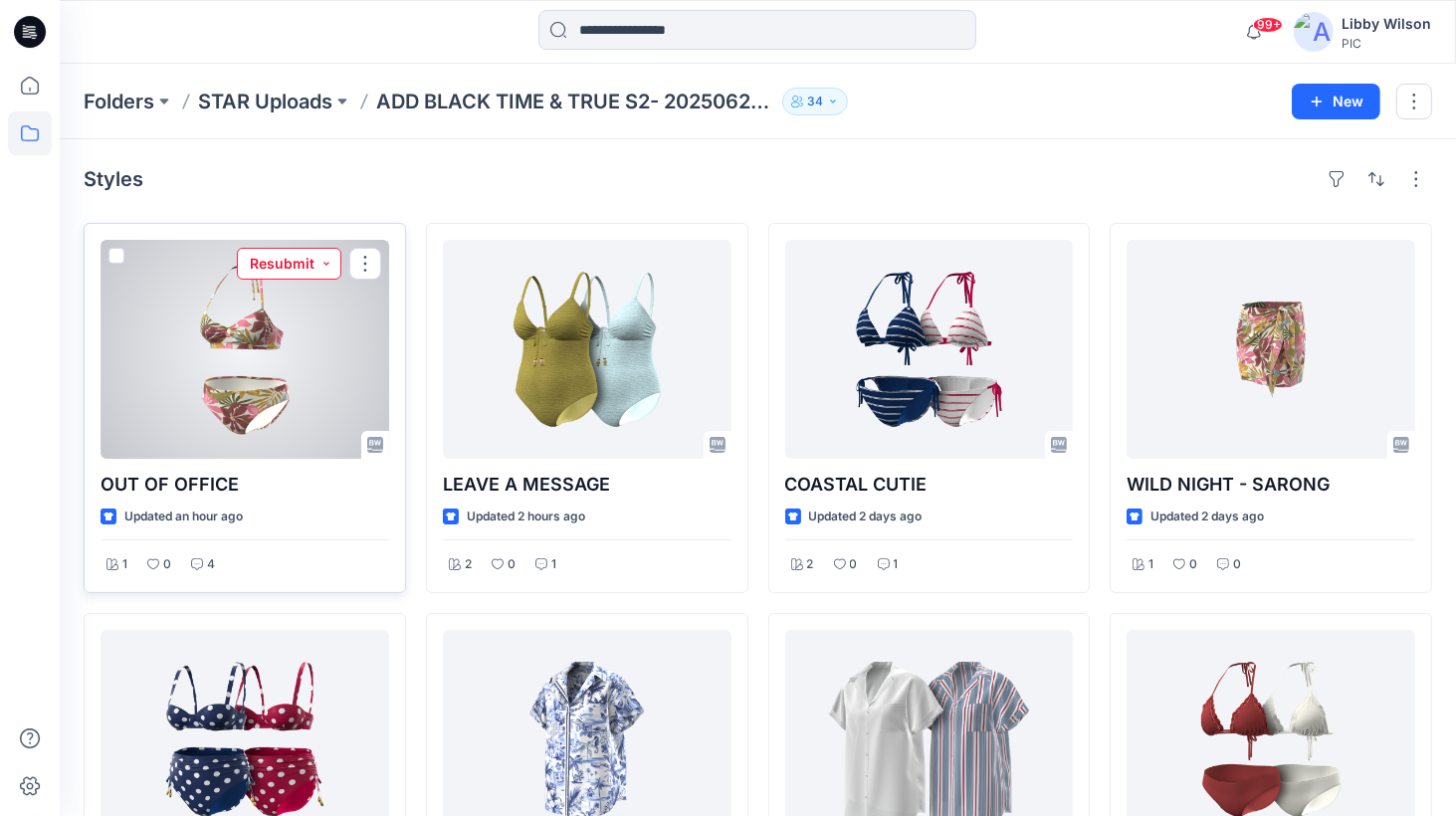 click on "Resubmit" at bounding box center (289, 264) 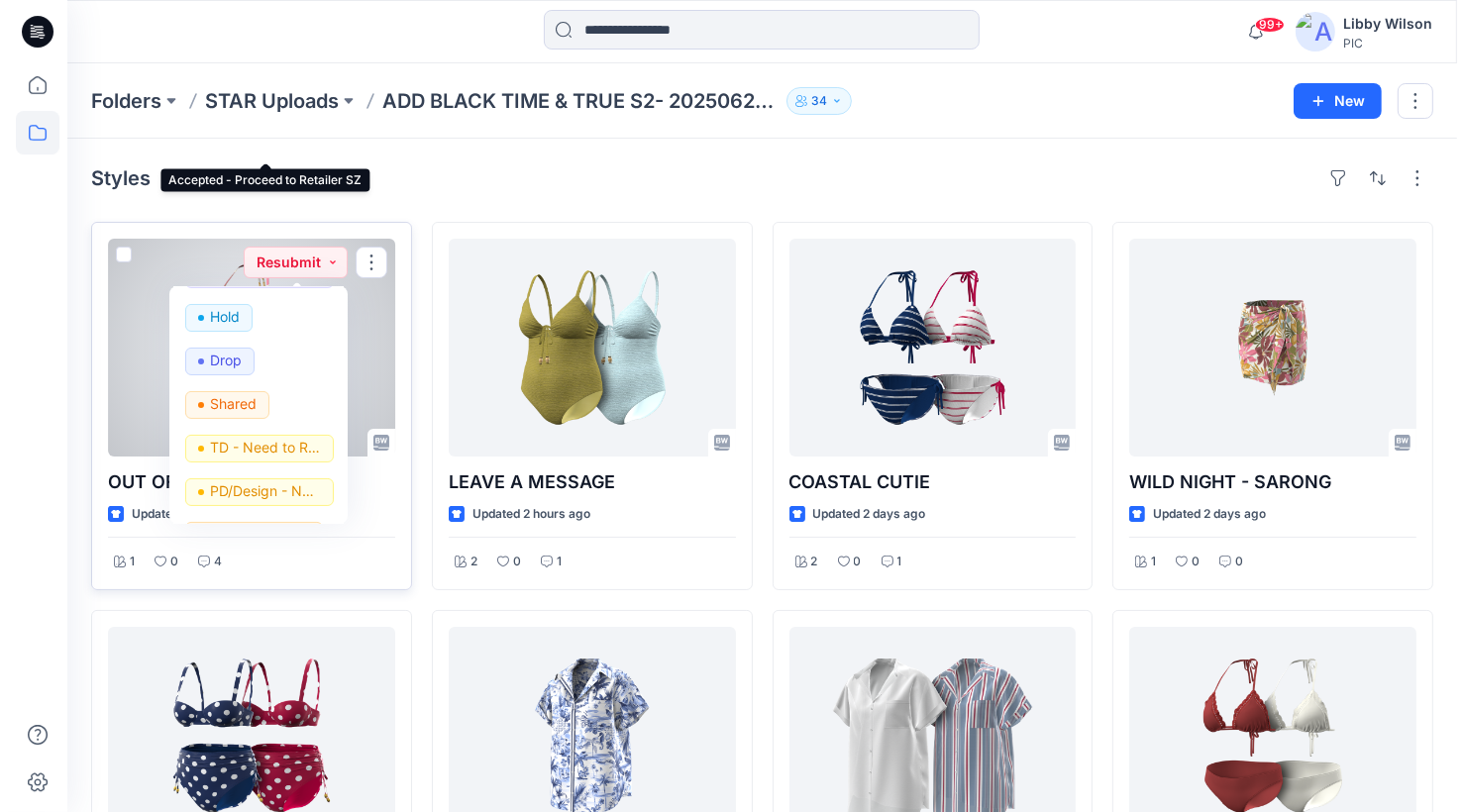 scroll, scrollTop: 250, scrollLeft: 0, axis: vertical 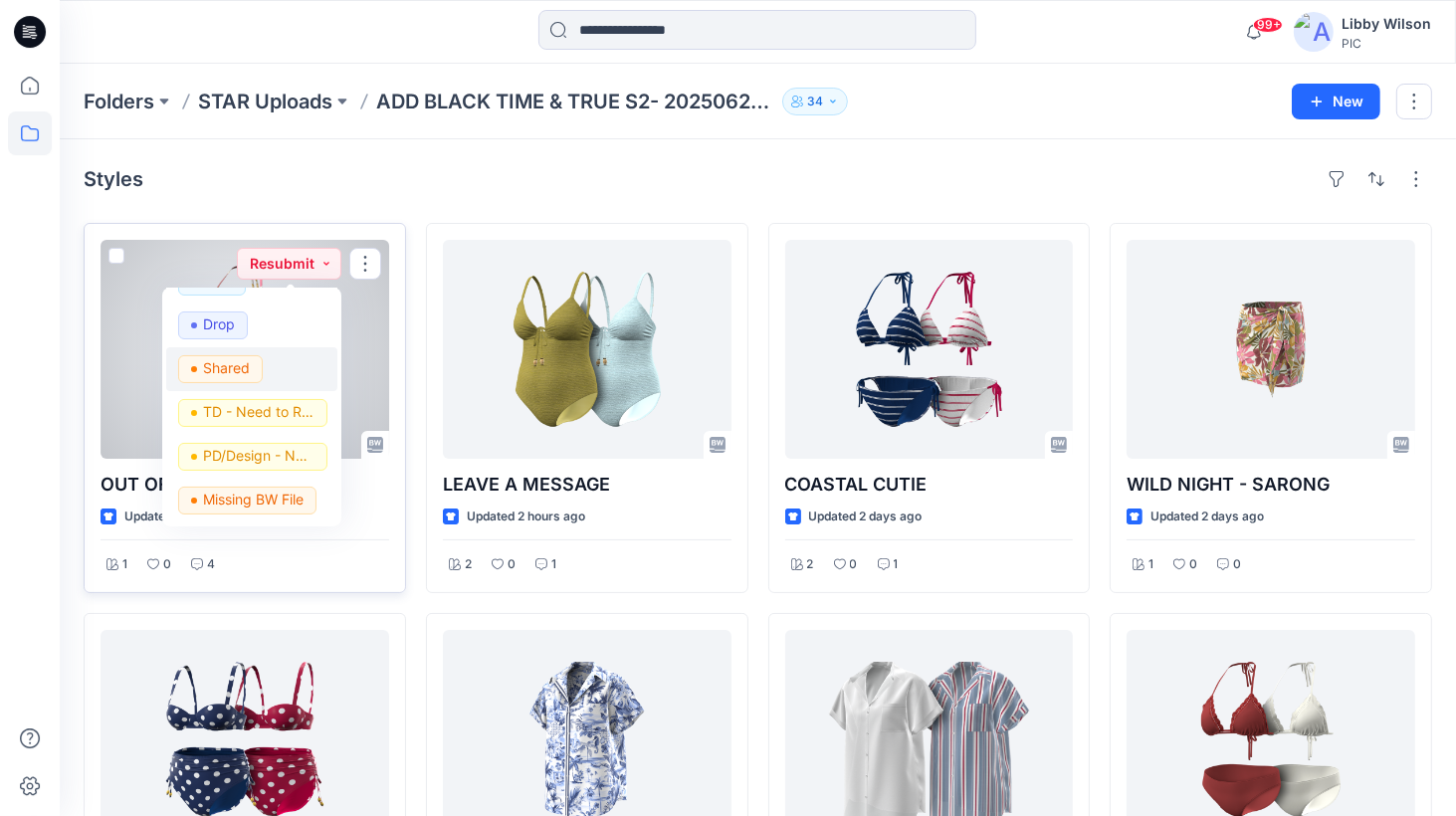 click on "Shared" at bounding box center (226, 368) 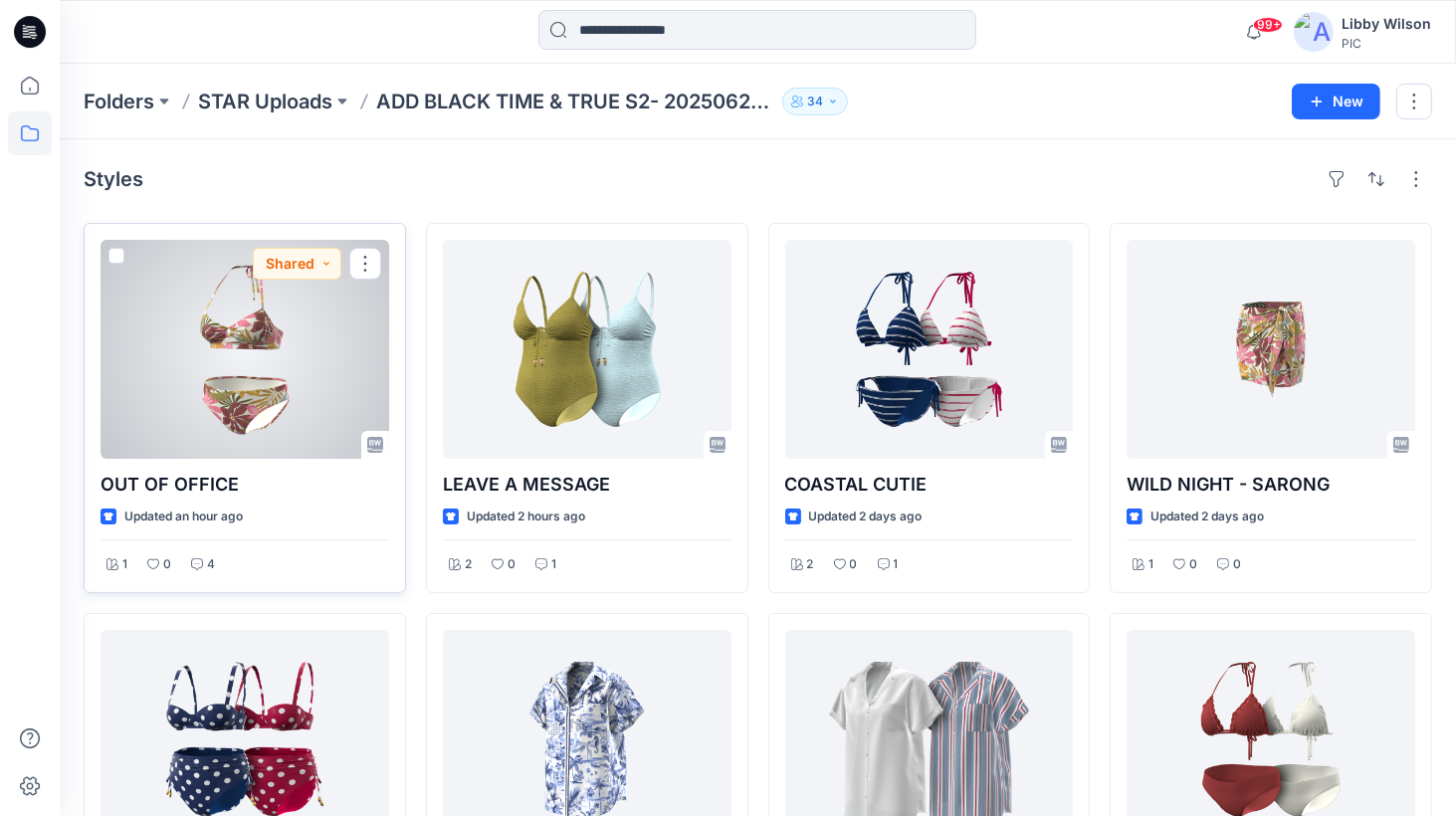 click at bounding box center [245, 349] 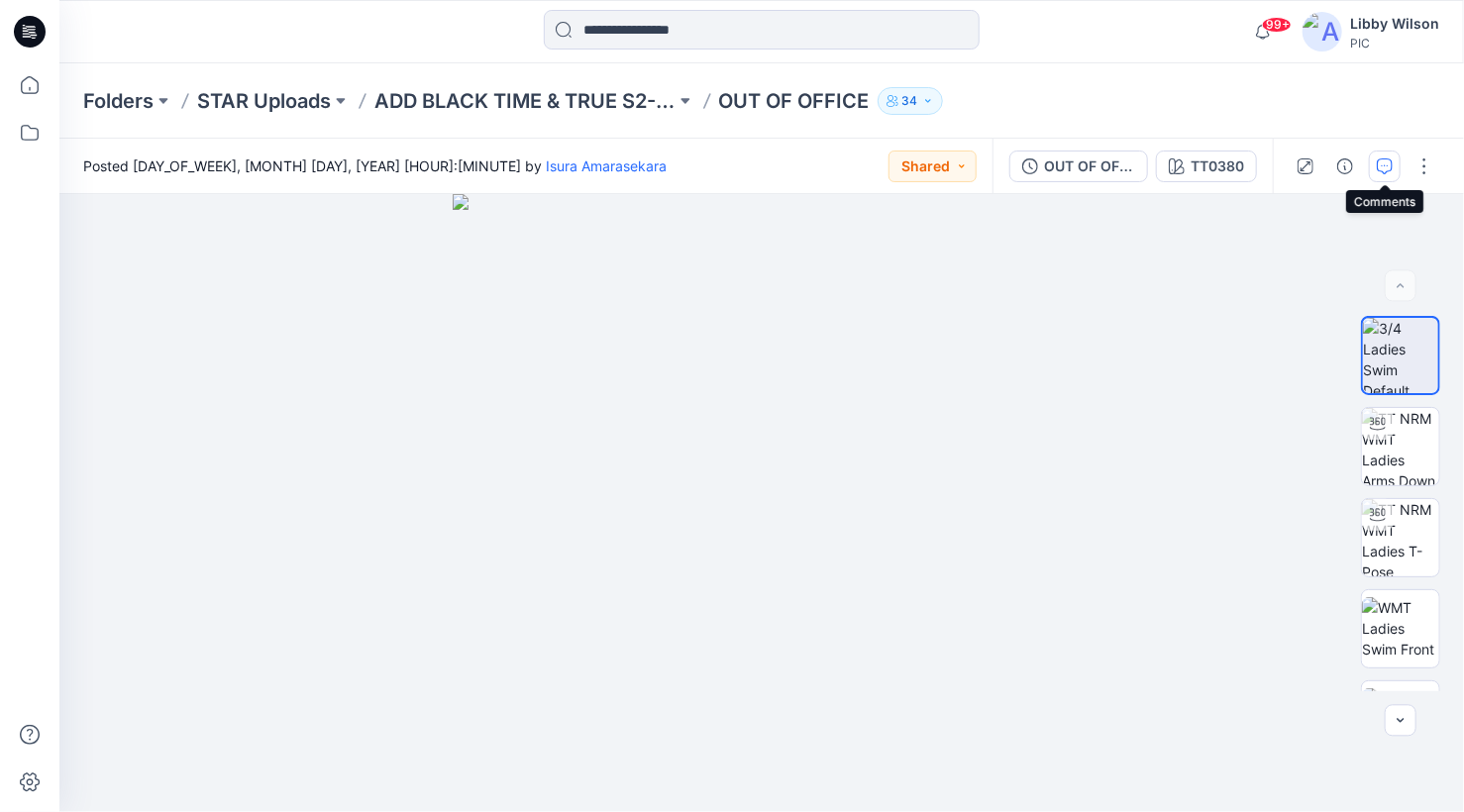click 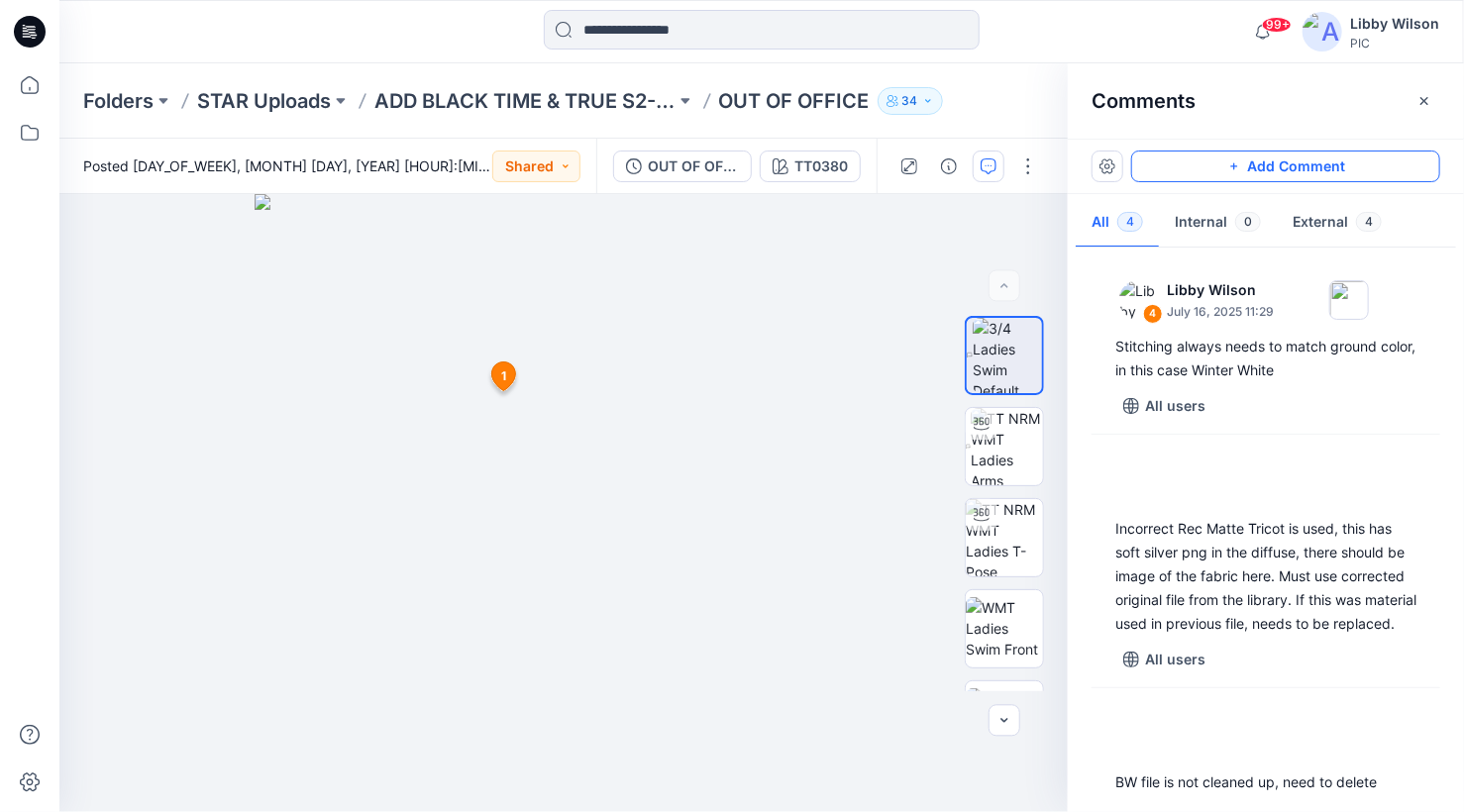 click 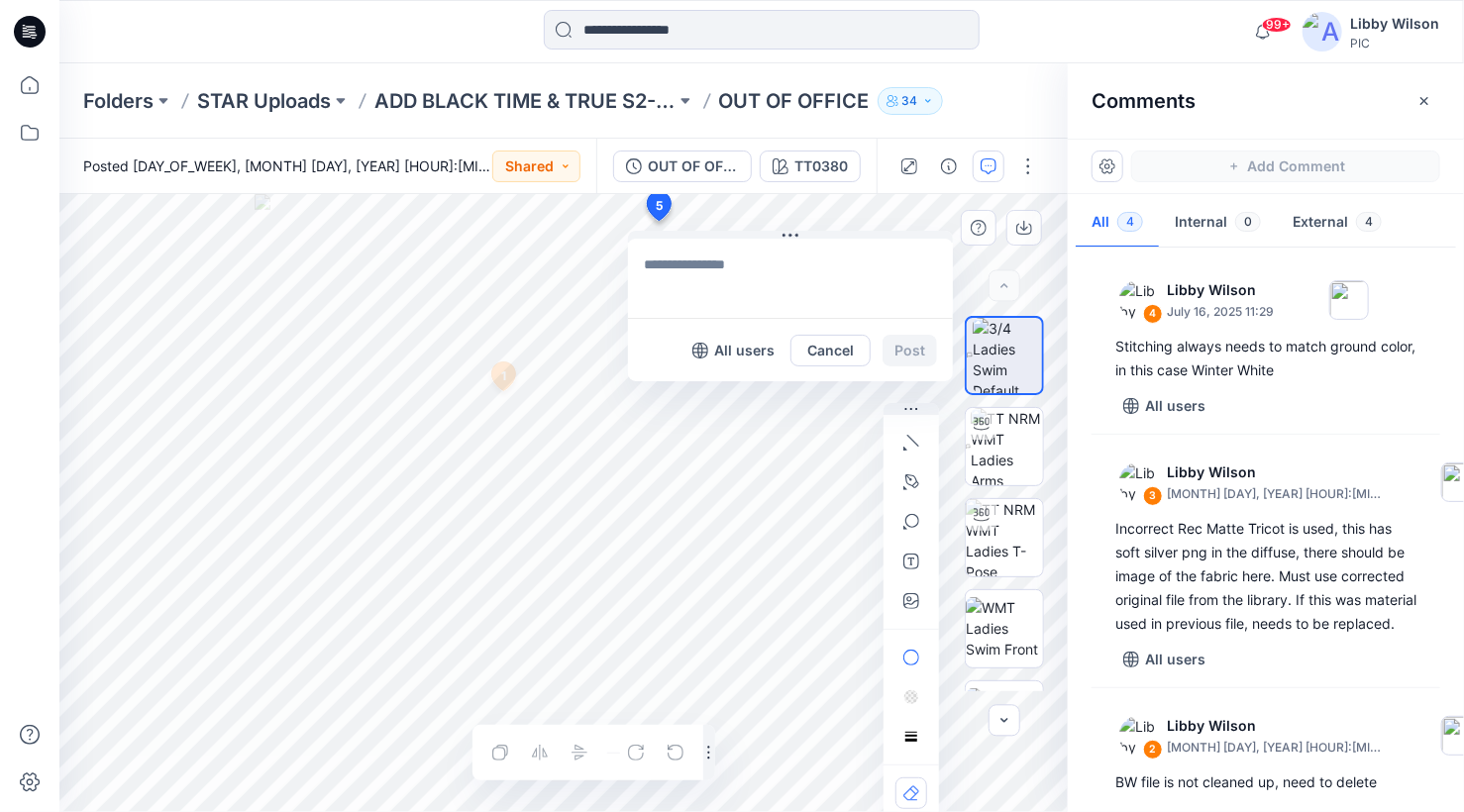 click on "5   All users Cancel Post 1 Libby Wilson   July 16, 2025 11:00 Must update to achieve gold metallic look, this looks yellow and not metallic so we need to lower the roughness intensity and up the metallic Reply
Layer 1" at bounding box center [564, 503] 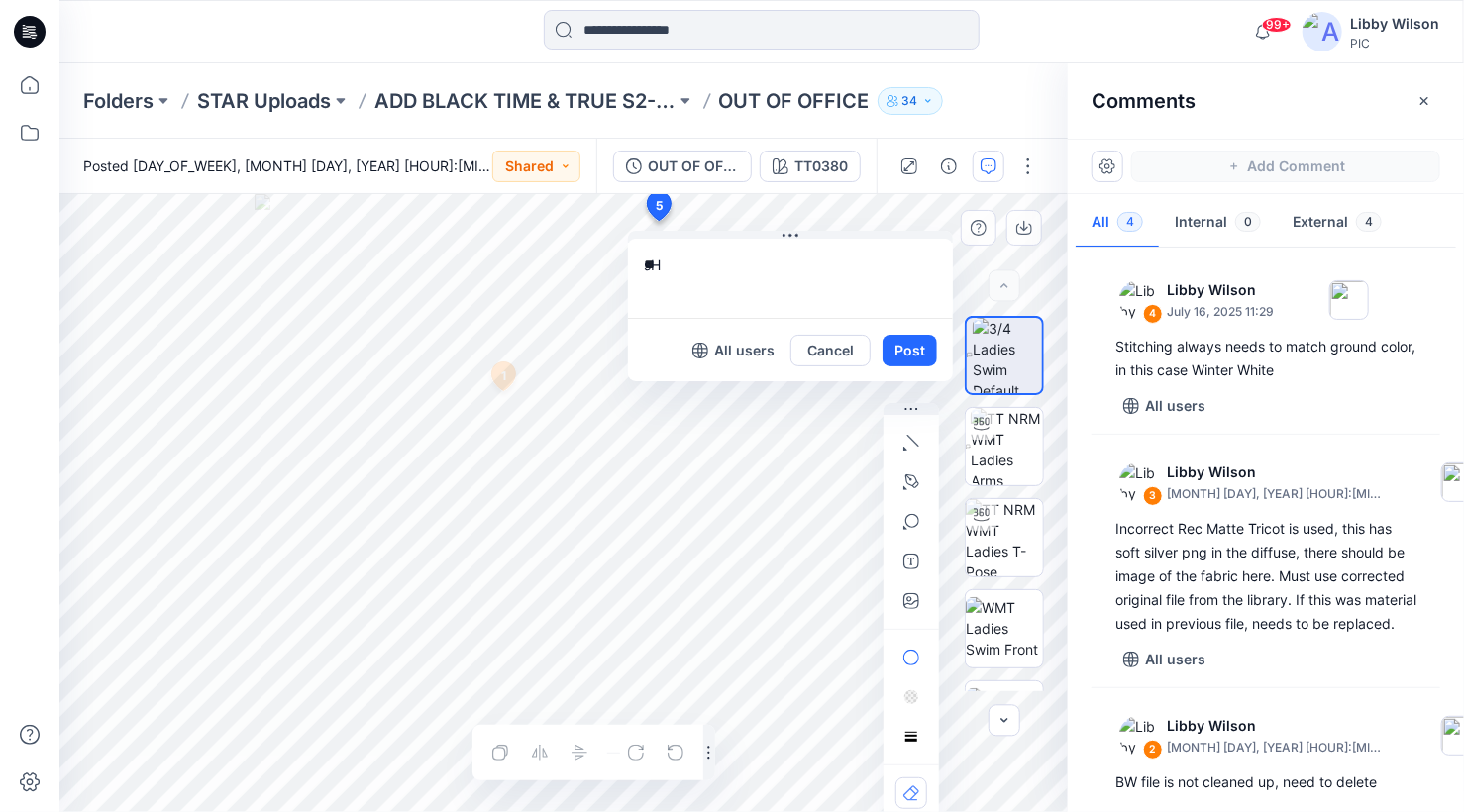 type on "*" 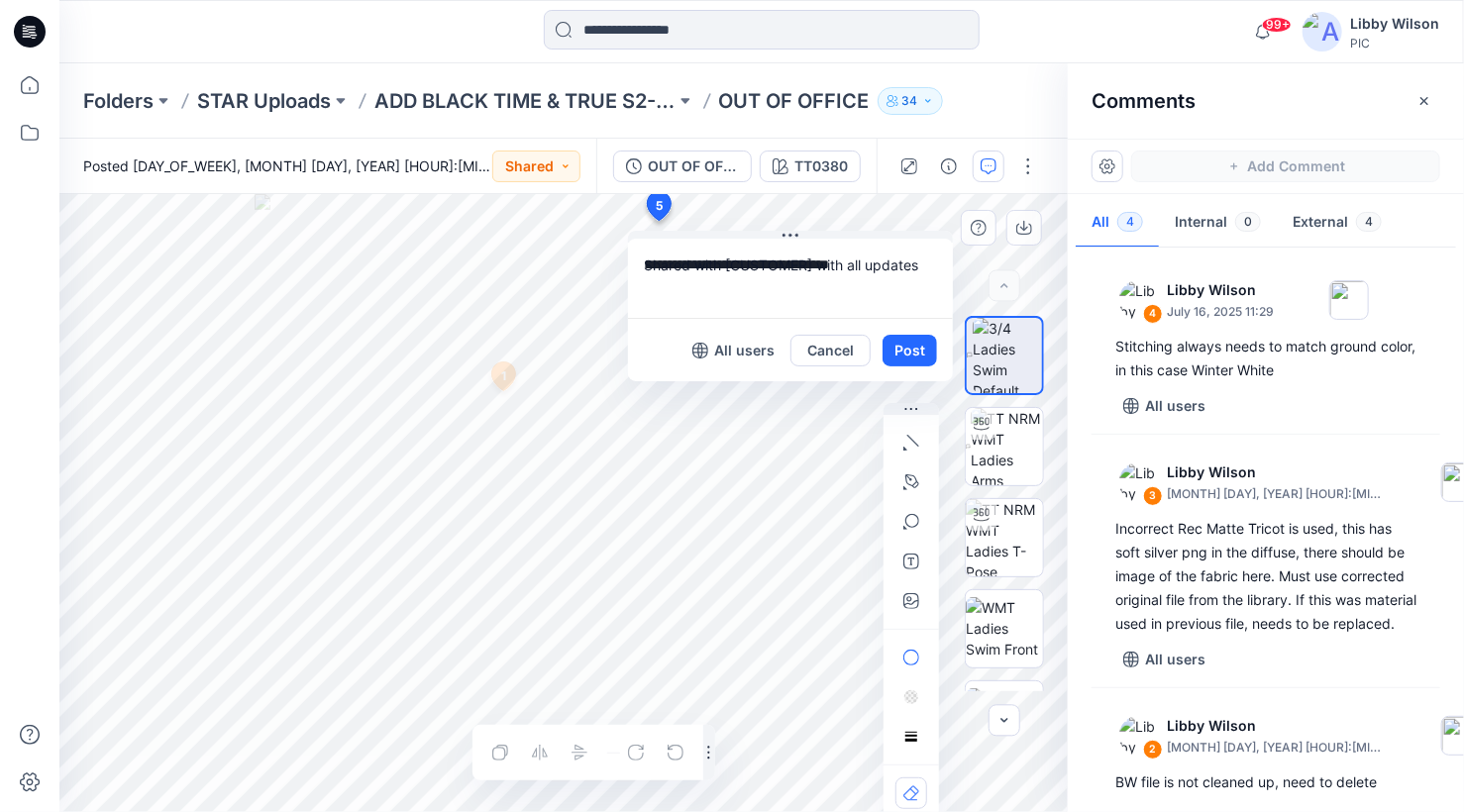click on "**********" at bounding box center [564, 503] 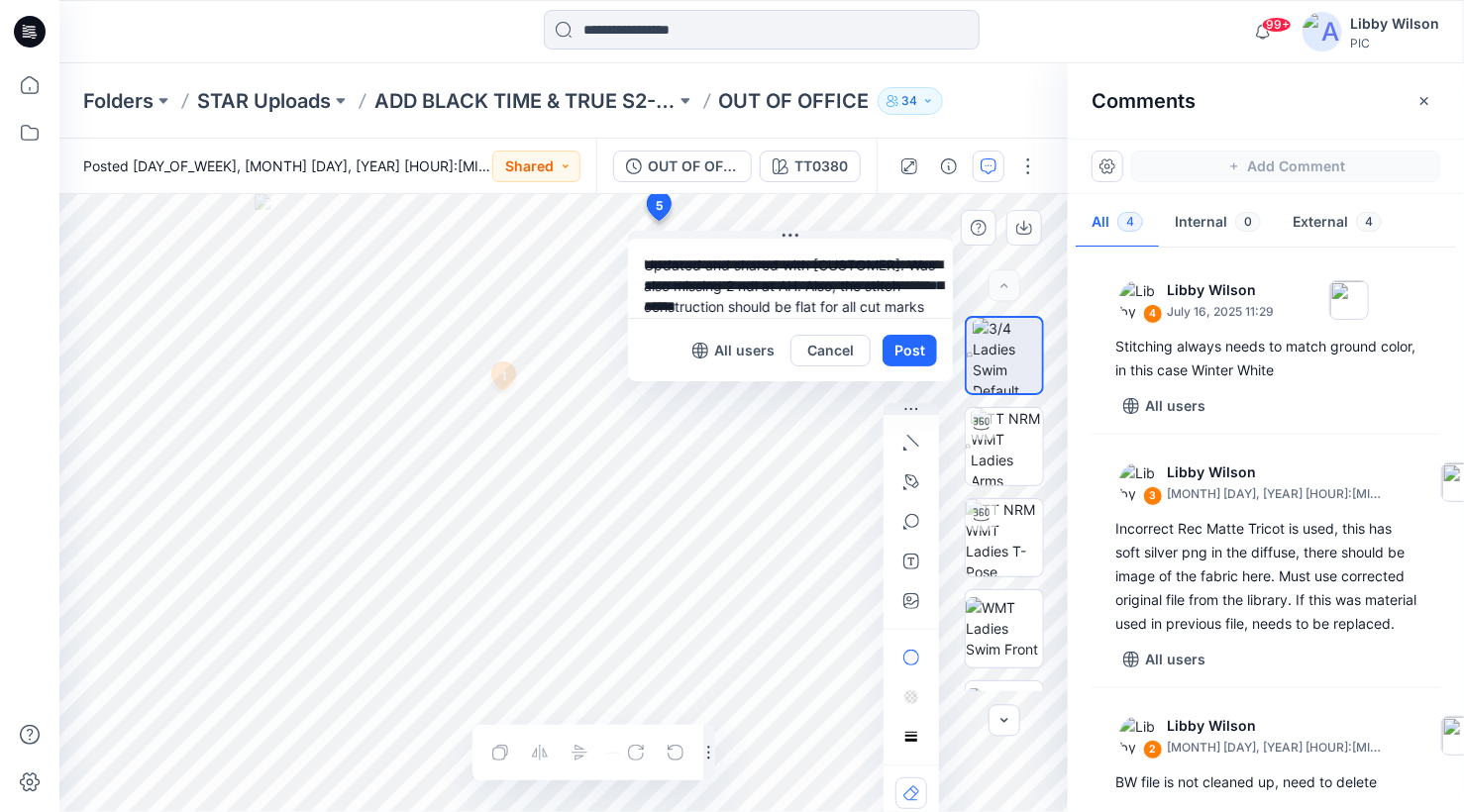 scroll, scrollTop: 17, scrollLeft: 0, axis: vertical 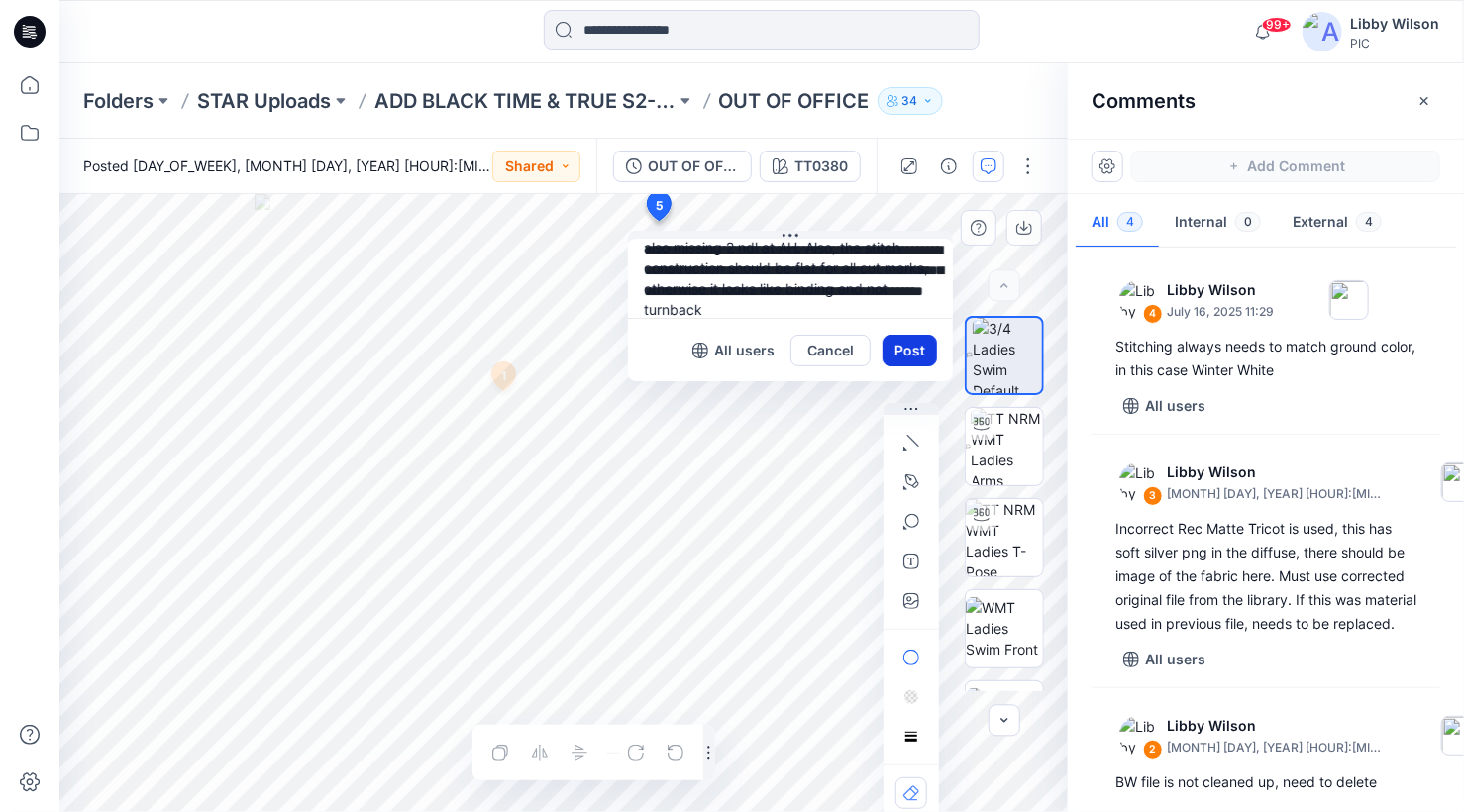 type on "**********" 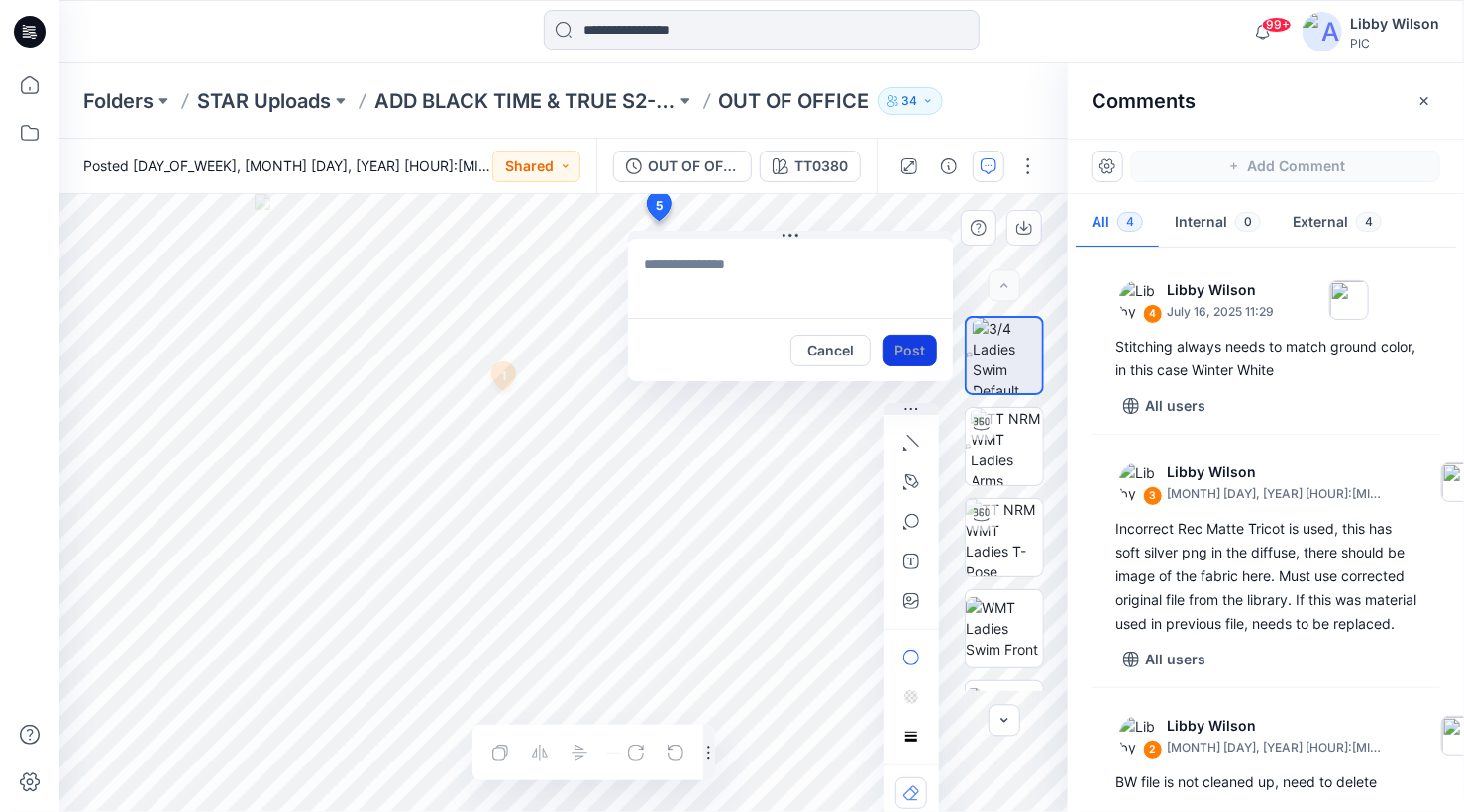 scroll, scrollTop: 0, scrollLeft: 0, axis: both 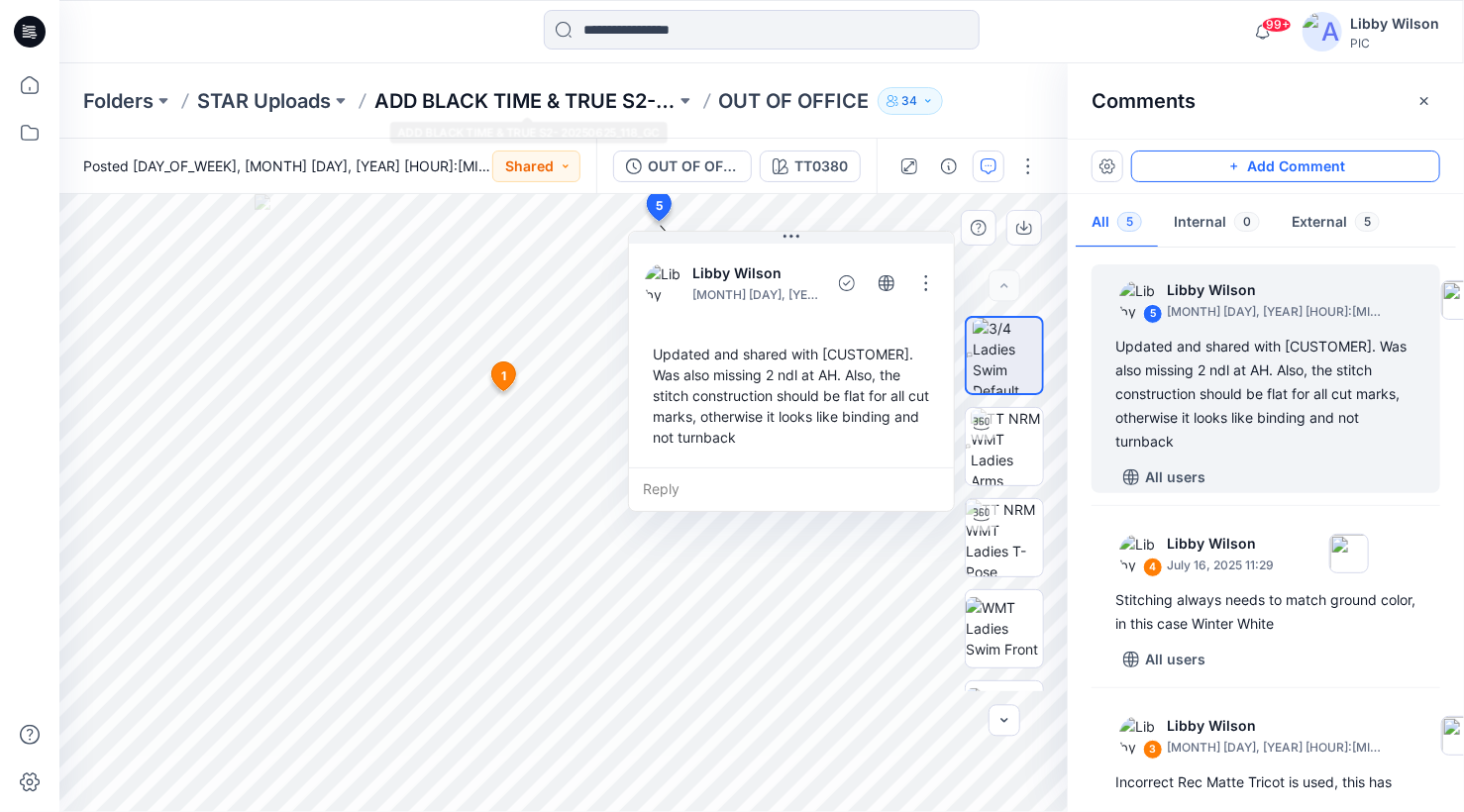 click on "ADD BLACK TIME & TRUE S2- 20250625_118_GC" at bounding box center [525, 101] 